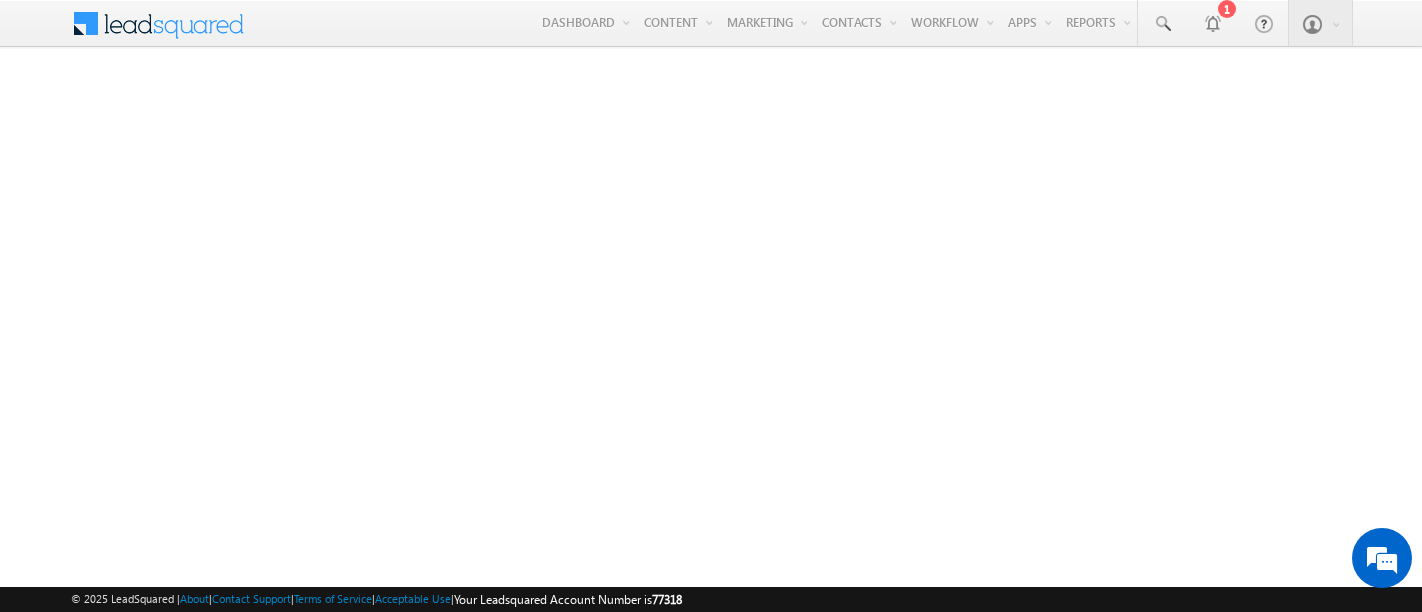 scroll, scrollTop: 0, scrollLeft: 0, axis: both 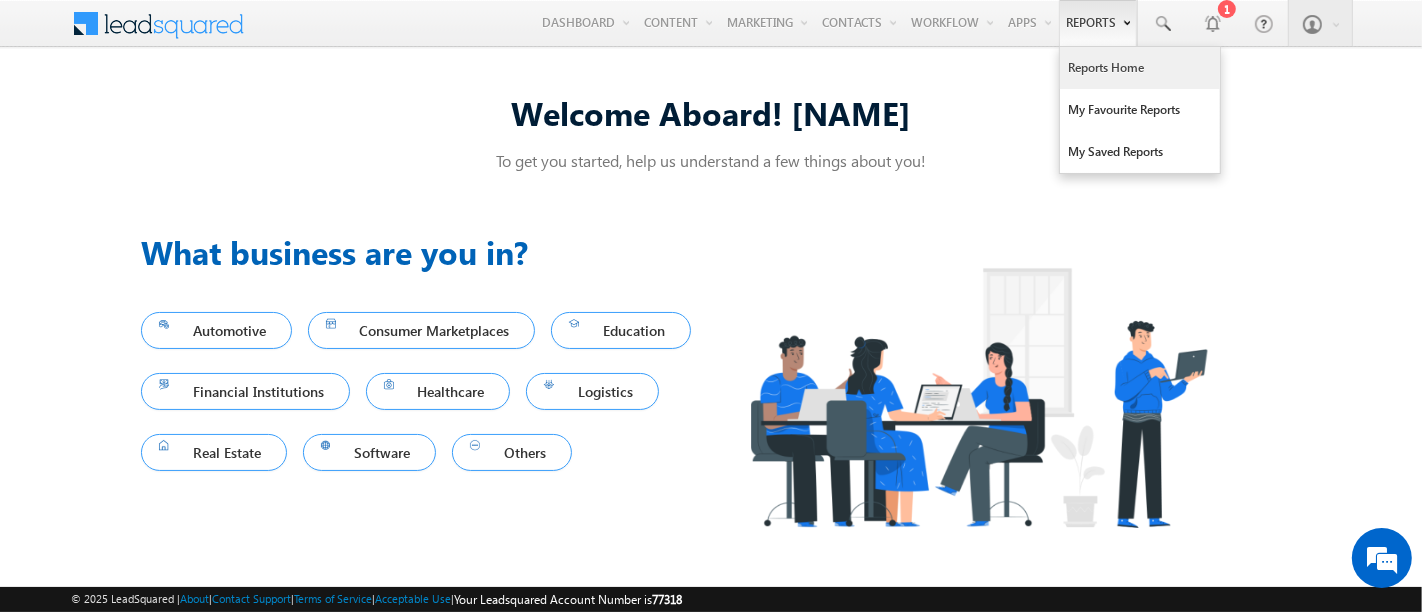 click on "Reports Home" at bounding box center (1140, 68) 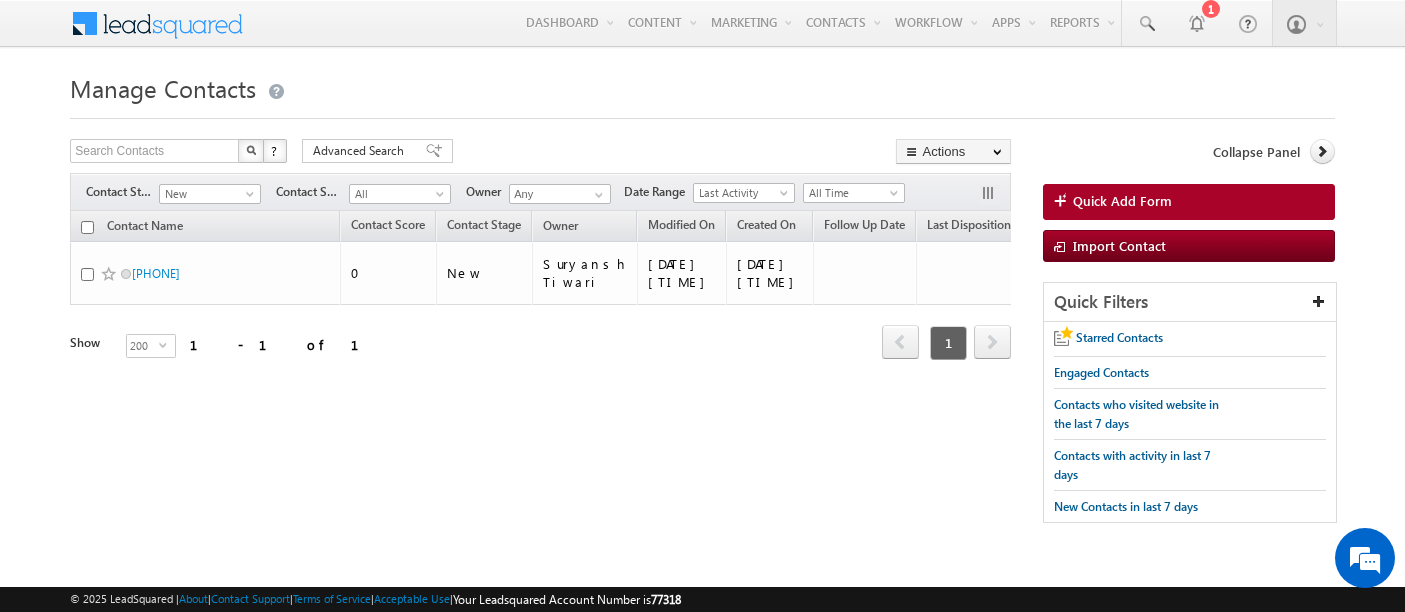 scroll, scrollTop: 0, scrollLeft: 0, axis: both 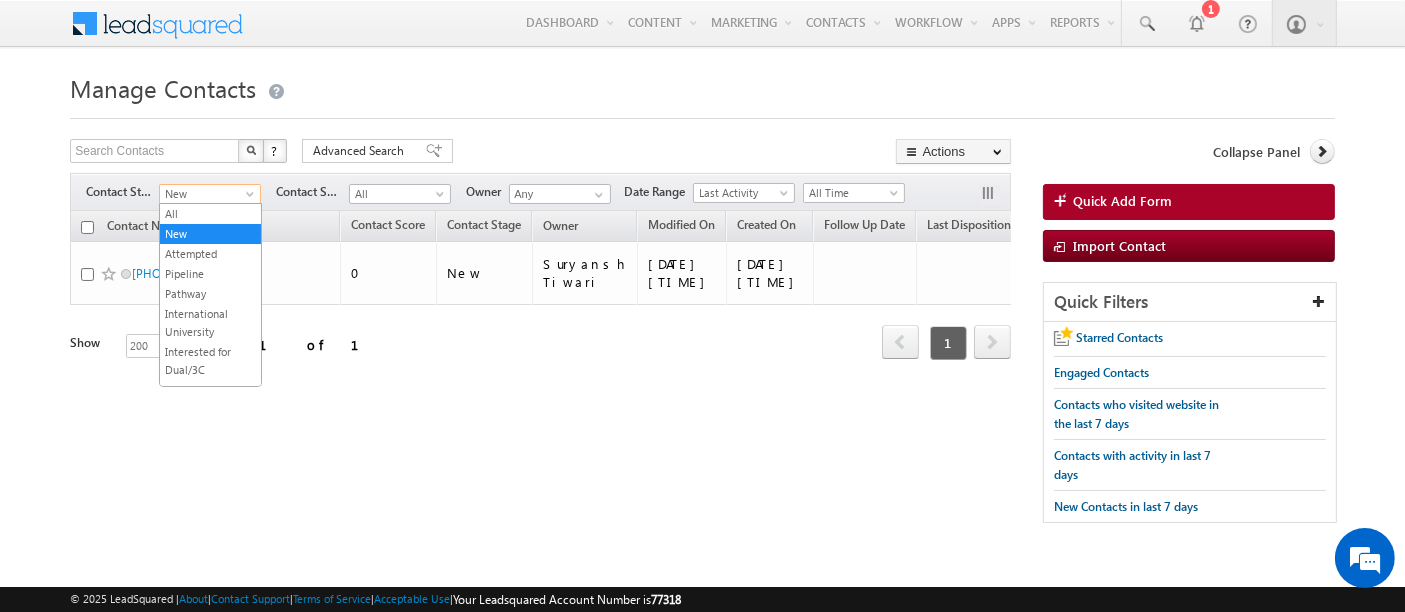 click on "New" at bounding box center (207, 194) 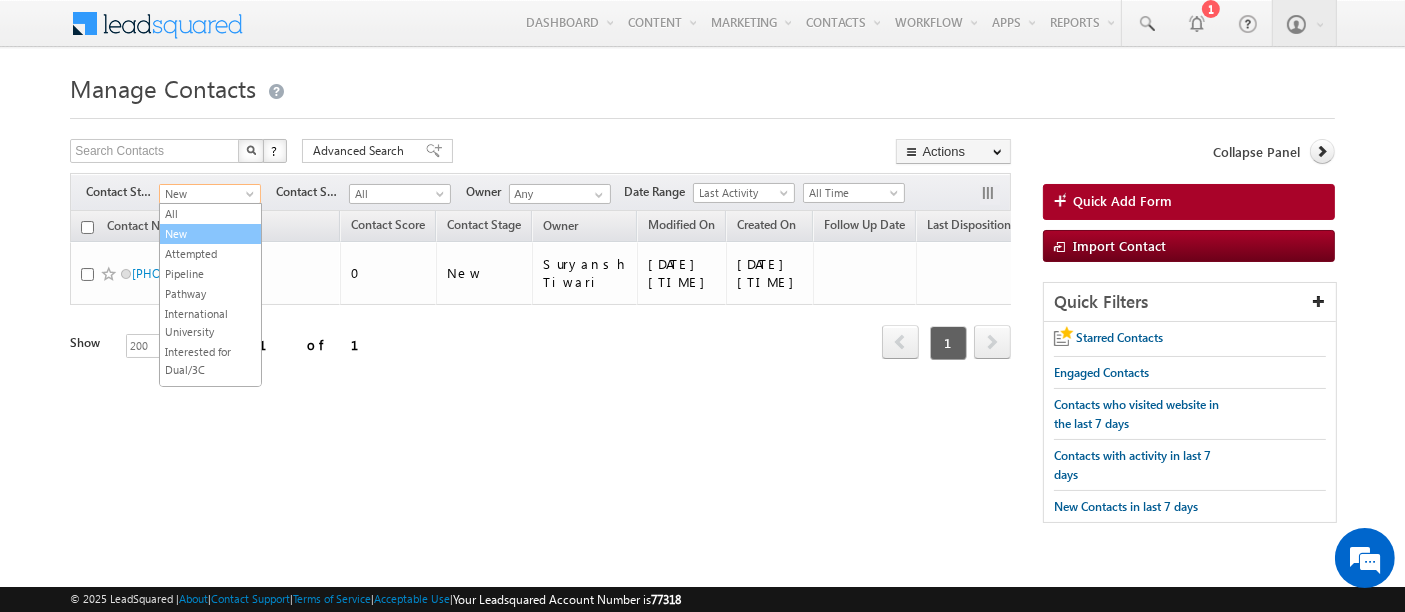 click on "New" at bounding box center (210, 234) 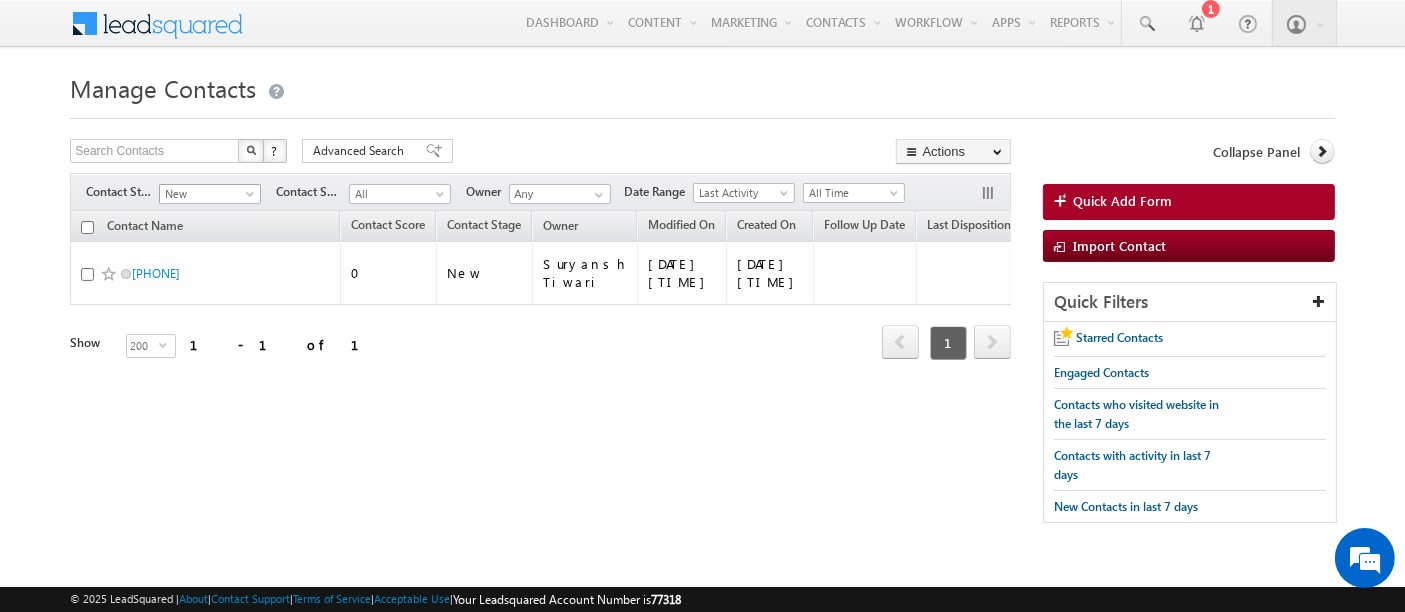 click on "New" at bounding box center (207, 194) 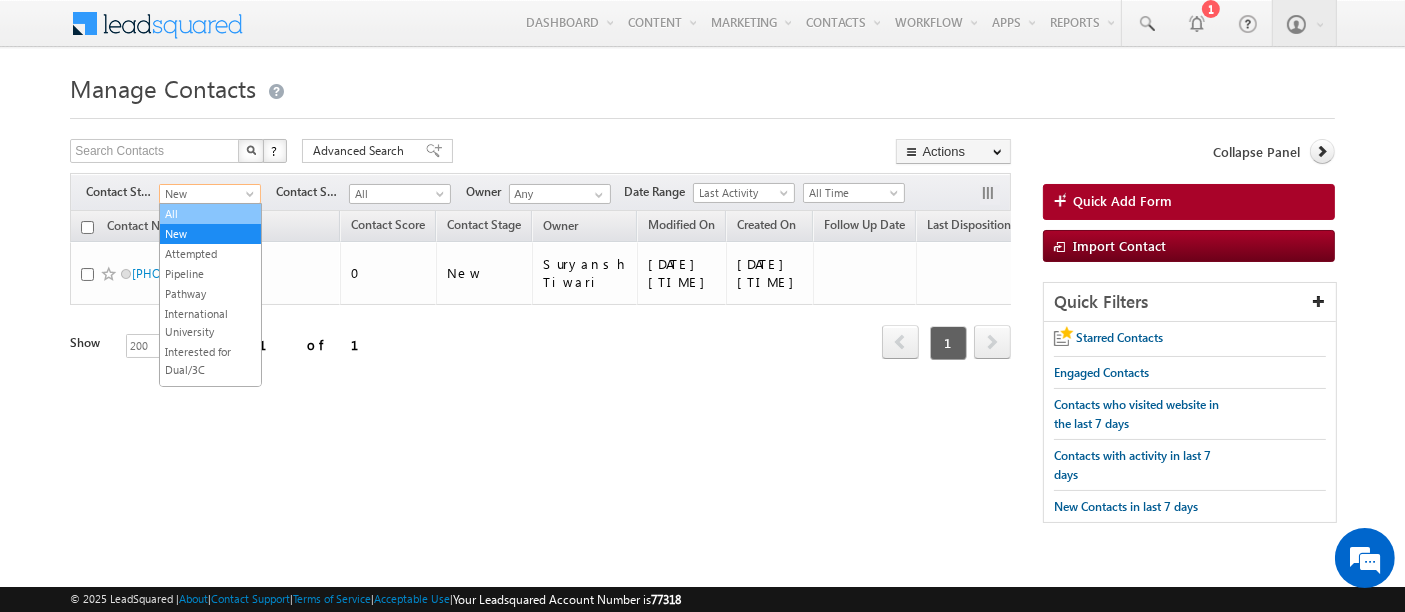 click on "All" at bounding box center (210, 214) 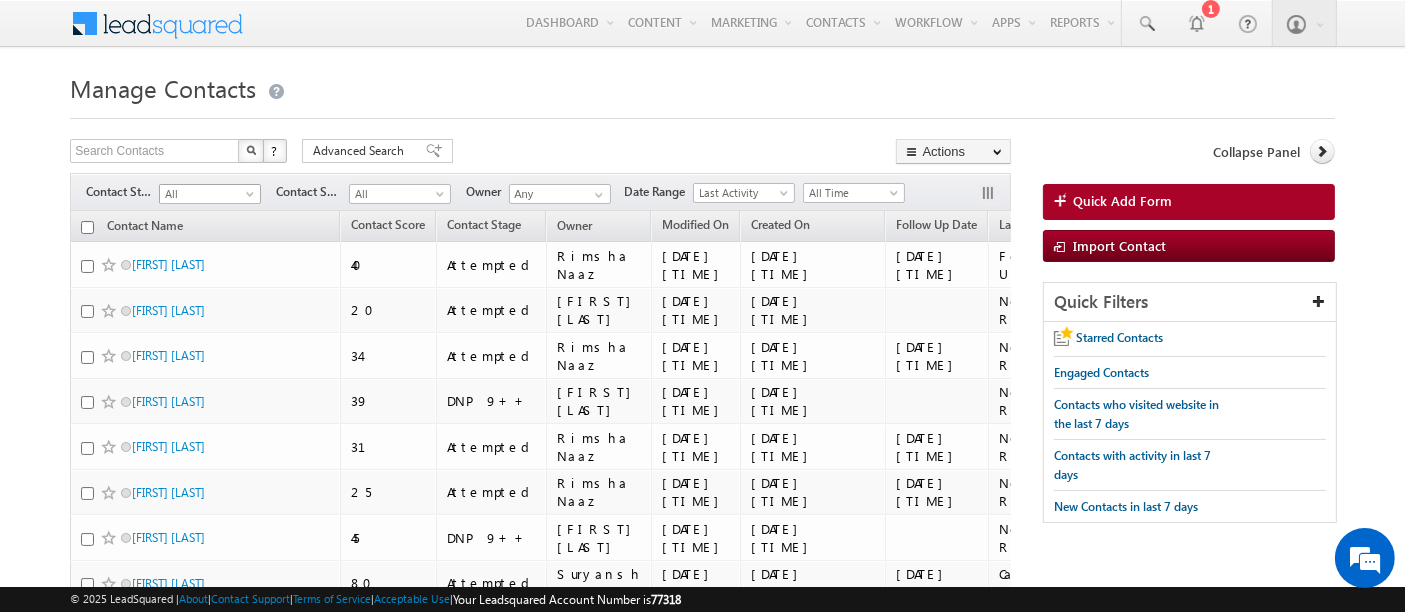 click on "All" at bounding box center (207, 194) 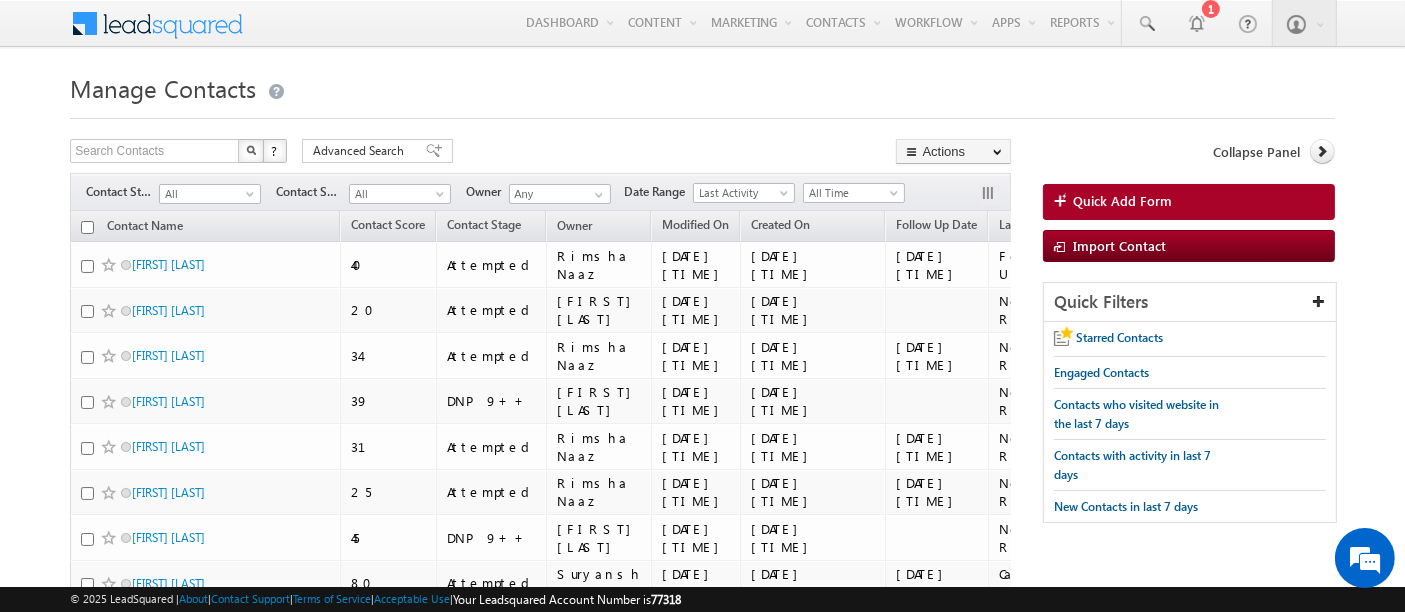 click on "All" at bounding box center (207, 194) 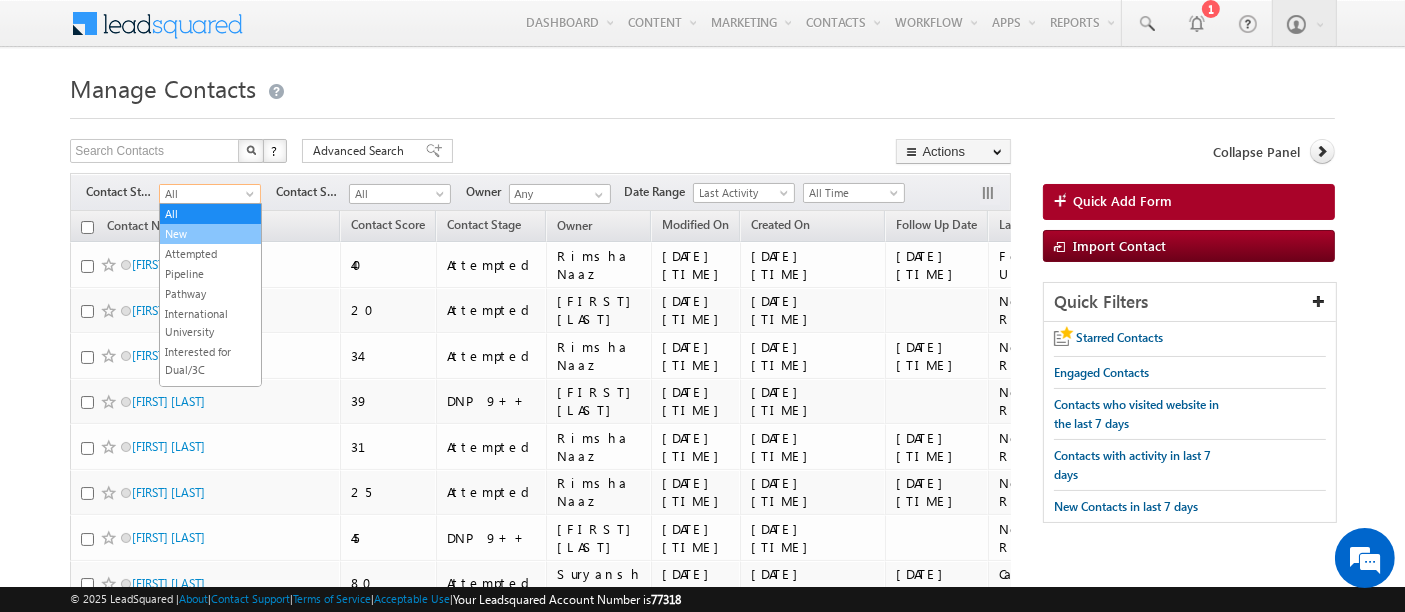 click on "New" at bounding box center (210, 234) 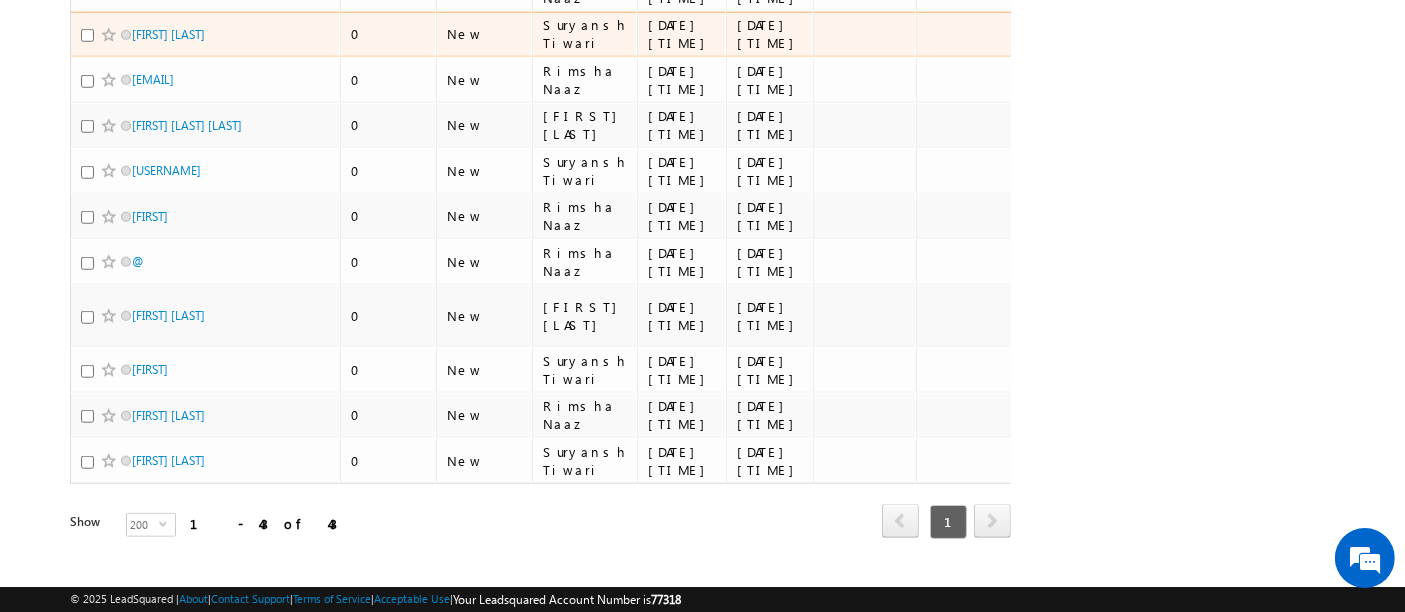 scroll, scrollTop: 1747, scrollLeft: 0, axis: vertical 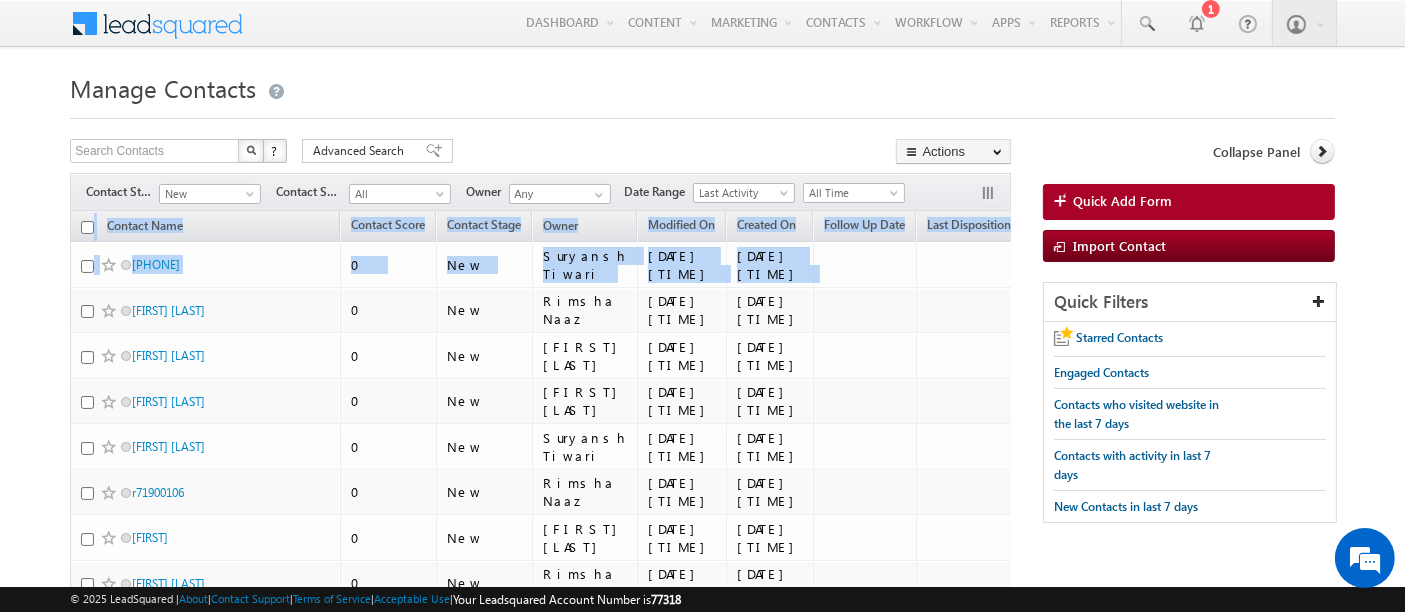 drag, startPoint x: 374, startPoint y: 270, endPoint x: 0, endPoint y: 287, distance: 374.38617 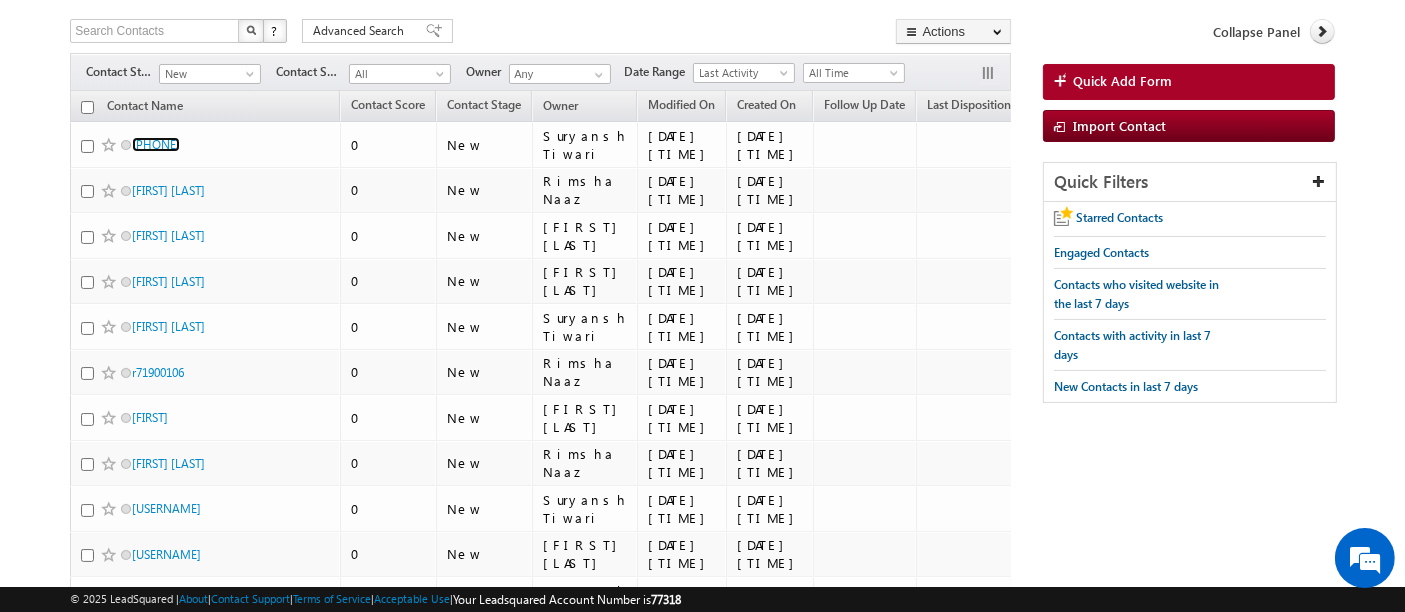 scroll, scrollTop: 0, scrollLeft: 0, axis: both 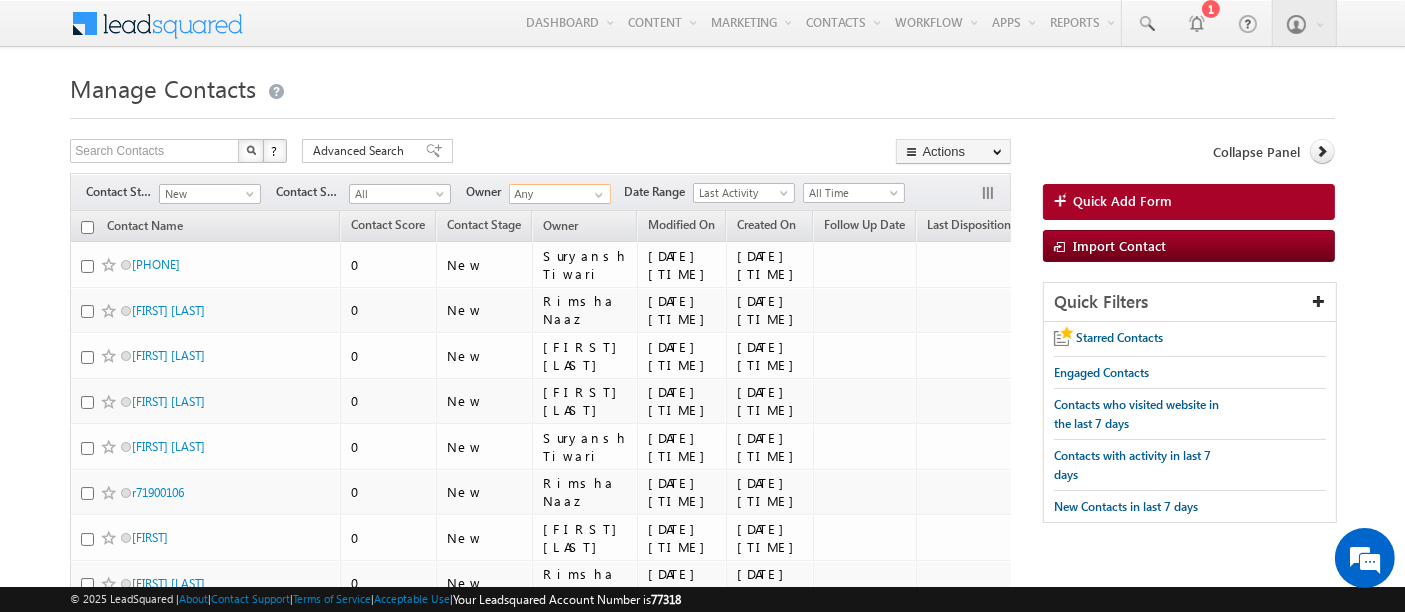 click on "Any" at bounding box center (560, 194) 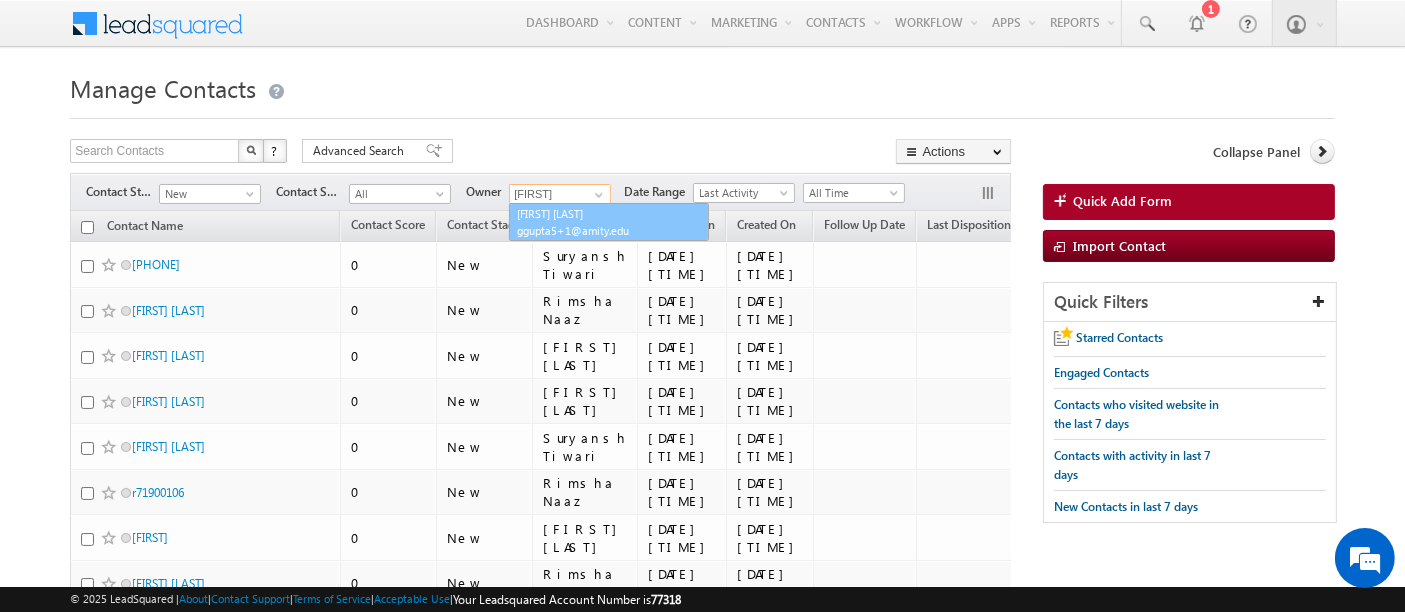 click on "[FIRST] [LAST] [EMAIL]" at bounding box center [609, 222] 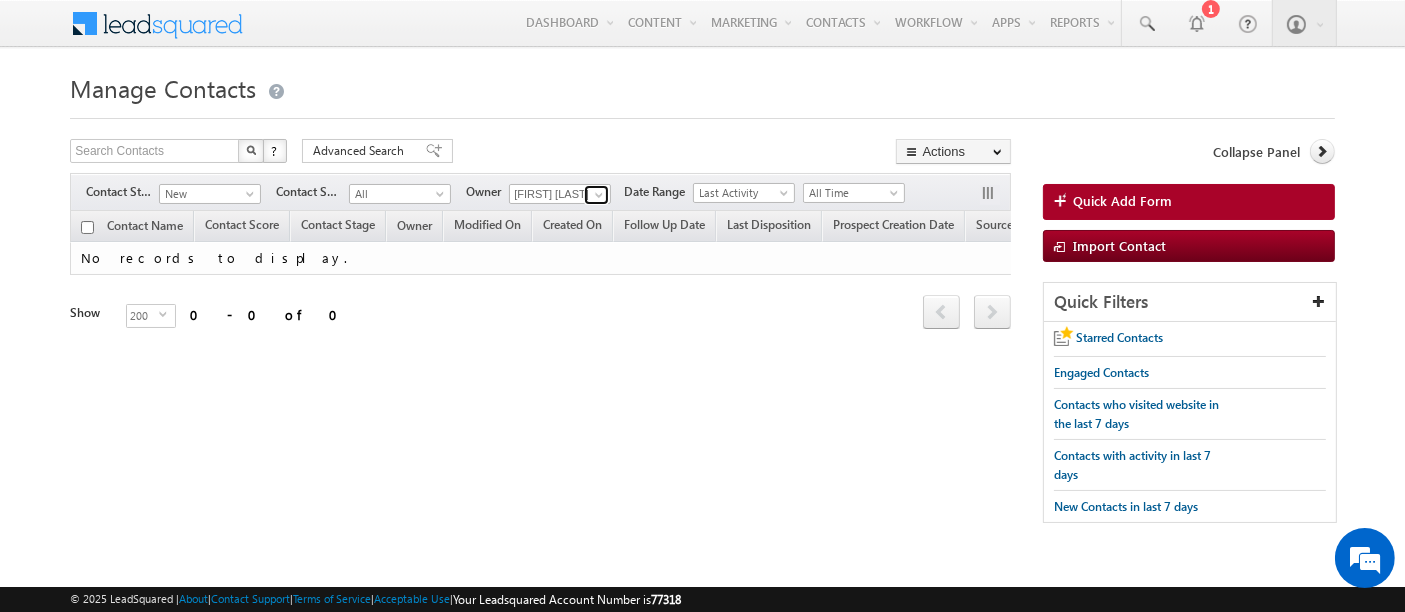 click at bounding box center [596, 195] 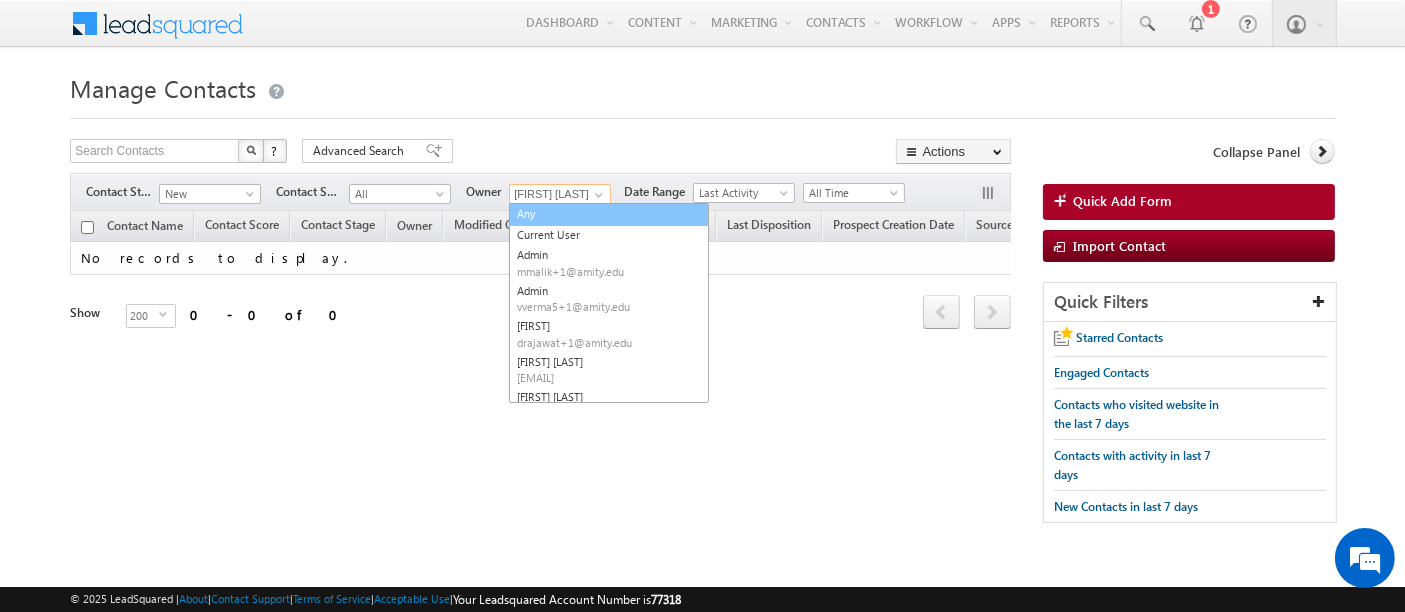 click on "Any" at bounding box center [609, 214] 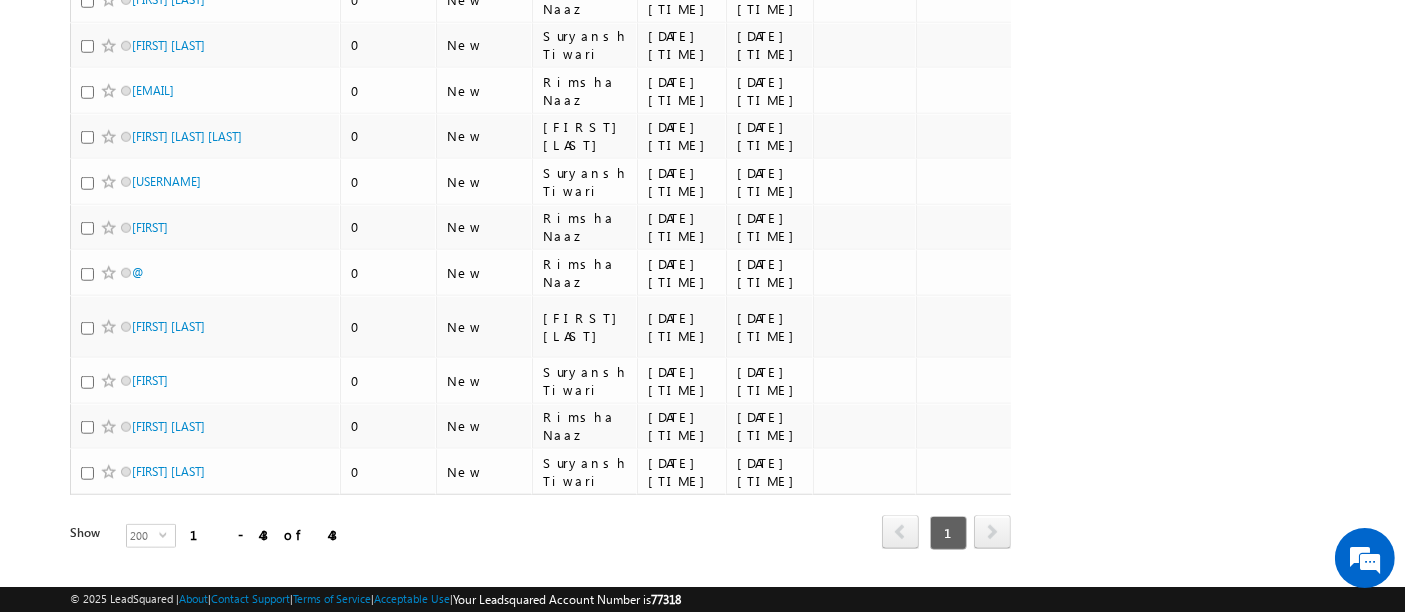 scroll, scrollTop: 1747, scrollLeft: 0, axis: vertical 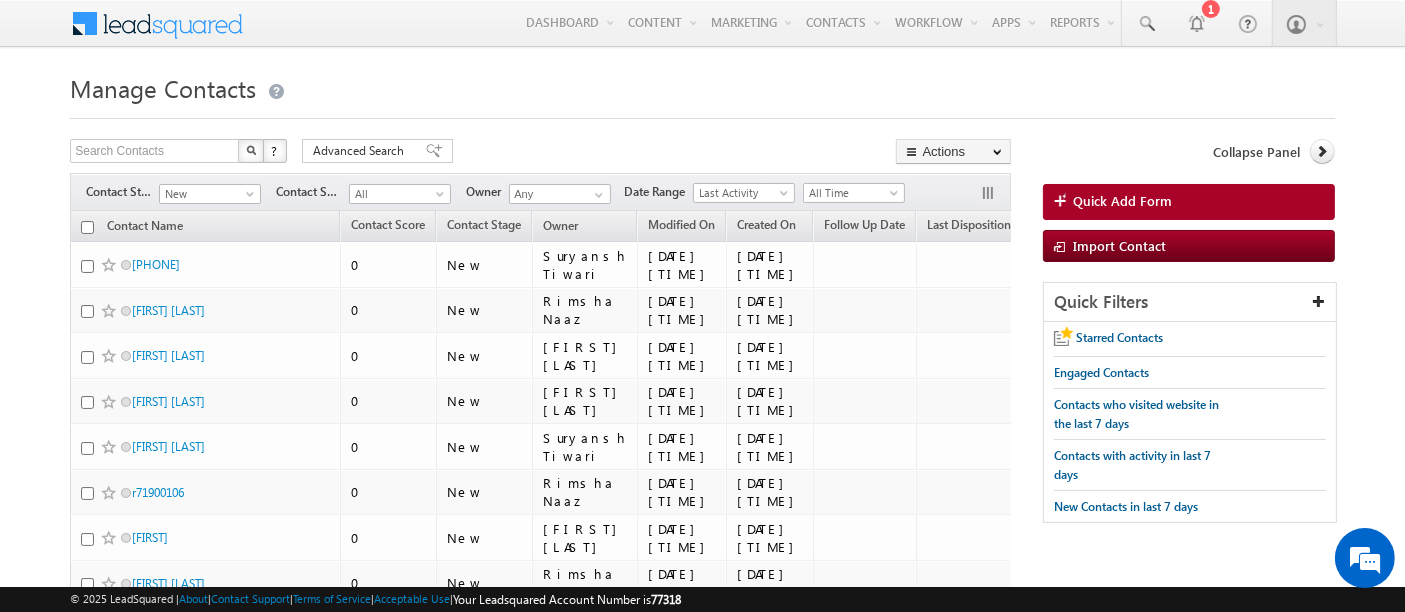 click on "Email: [EMAIL]" at bounding box center [575, 147] 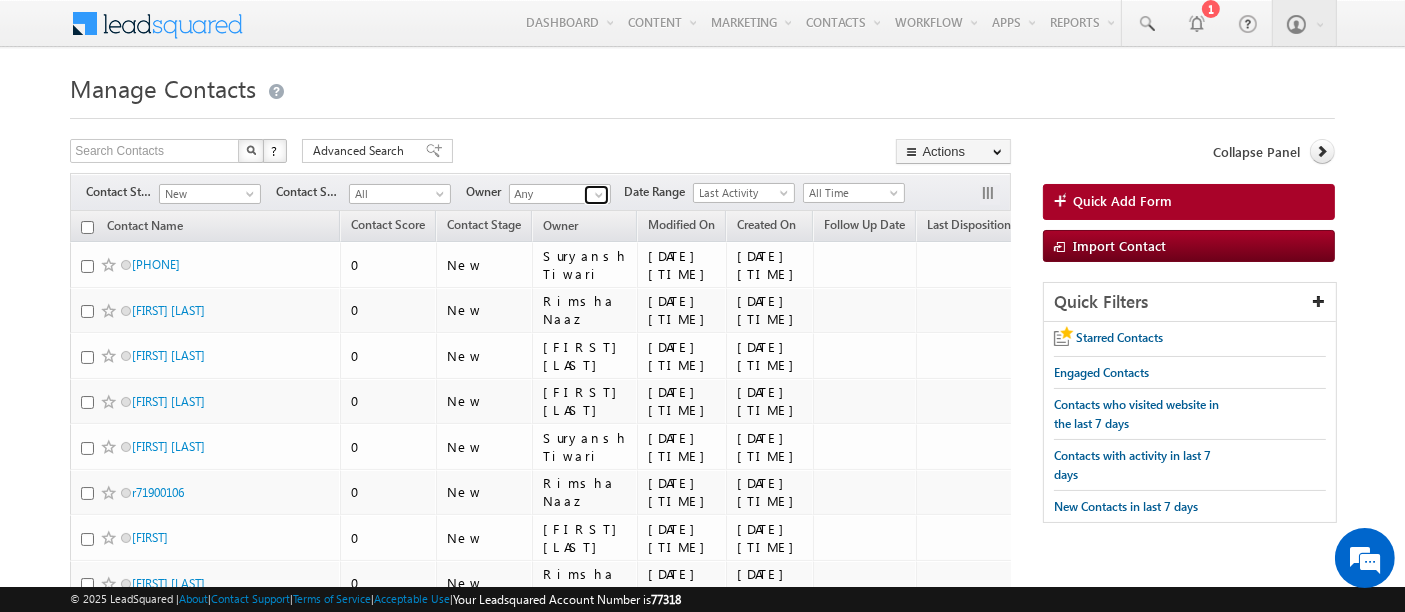 click at bounding box center (599, 195) 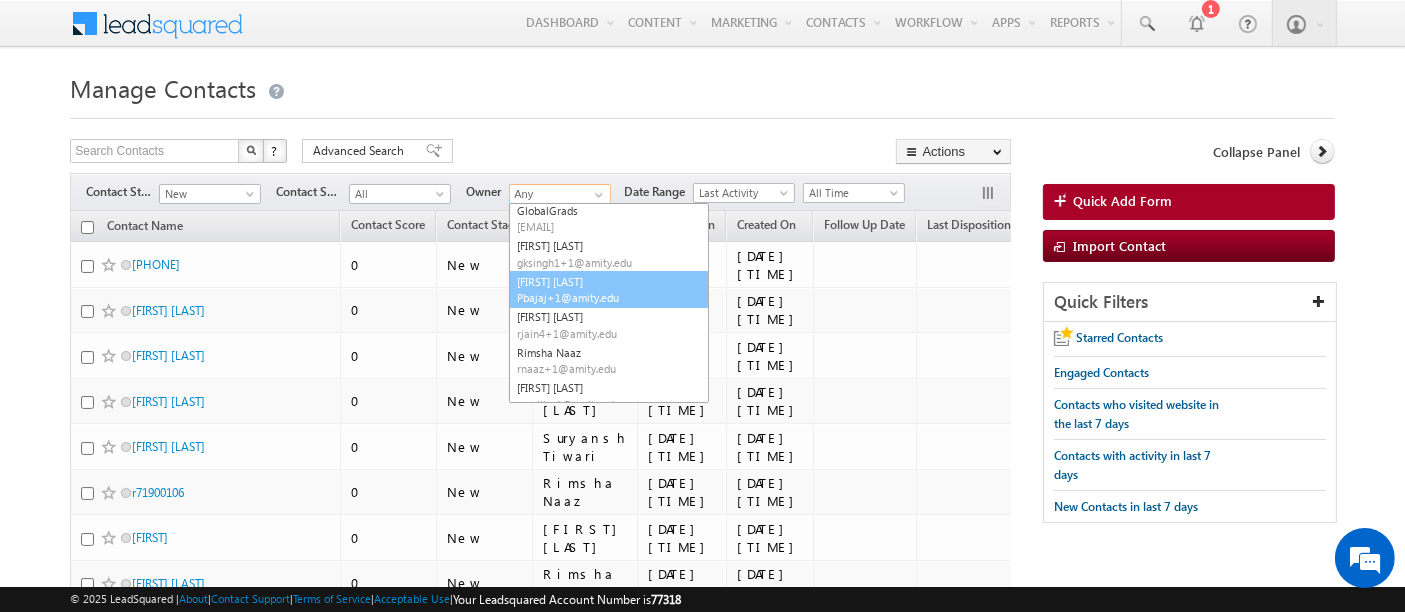 scroll, scrollTop: 323, scrollLeft: 0, axis: vertical 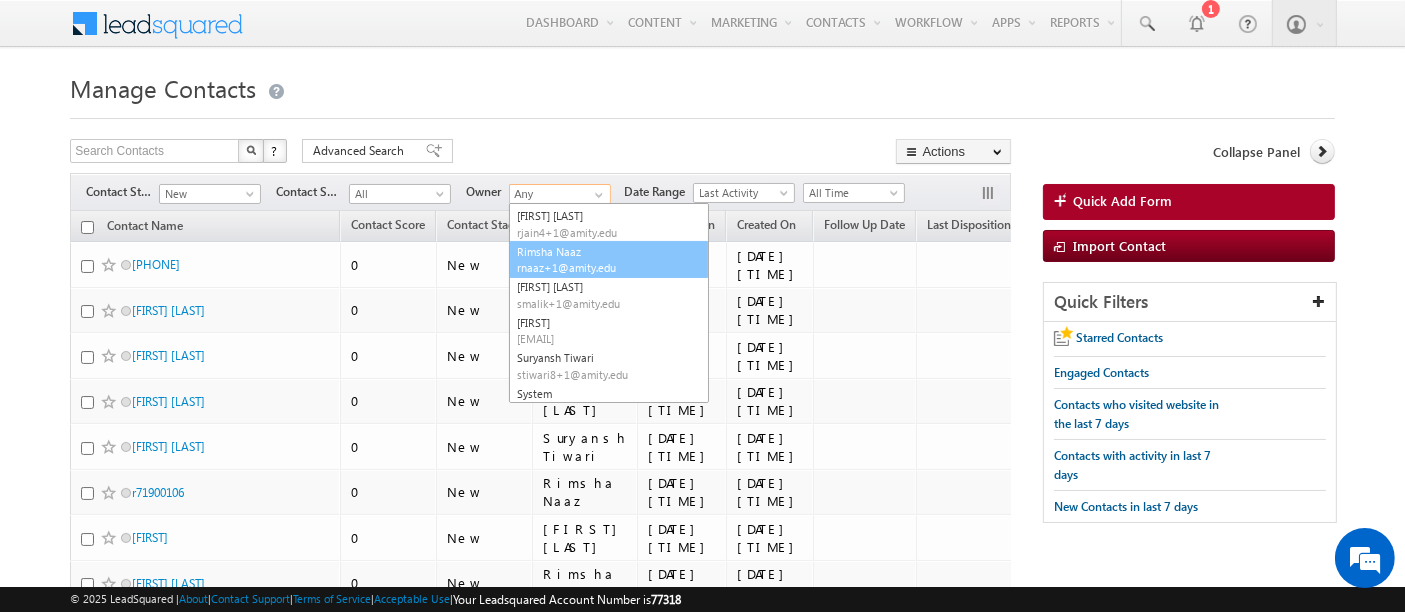 click on "[FIRST] [LAST]   [EMAIL]" at bounding box center (609, 260) 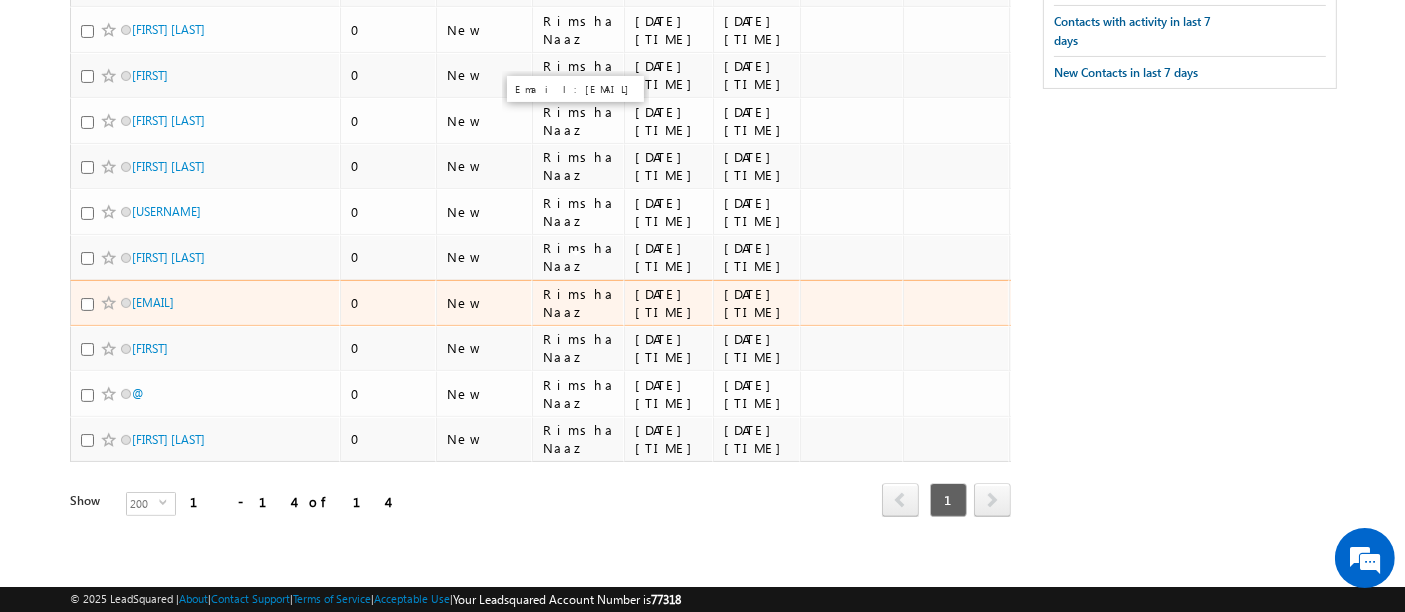 scroll, scrollTop: 0, scrollLeft: 0, axis: both 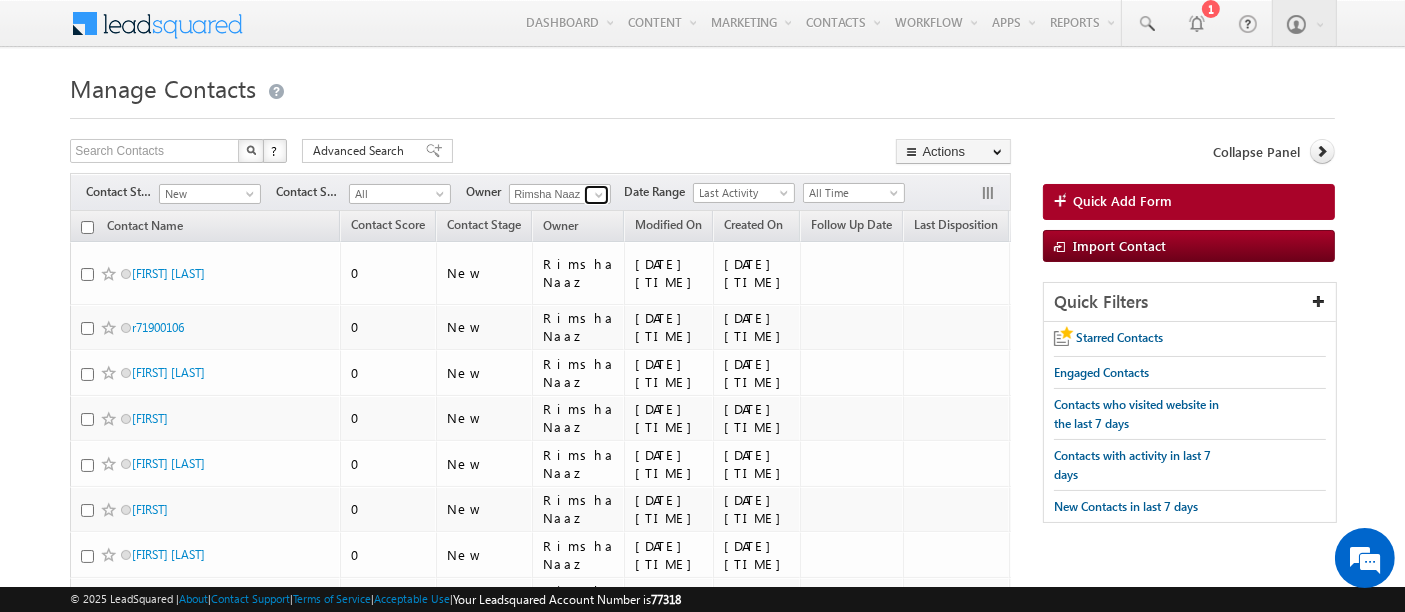 click at bounding box center (599, 195) 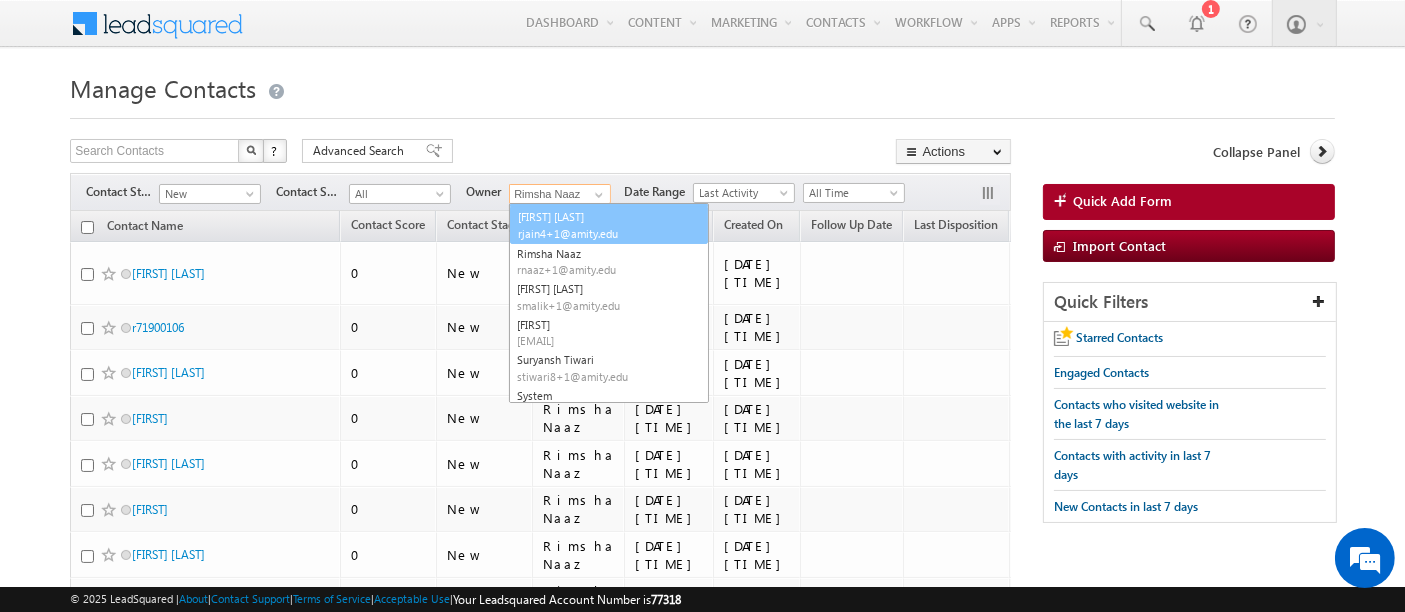 scroll, scrollTop: 288, scrollLeft: 0, axis: vertical 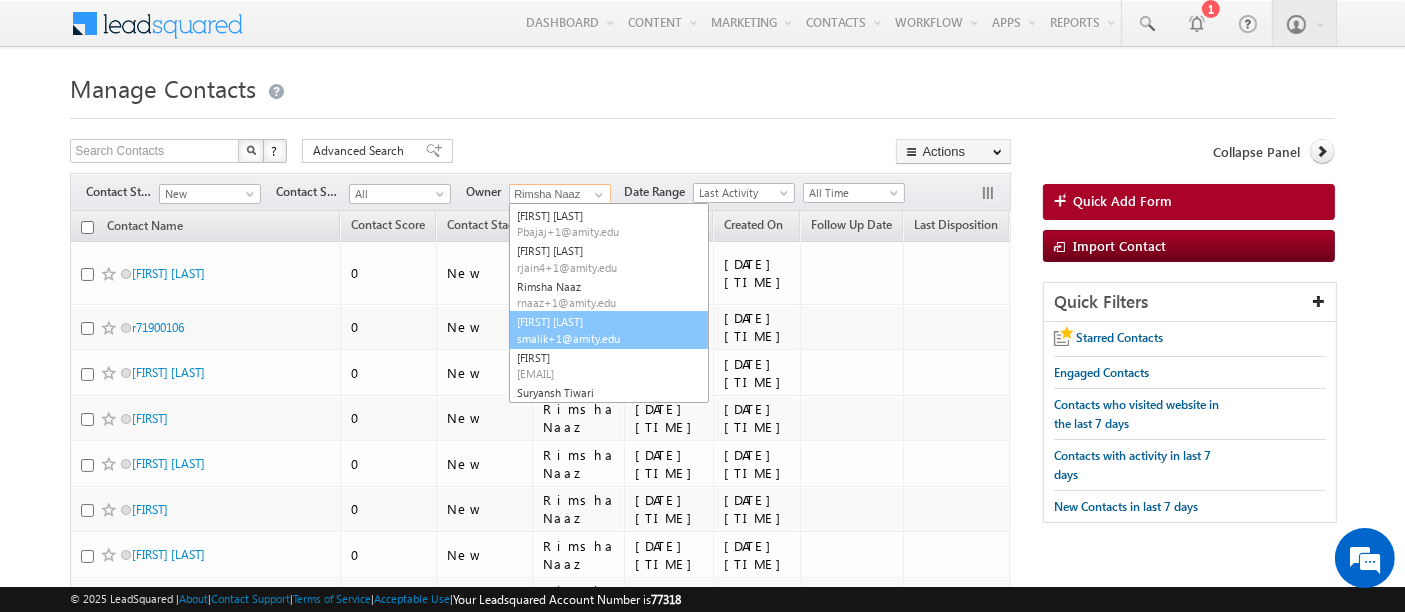click on "smalik+1@amity.edu" at bounding box center [607, 338] 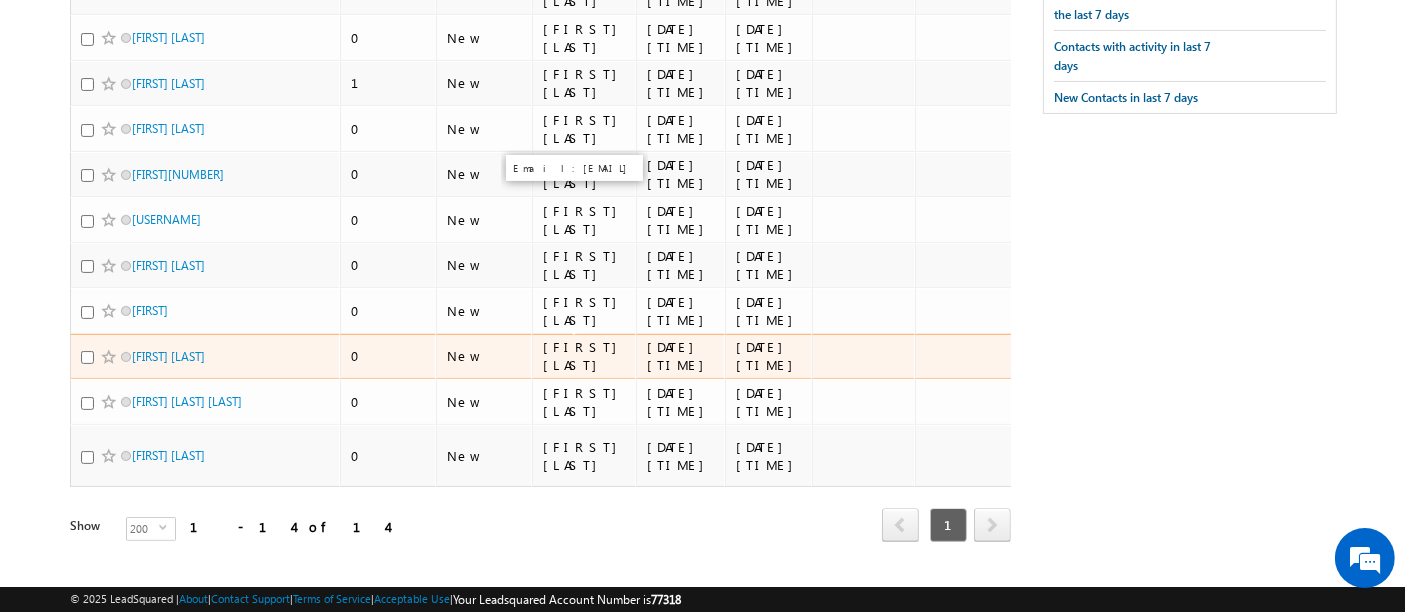 scroll, scrollTop: 443, scrollLeft: 0, axis: vertical 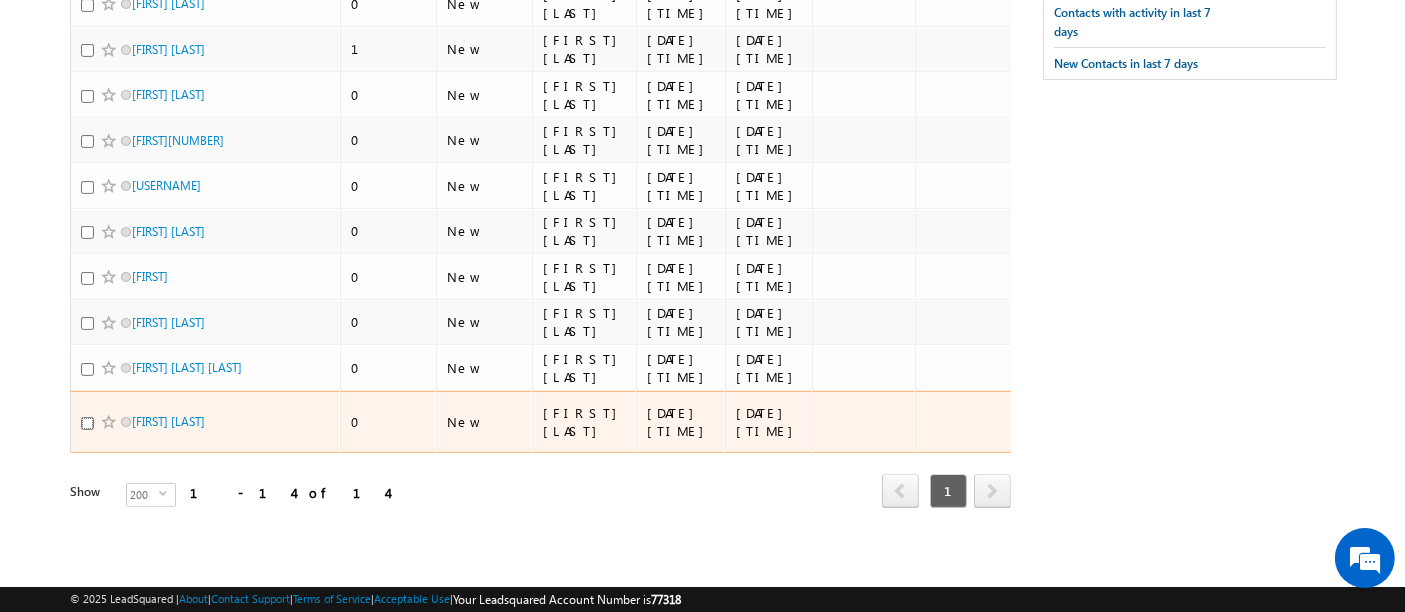 click at bounding box center (87, 423) 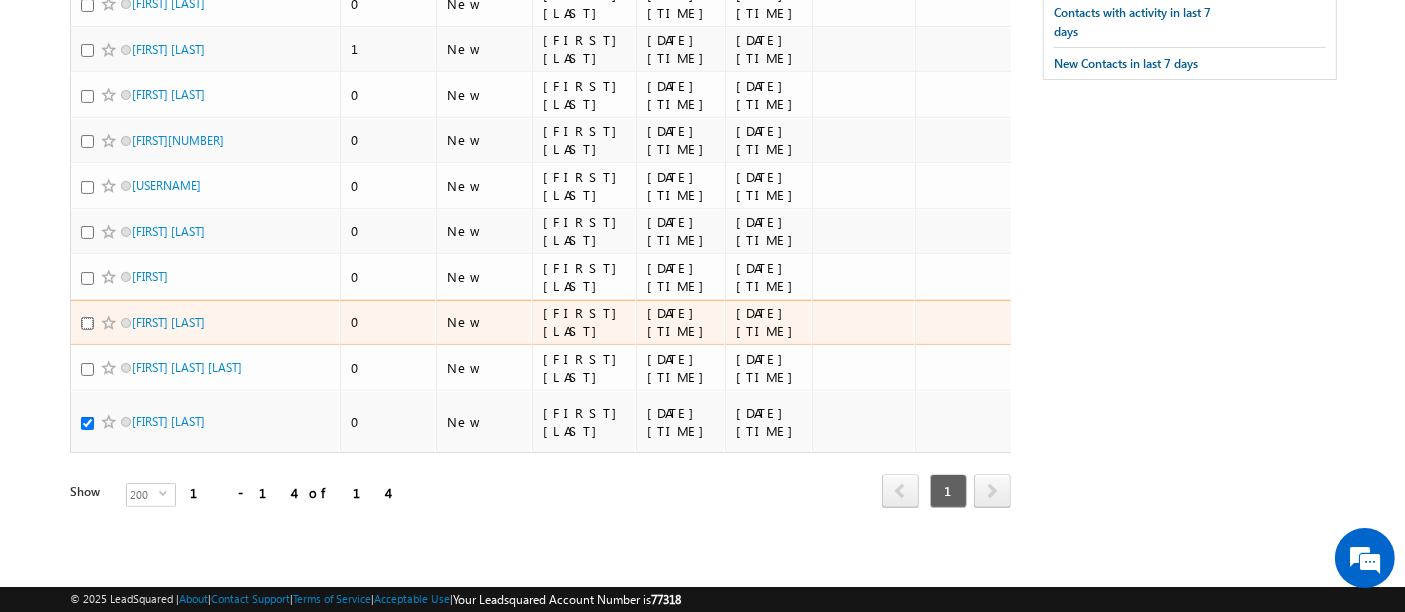 click at bounding box center (87, 323) 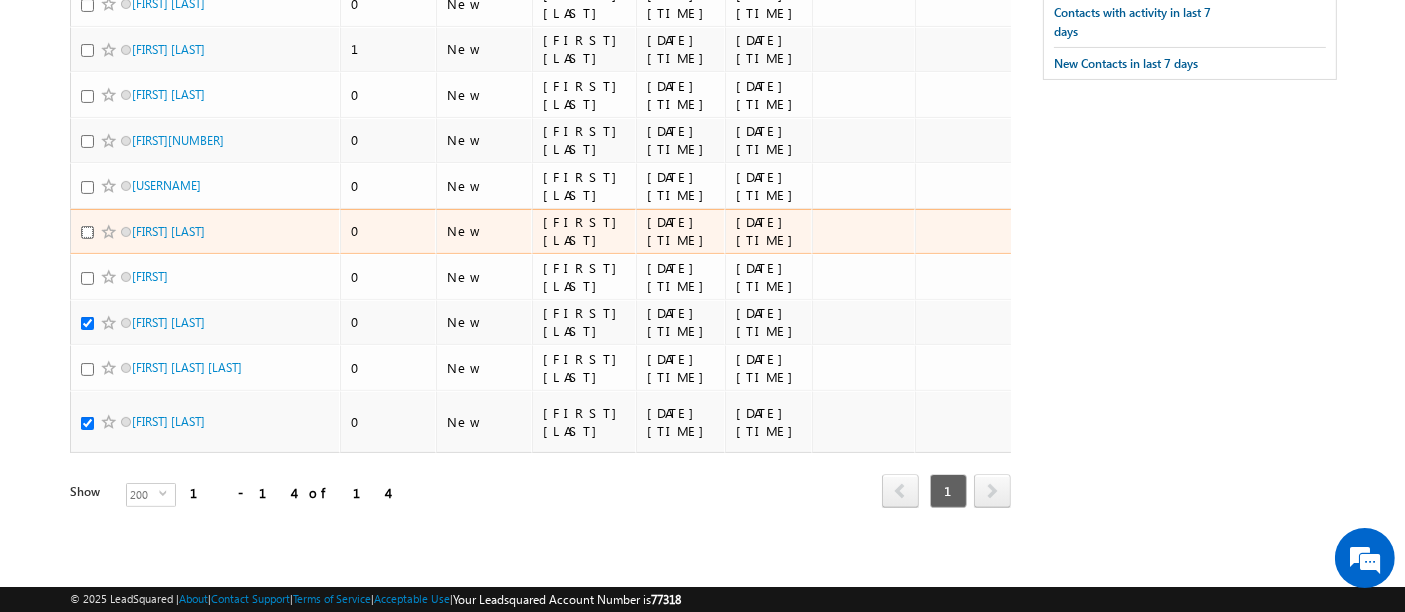 click at bounding box center [87, 232] 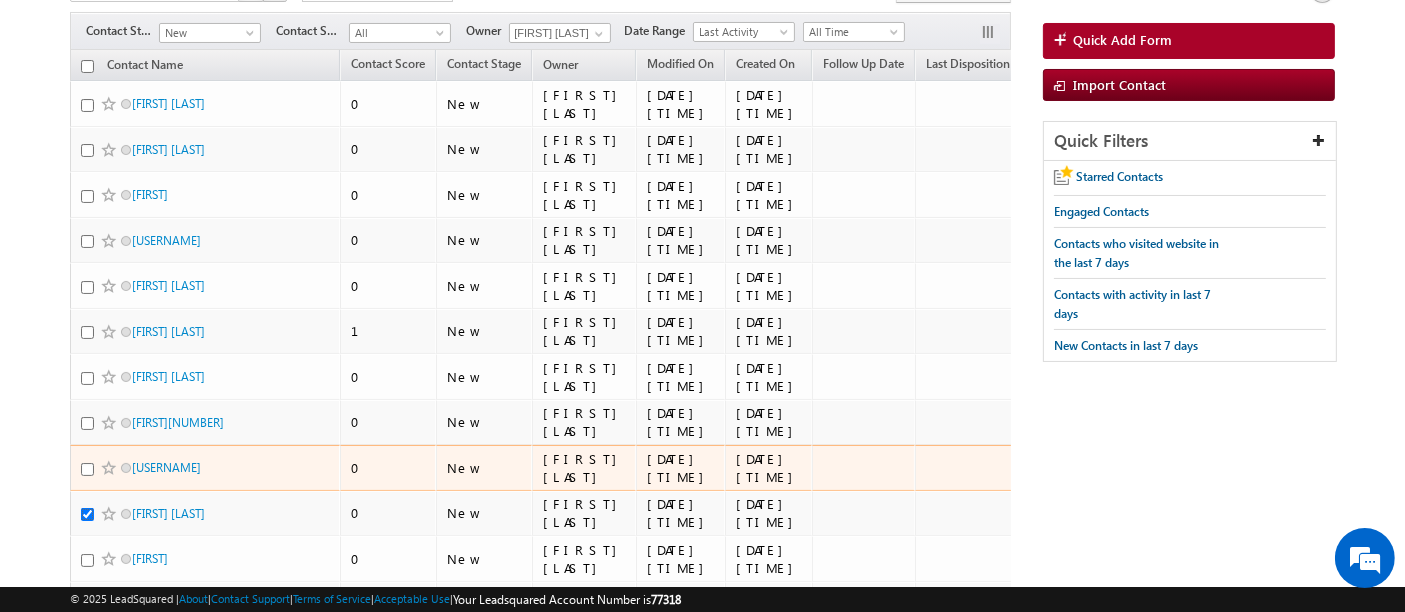 scroll, scrollTop: 0, scrollLeft: 0, axis: both 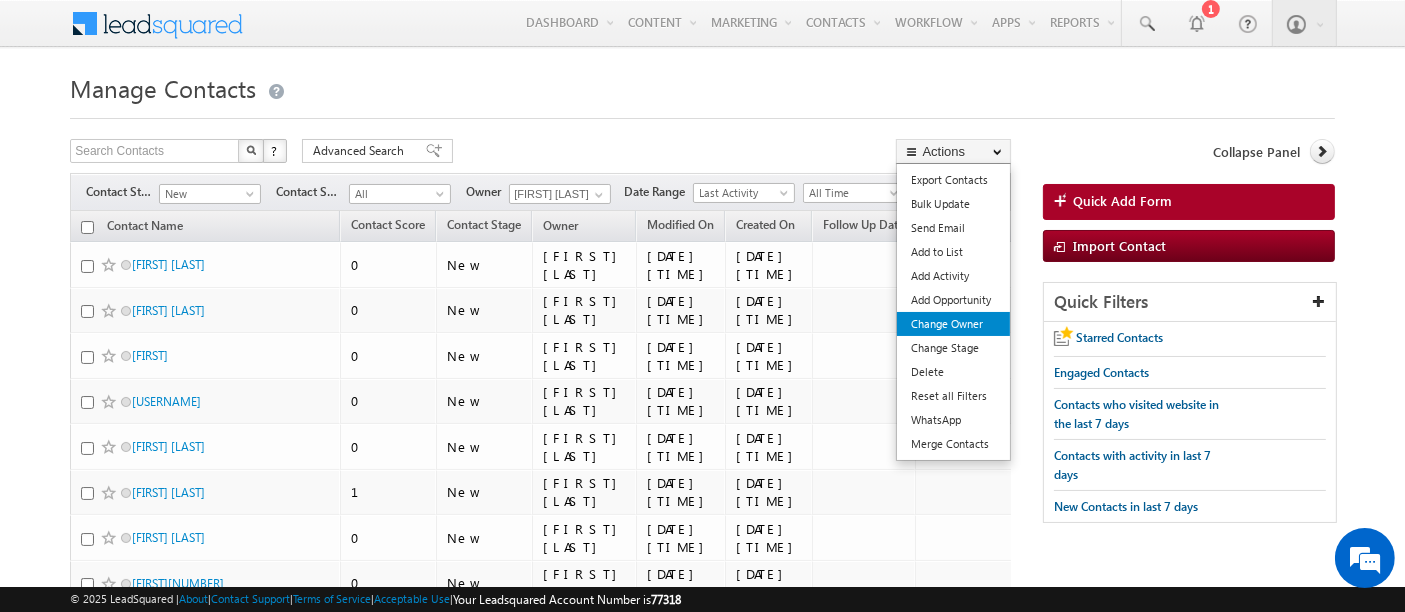 click on "Change Owner" at bounding box center [953, 324] 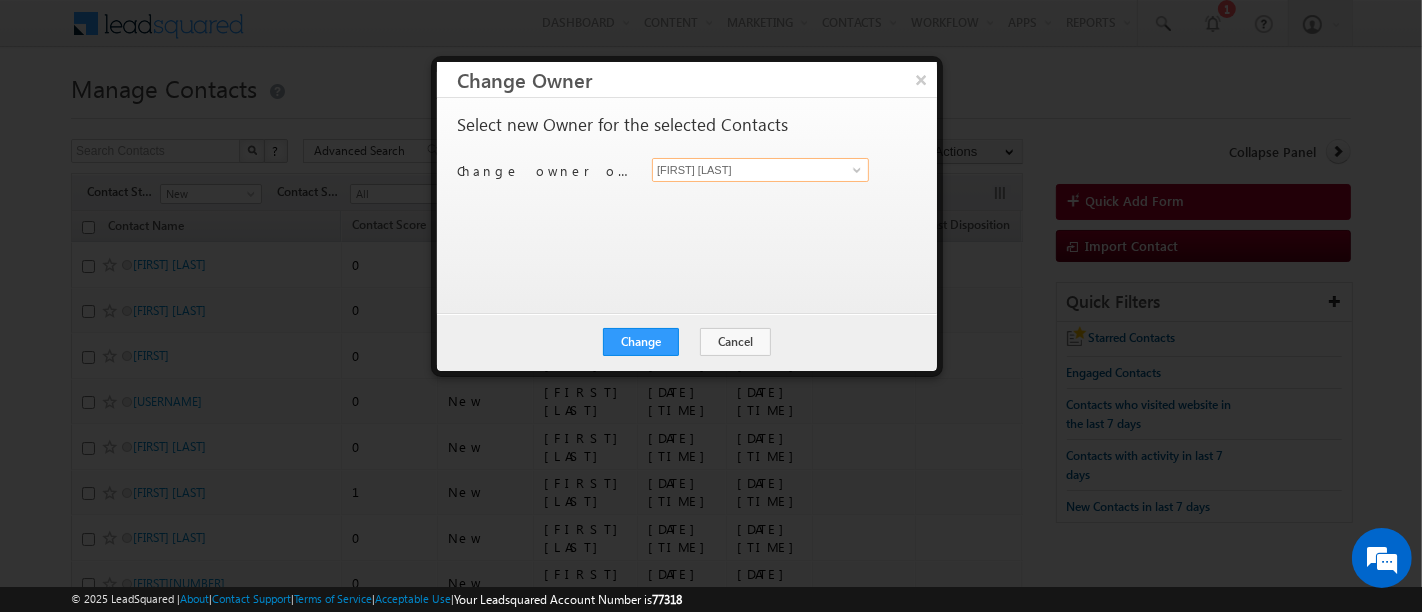 click on "[FIRST] [LAST]" at bounding box center (760, 170) 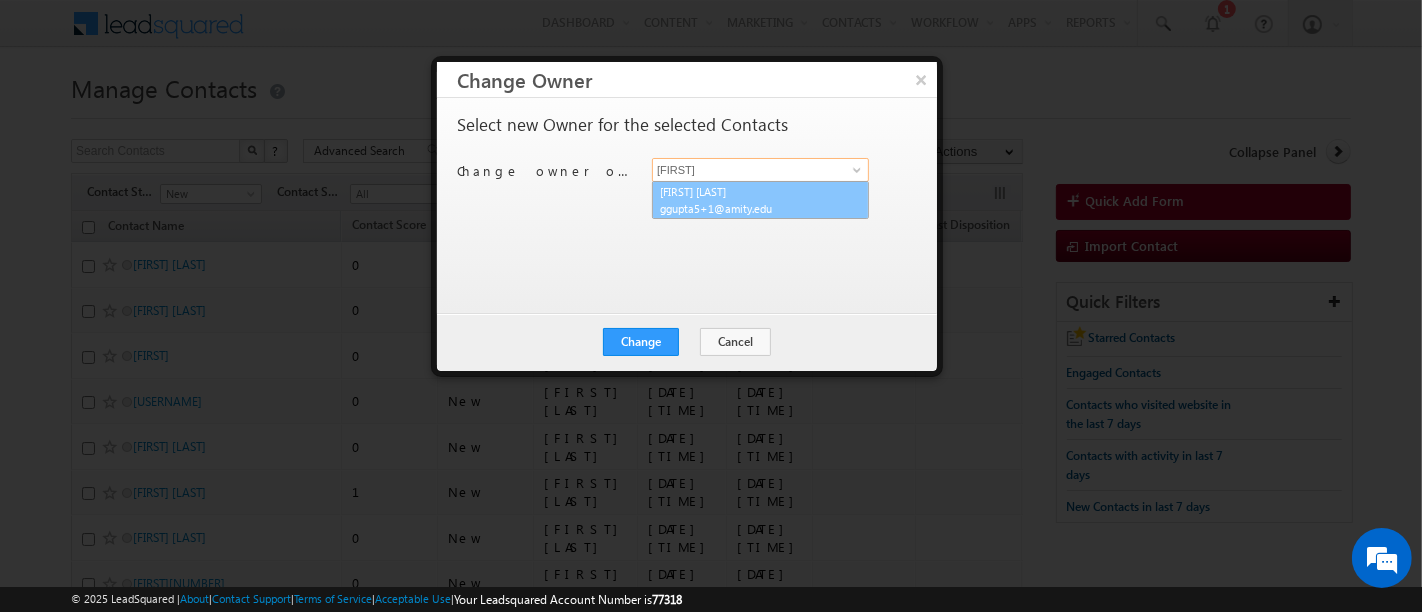 click on "ggupta5+1@amity.edu" at bounding box center [750, 208] 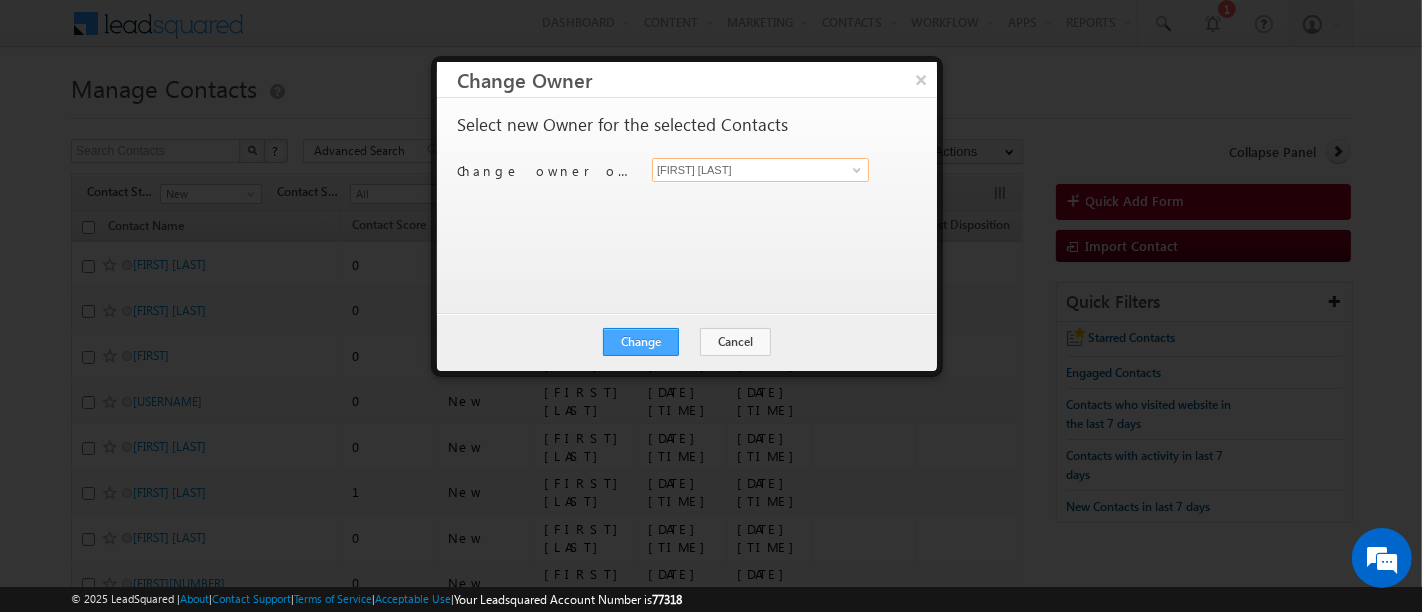 type on "[FIRST] [LAST]" 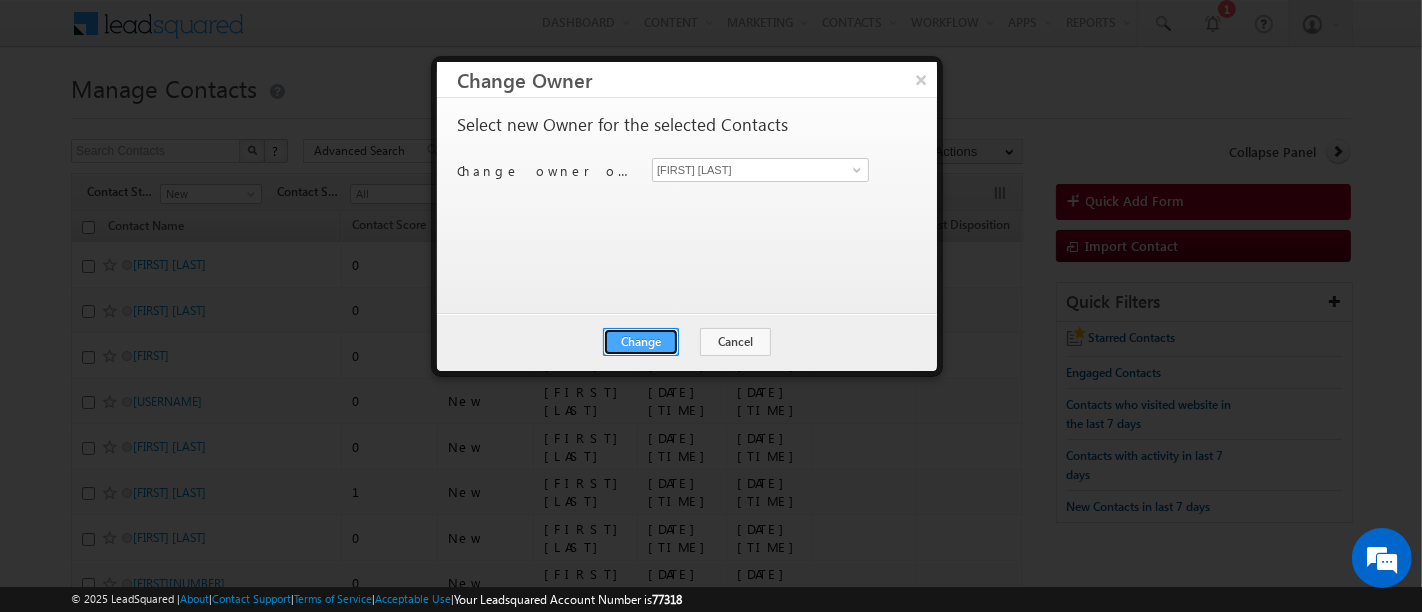 click on "Change" at bounding box center (641, 342) 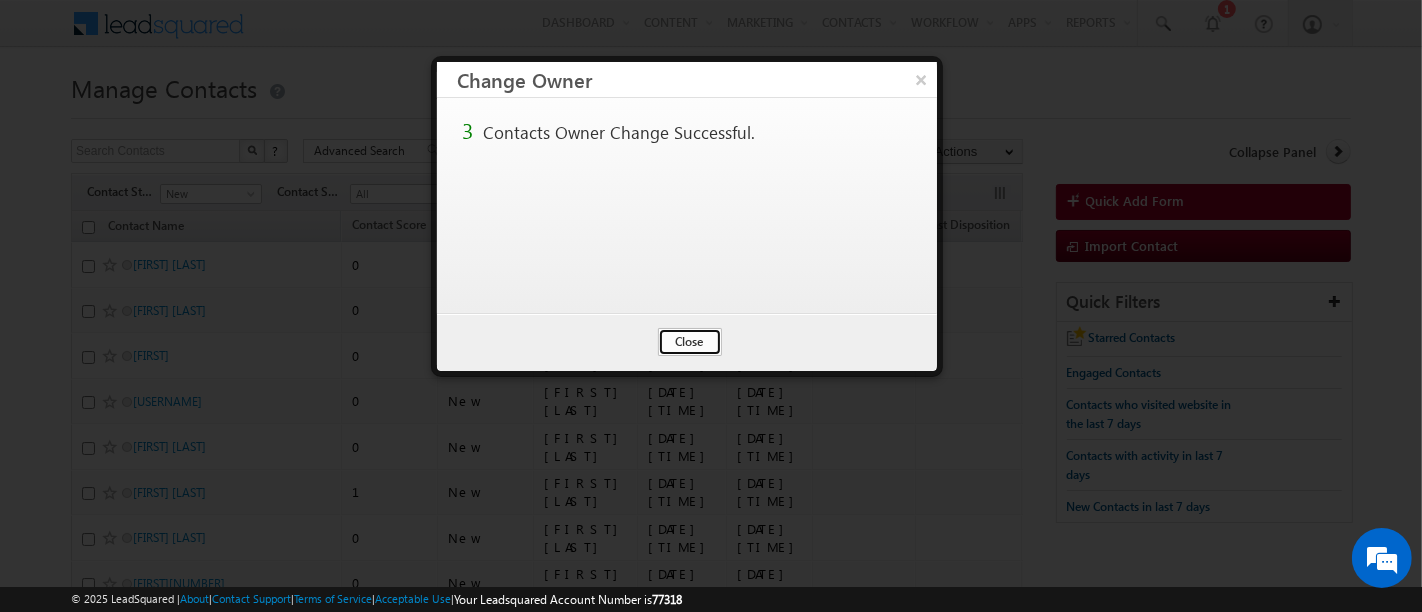 click on "Close" at bounding box center (690, 342) 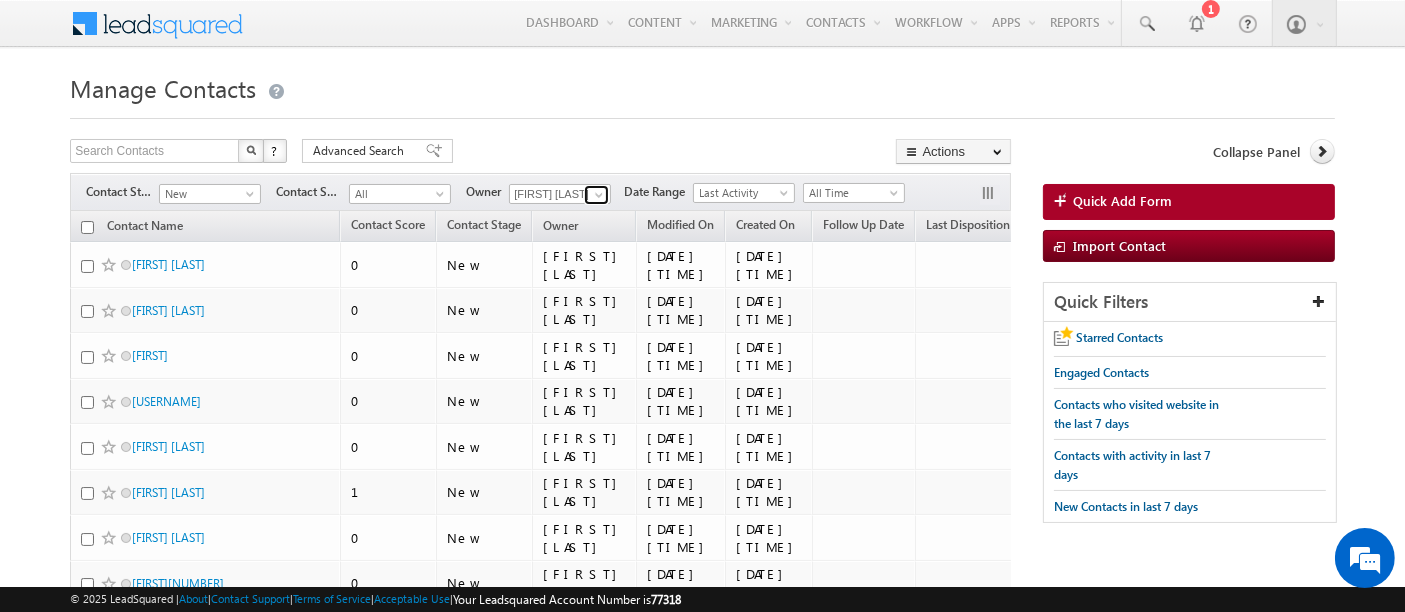 click at bounding box center (599, 195) 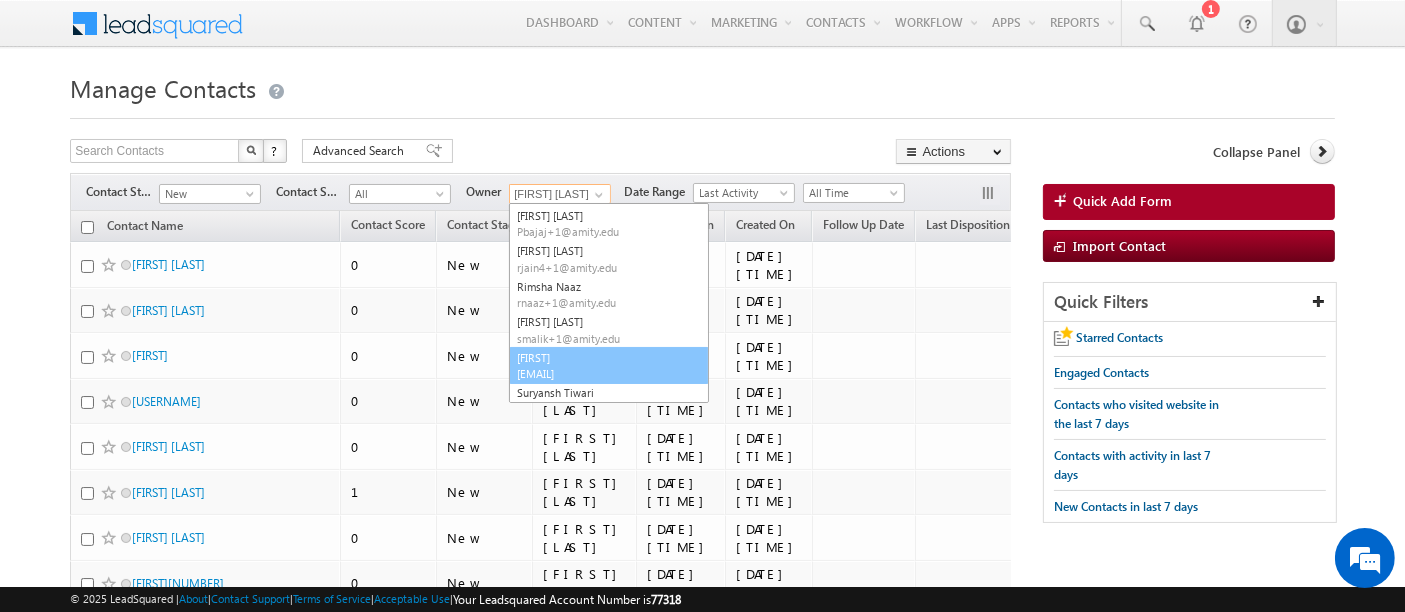 click on "[FIRST] [EMAIL]" at bounding box center [609, 366] 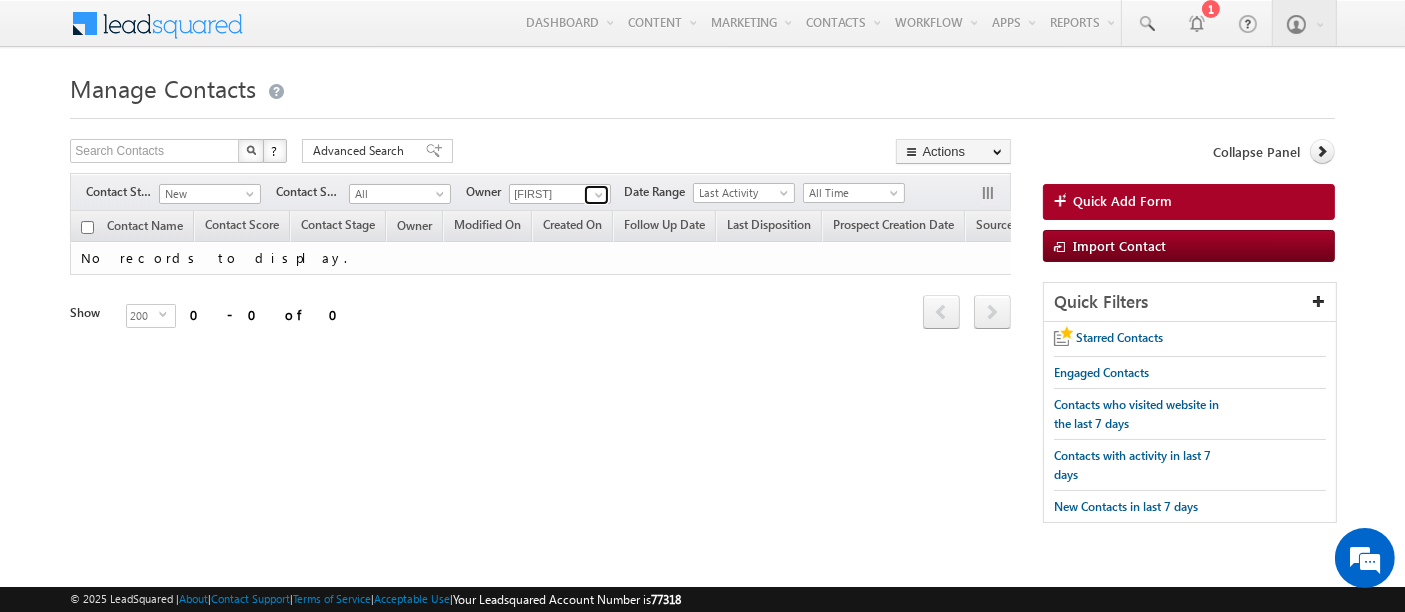 click at bounding box center [599, 195] 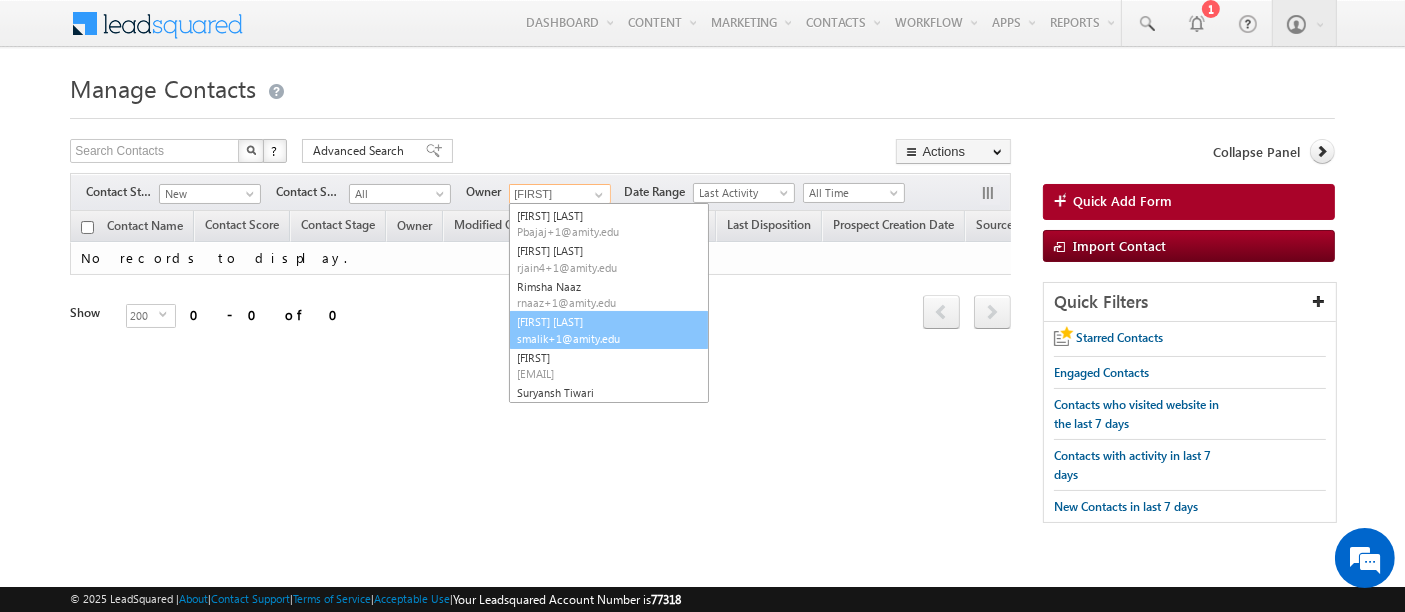scroll, scrollTop: 323, scrollLeft: 0, axis: vertical 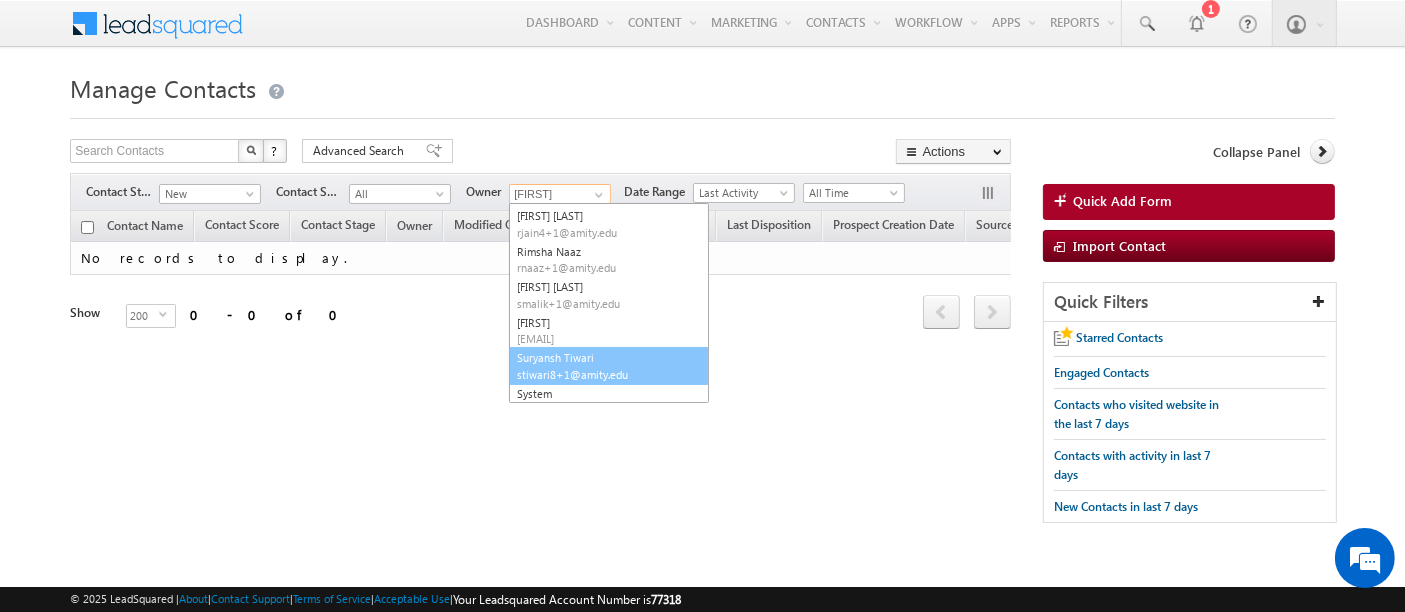 click on "[FIRST] [LAST] [EMAIL]" at bounding box center [609, 366] 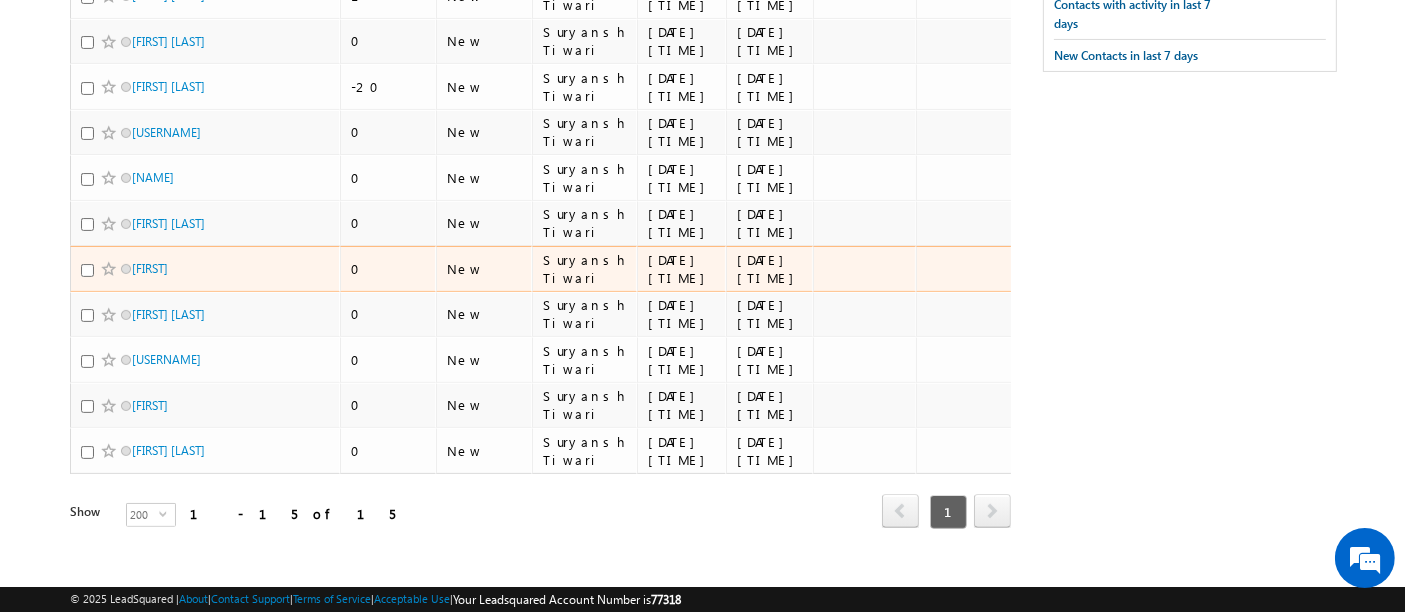 scroll, scrollTop: 479, scrollLeft: 0, axis: vertical 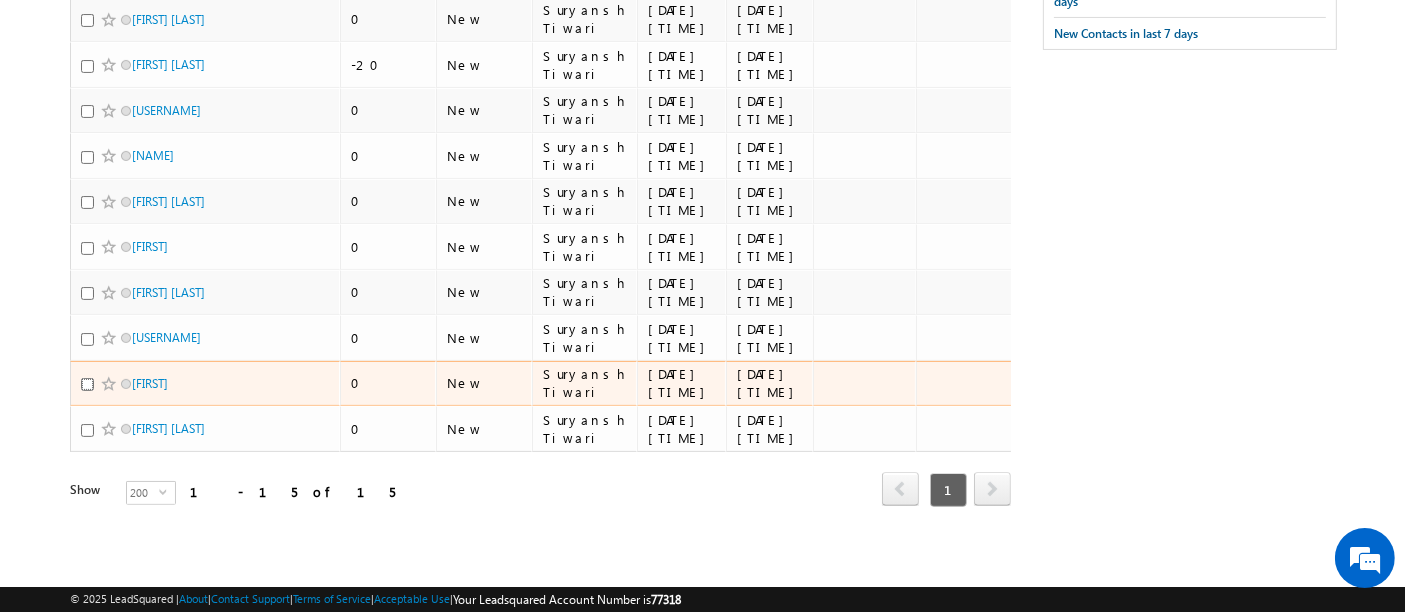 click at bounding box center (87, 384) 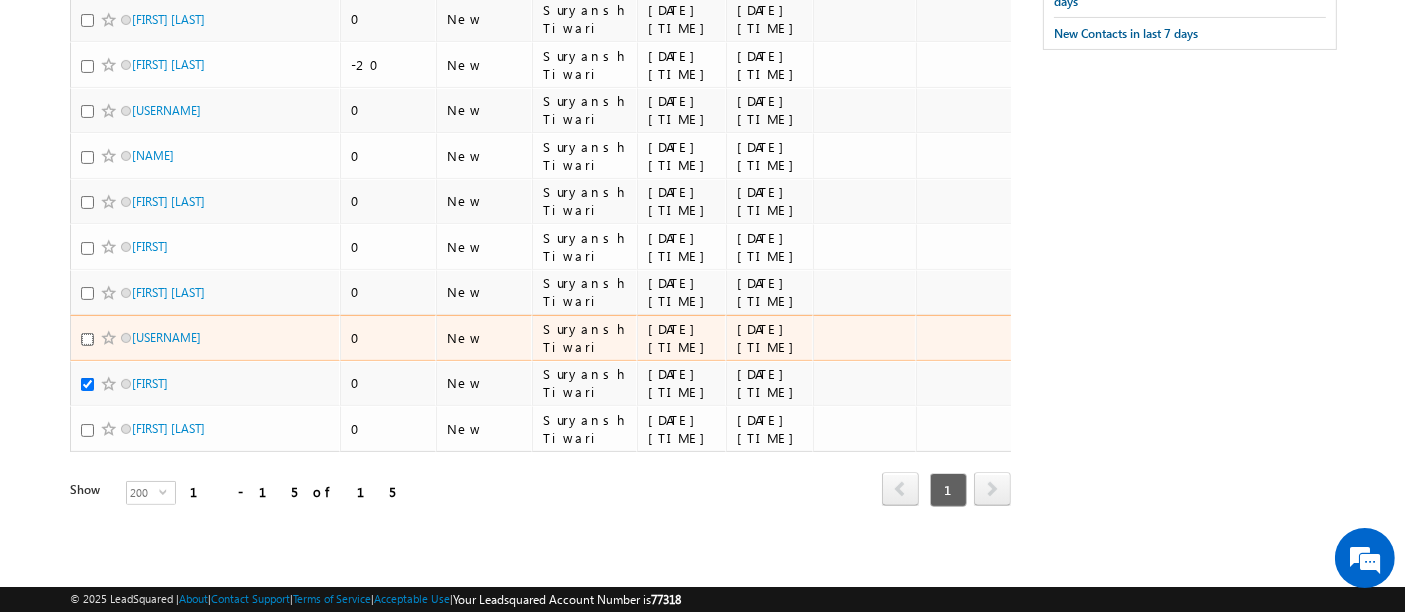 click at bounding box center (87, 339) 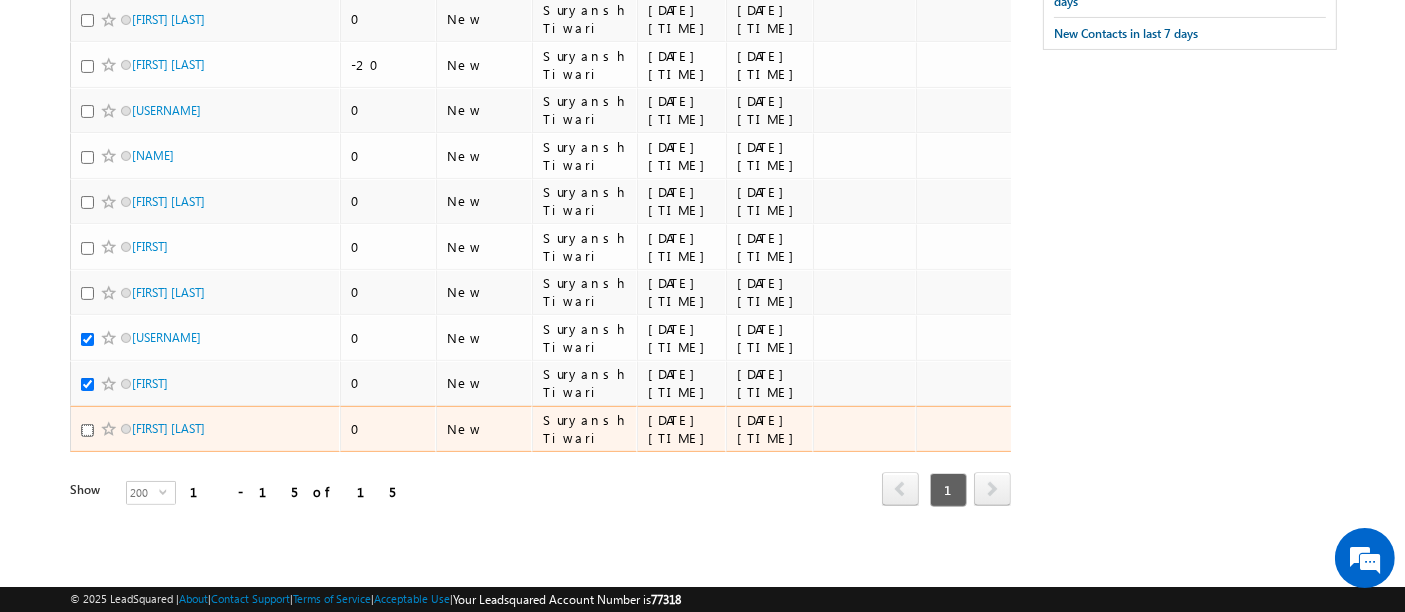 click at bounding box center (87, 430) 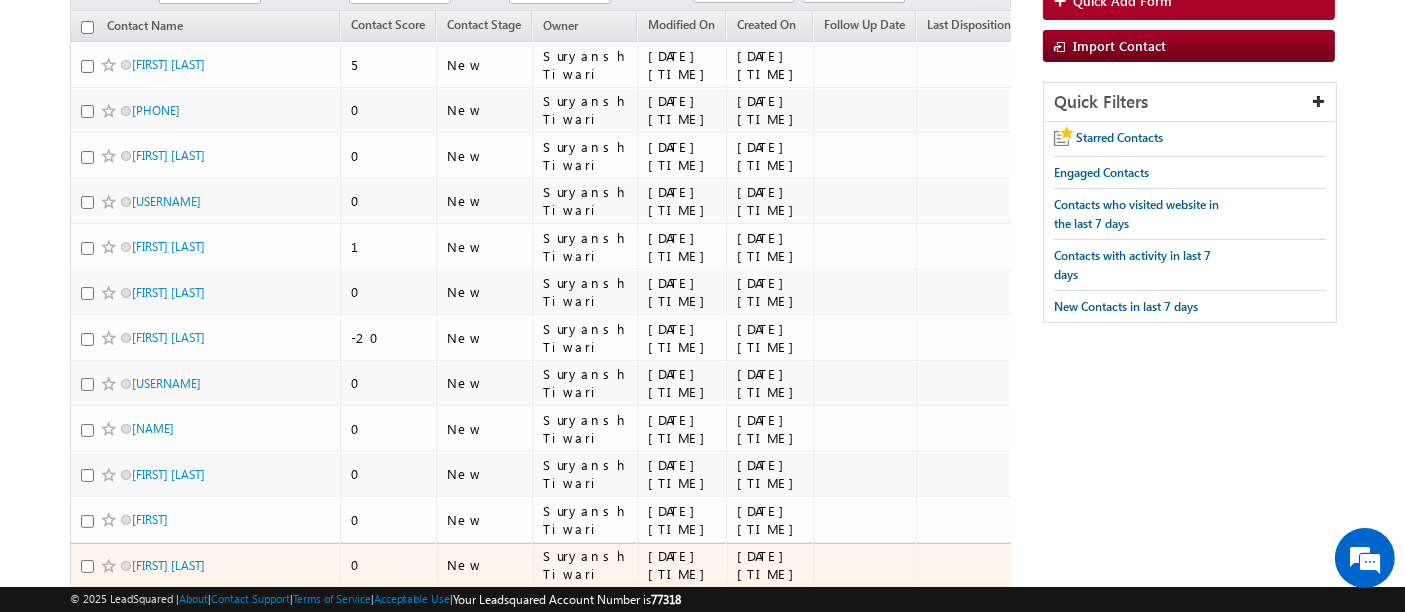 scroll, scrollTop: 0, scrollLeft: 0, axis: both 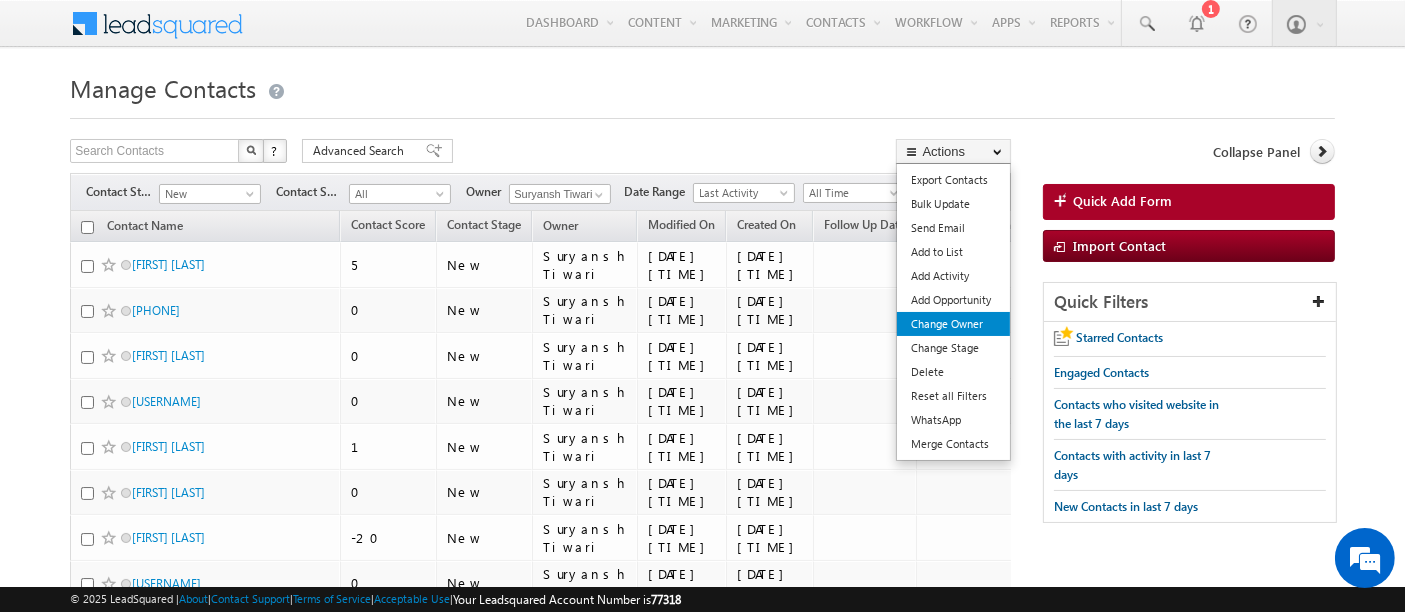 click on "Change Owner" at bounding box center [953, 324] 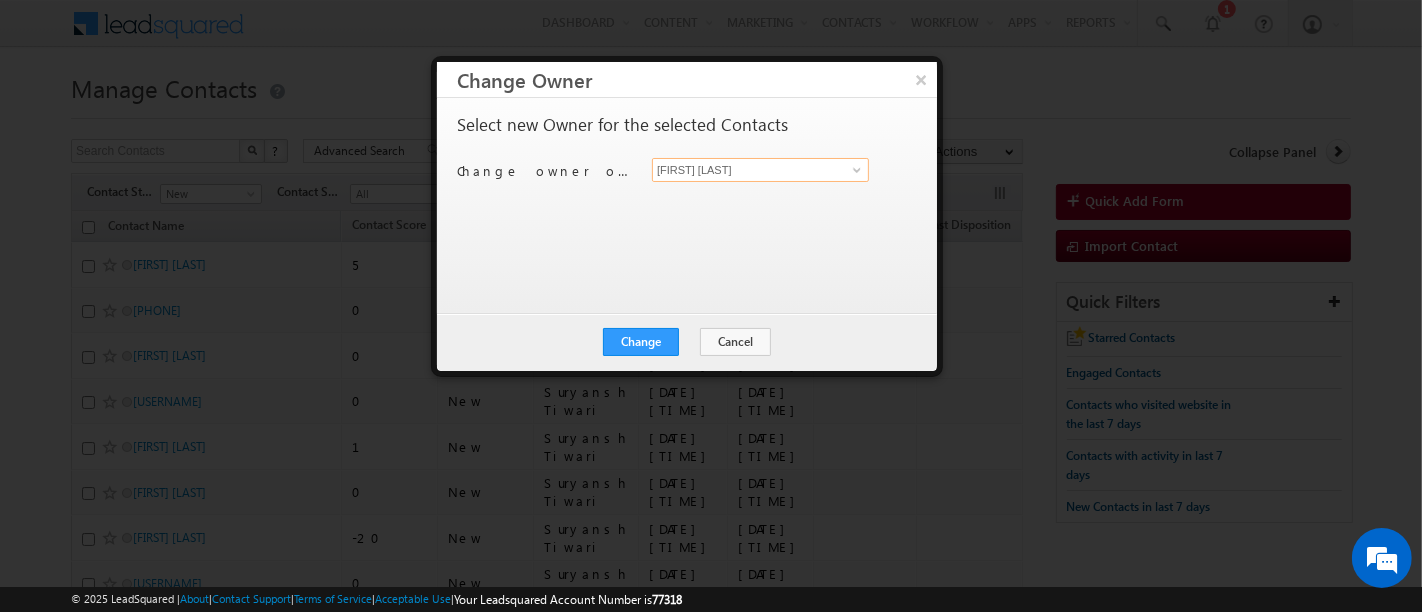 click on "[FIRST] [LAST]" at bounding box center [760, 170] 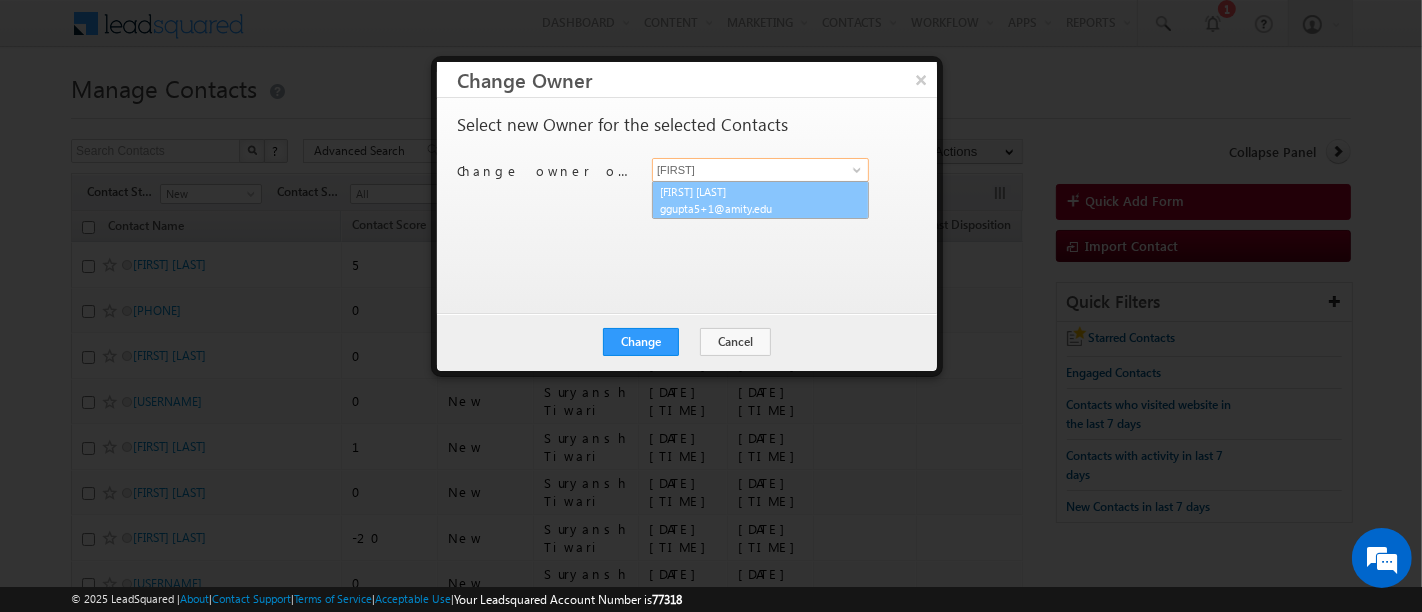 click on "ggupta5+1@amity.edu" at bounding box center (750, 208) 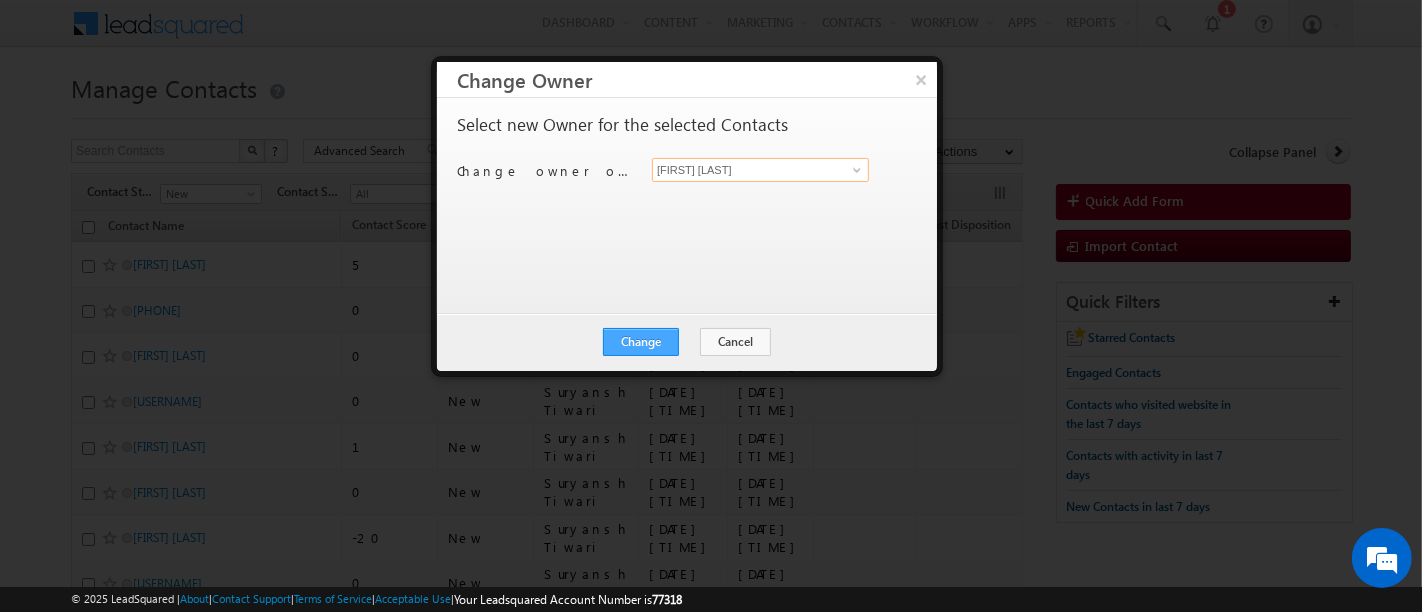 type on "[FIRST] [LAST]" 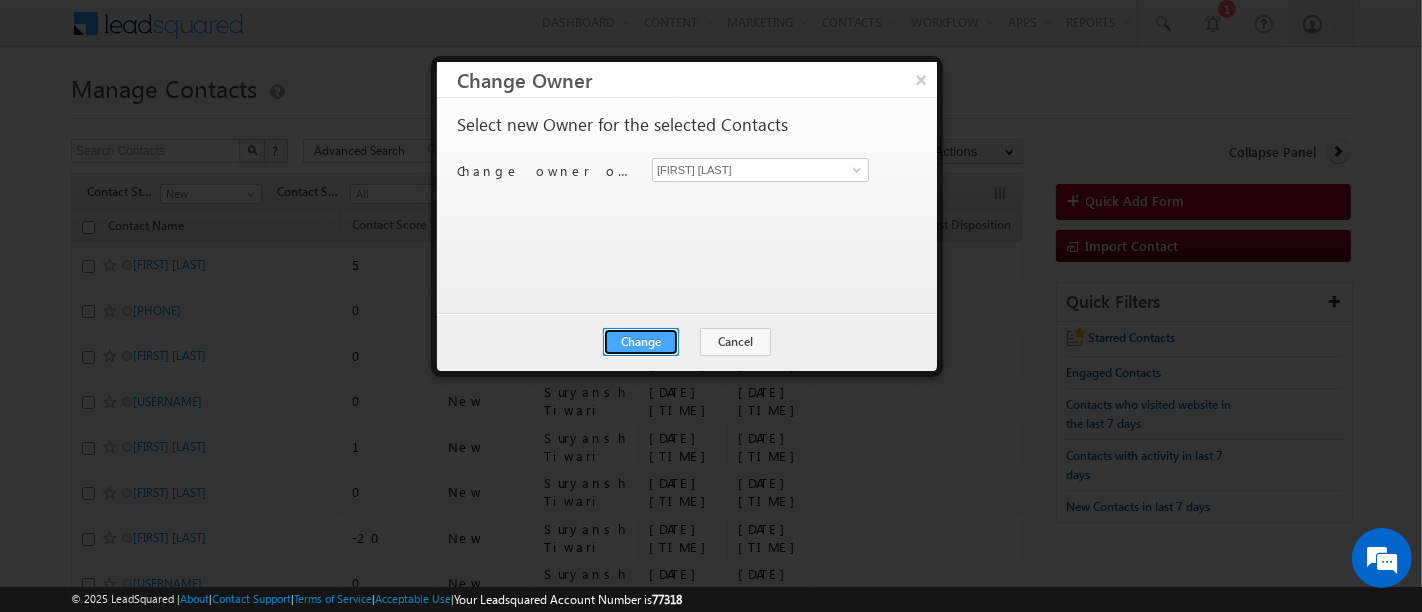 click on "Change" at bounding box center [641, 342] 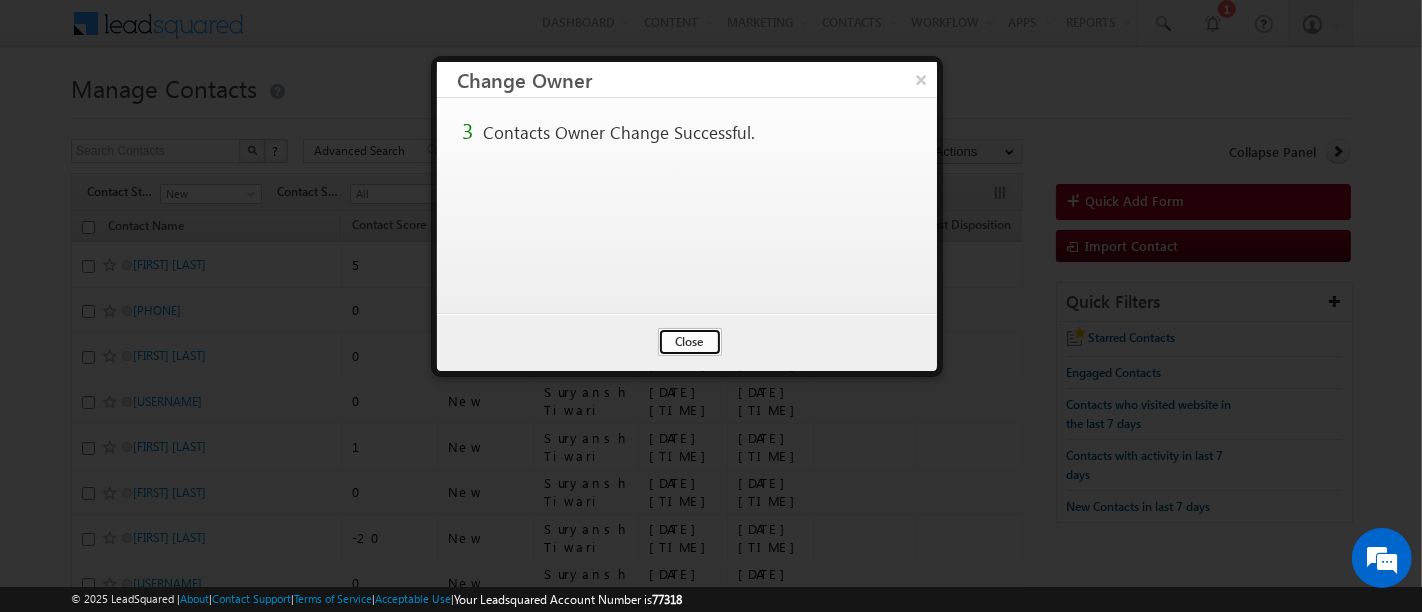 click on "Close" at bounding box center [690, 342] 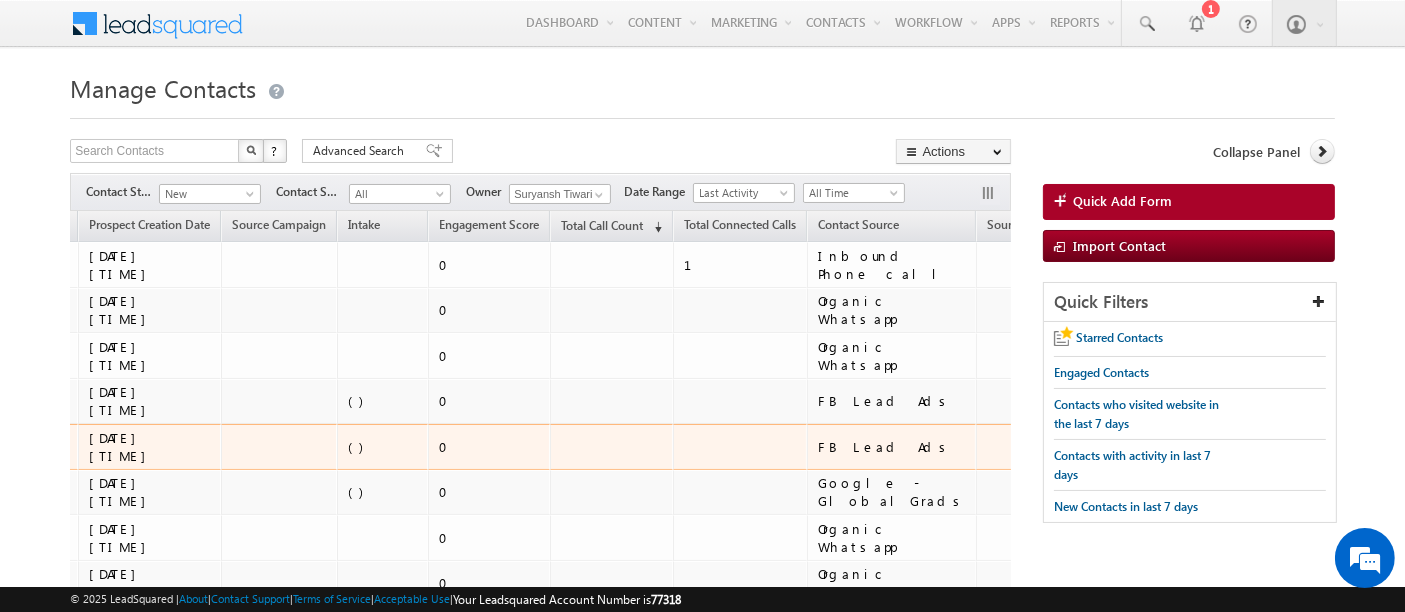 scroll, scrollTop: 0, scrollLeft: 1265, axis: horizontal 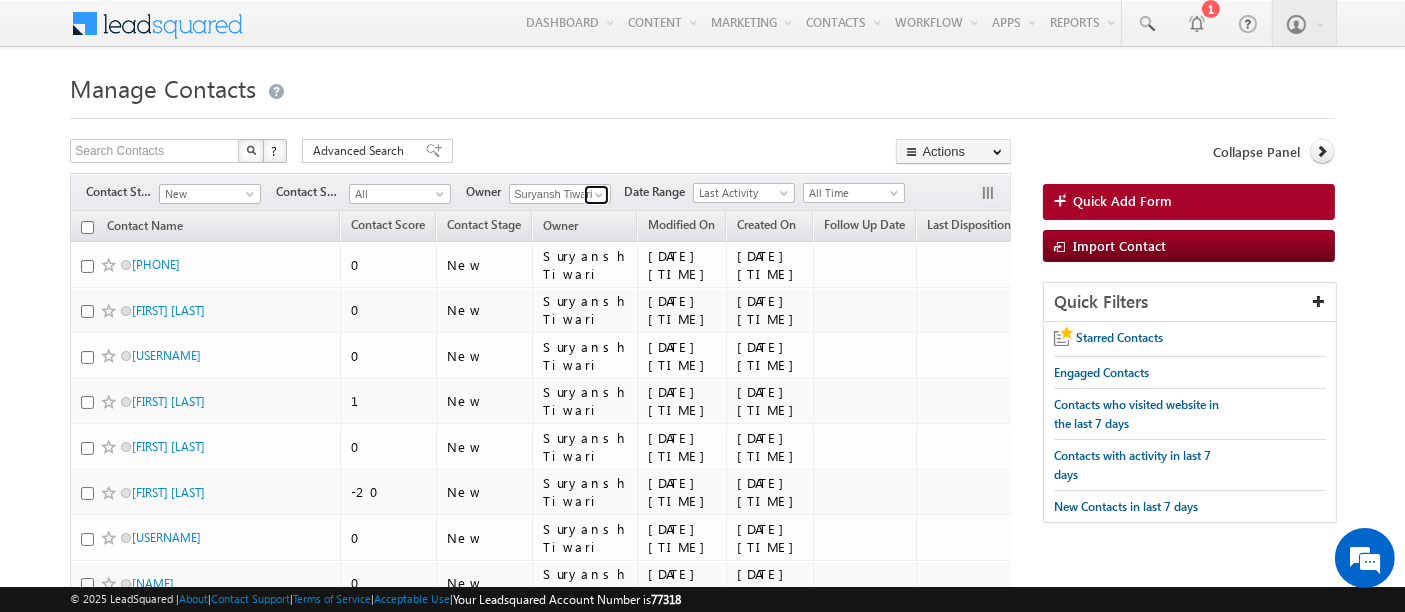 click at bounding box center (599, 195) 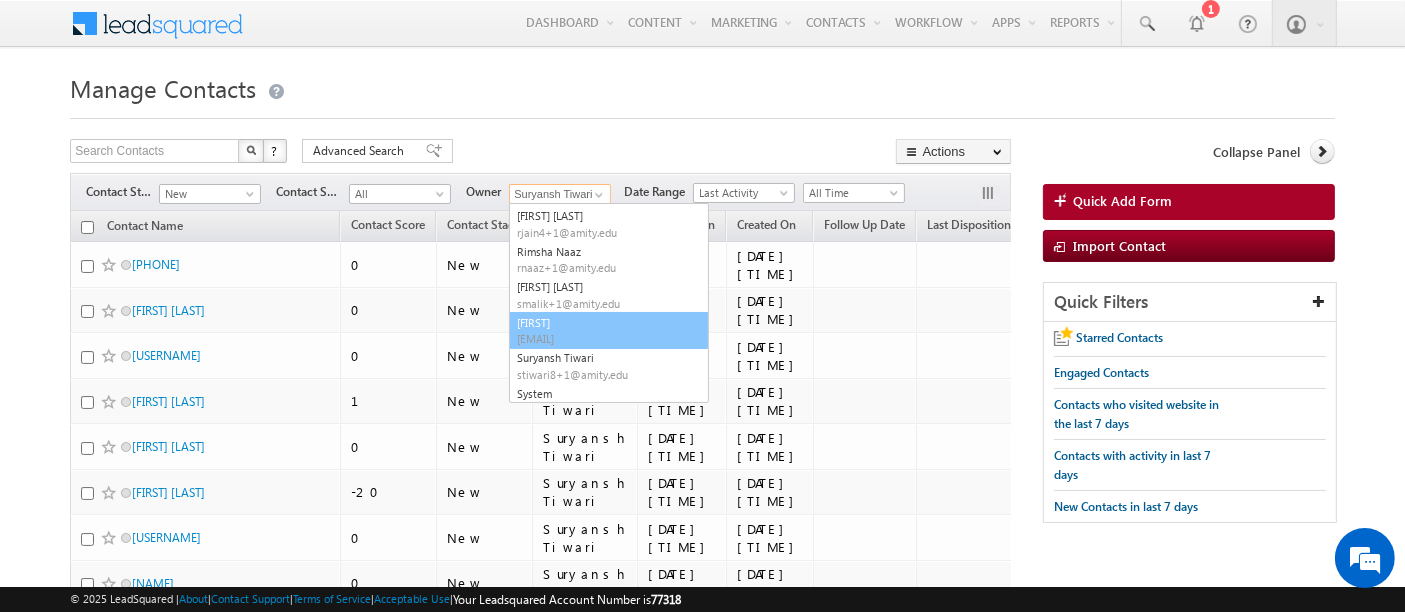 scroll, scrollTop: 106, scrollLeft: 0, axis: vertical 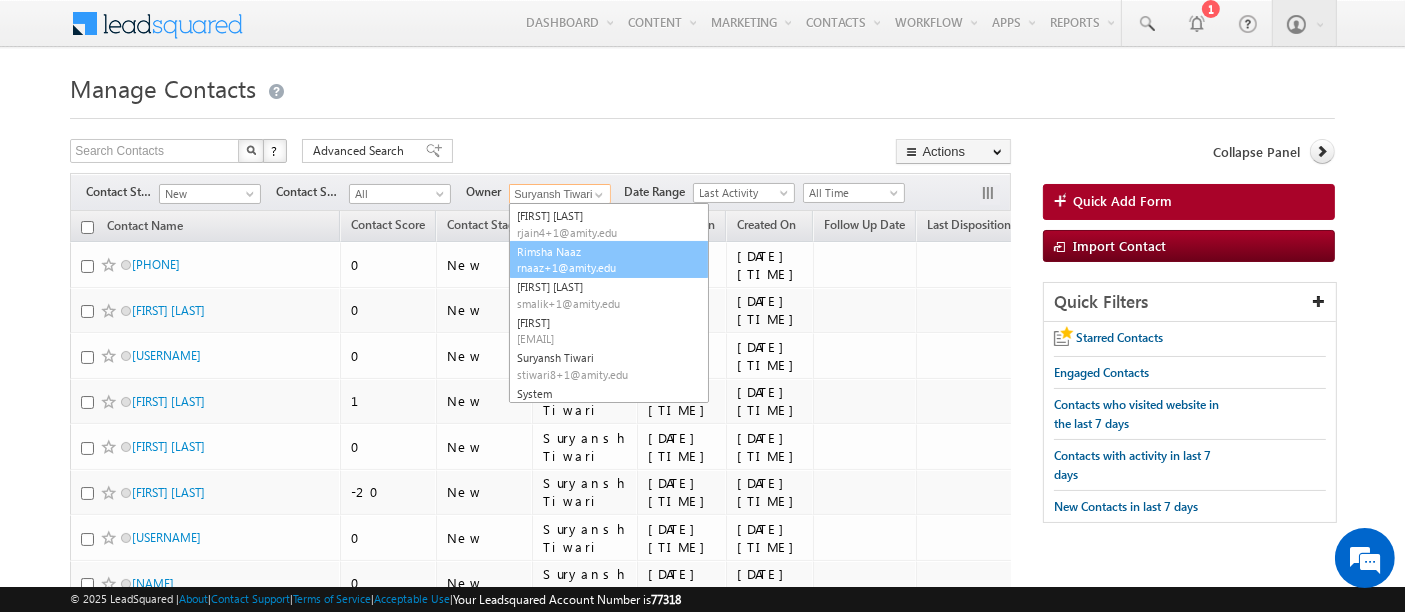 click on "rnaaz+1@amity.edu" at bounding box center [607, 267] 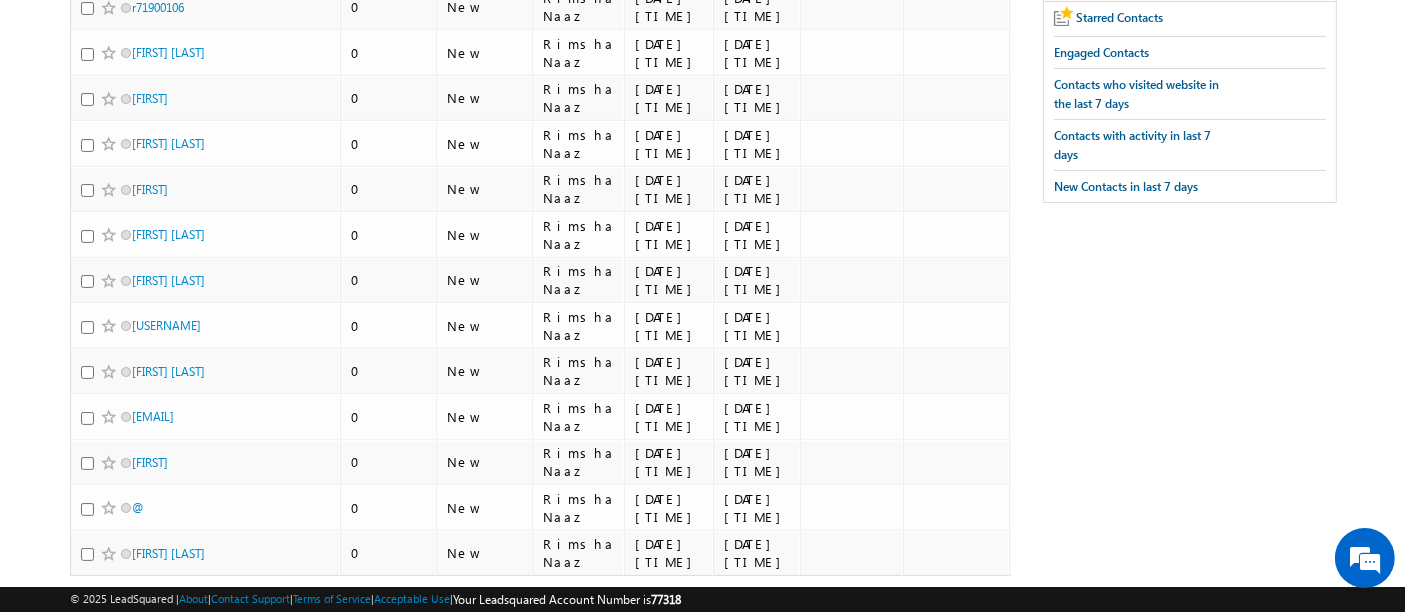 scroll, scrollTop: 100, scrollLeft: 0, axis: vertical 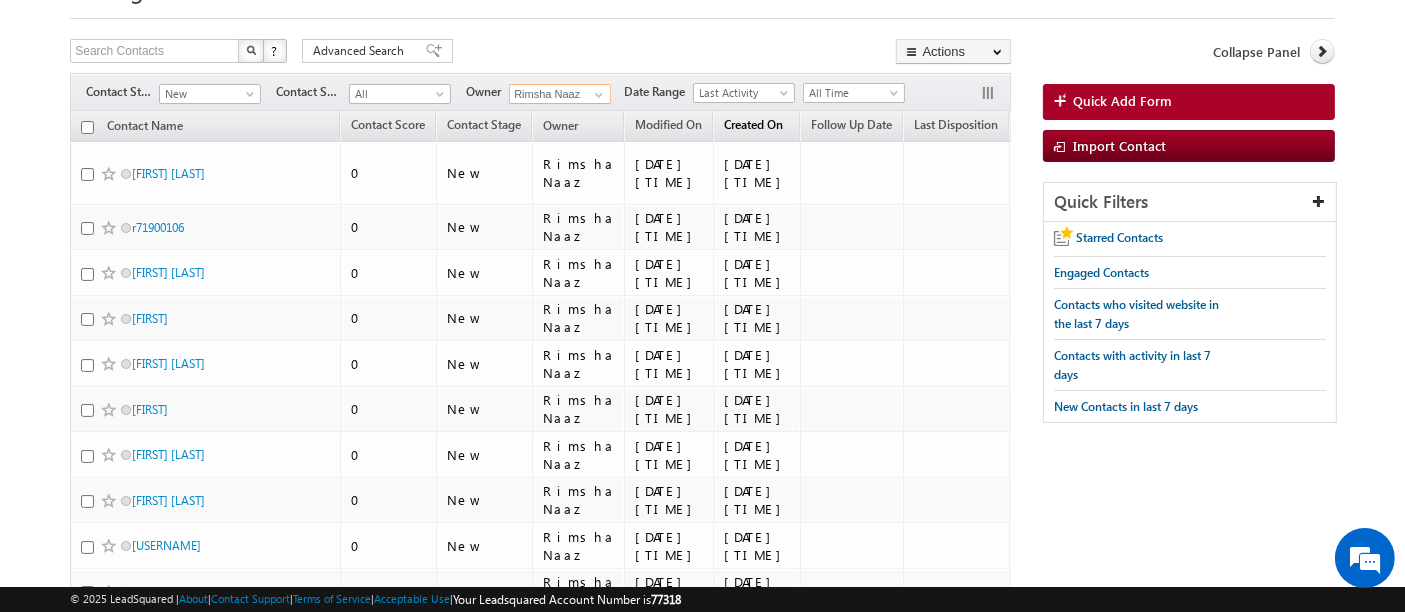 click on "Created On" at bounding box center [753, 124] 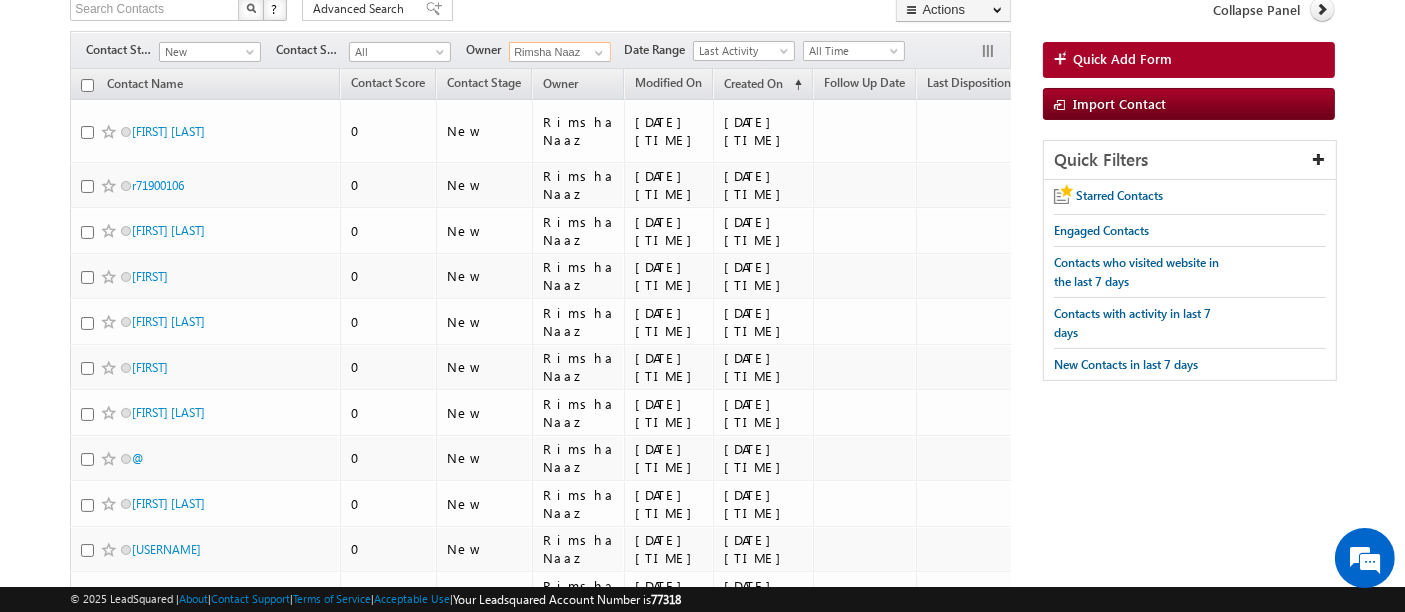 scroll, scrollTop: 0, scrollLeft: 0, axis: both 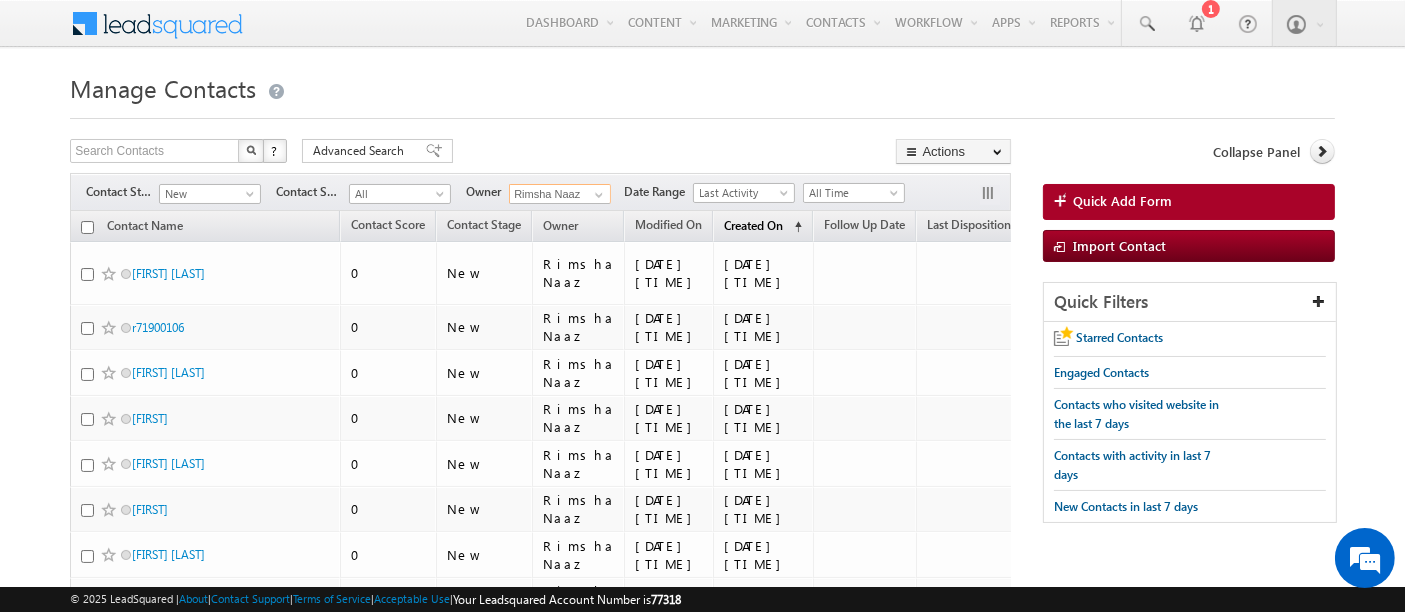 click on "Created On" at bounding box center [753, 225] 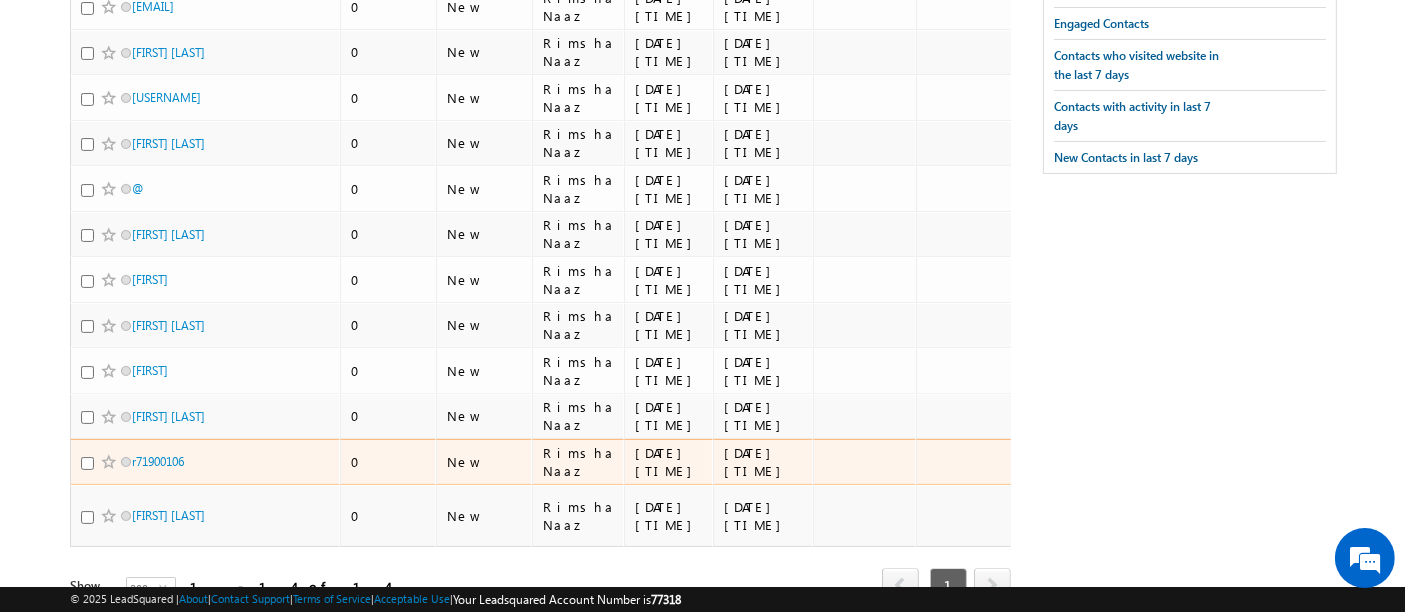 scroll, scrollTop: 434, scrollLeft: 0, axis: vertical 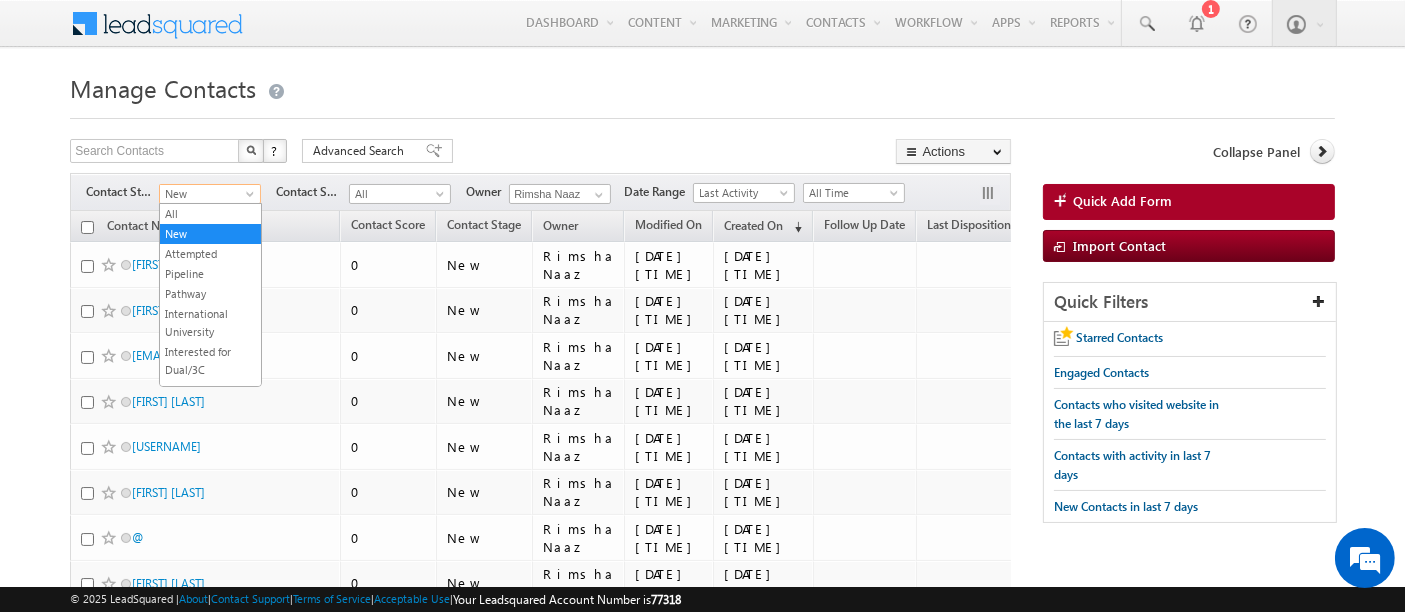 click on "New" at bounding box center (207, 194) 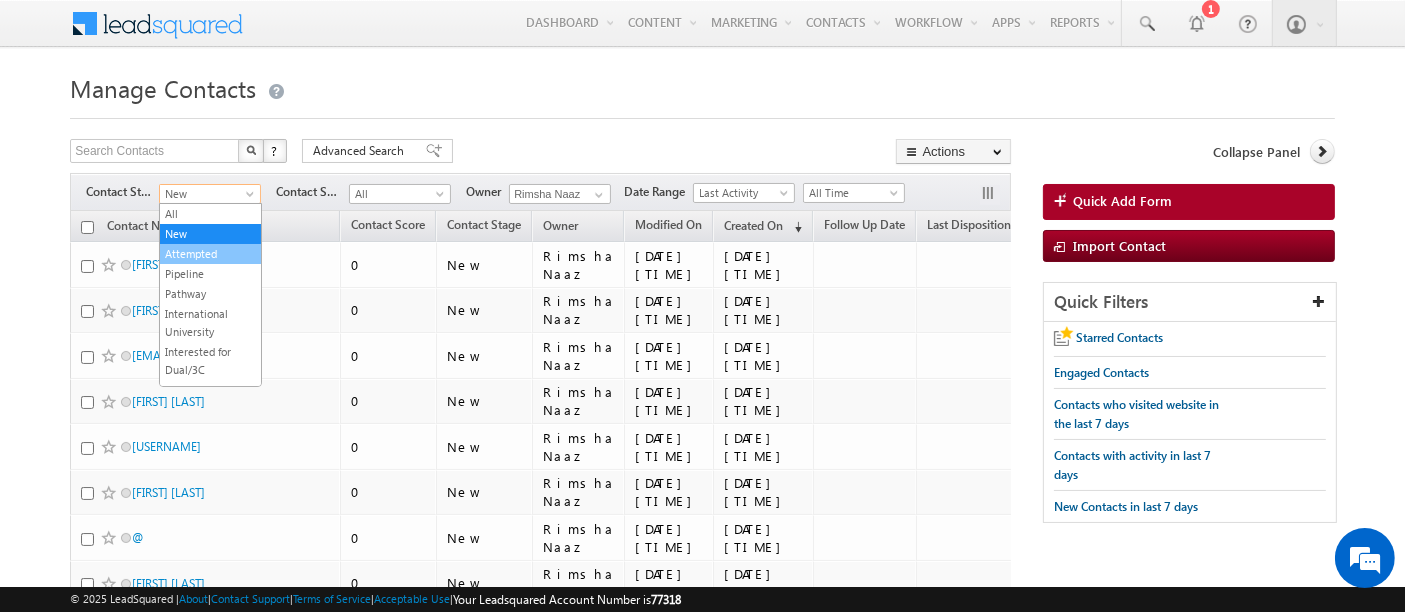 click on "Attempted" at bounding box center (210, 254) 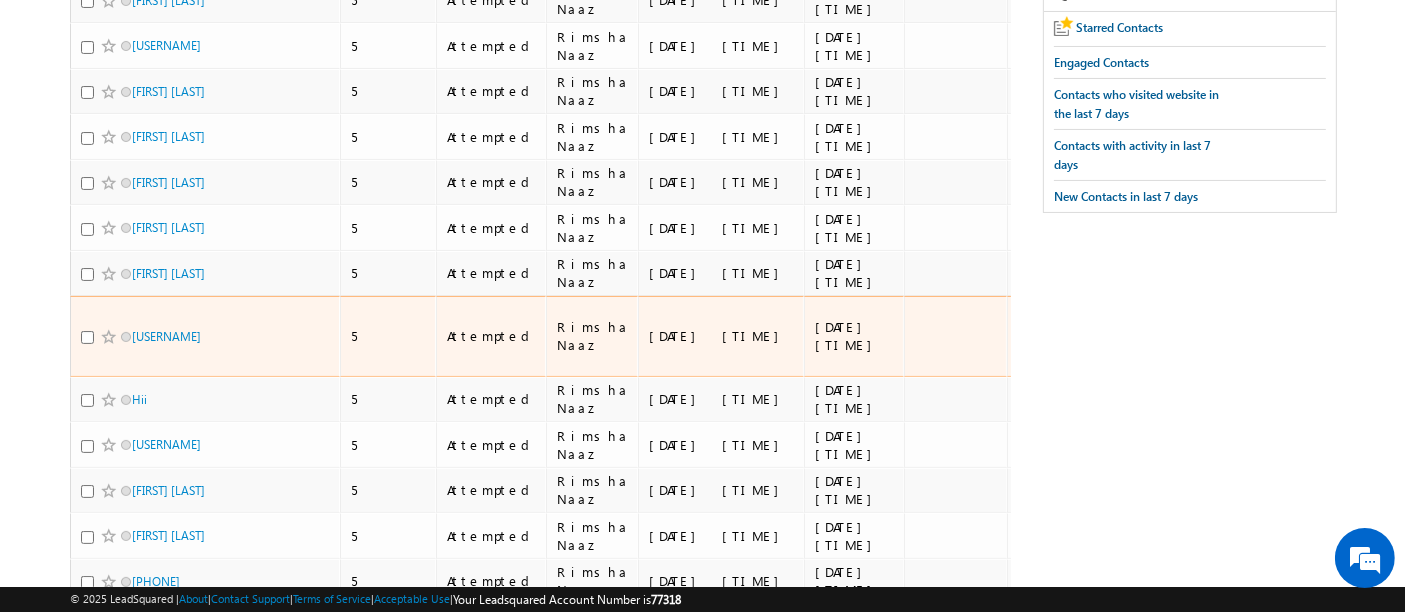 scroll, scrollTop: 0, scrollLeft: 0, axis: both 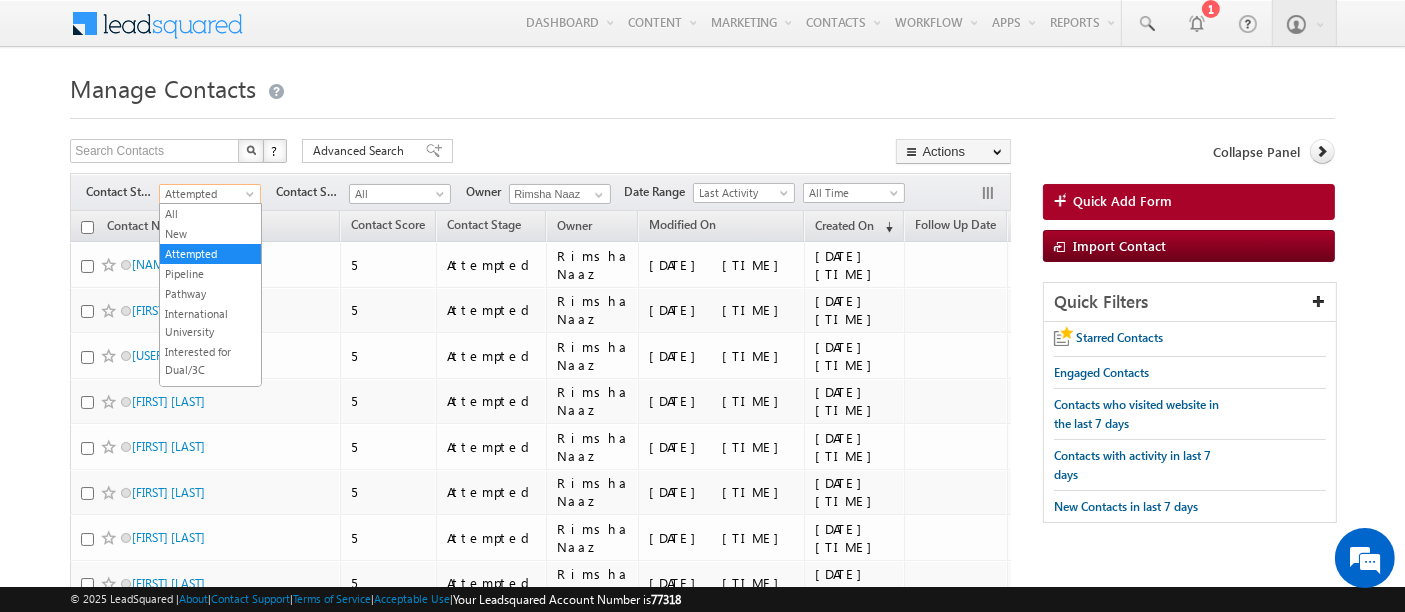 click on "Attempted" at bounding box center (207, 194) 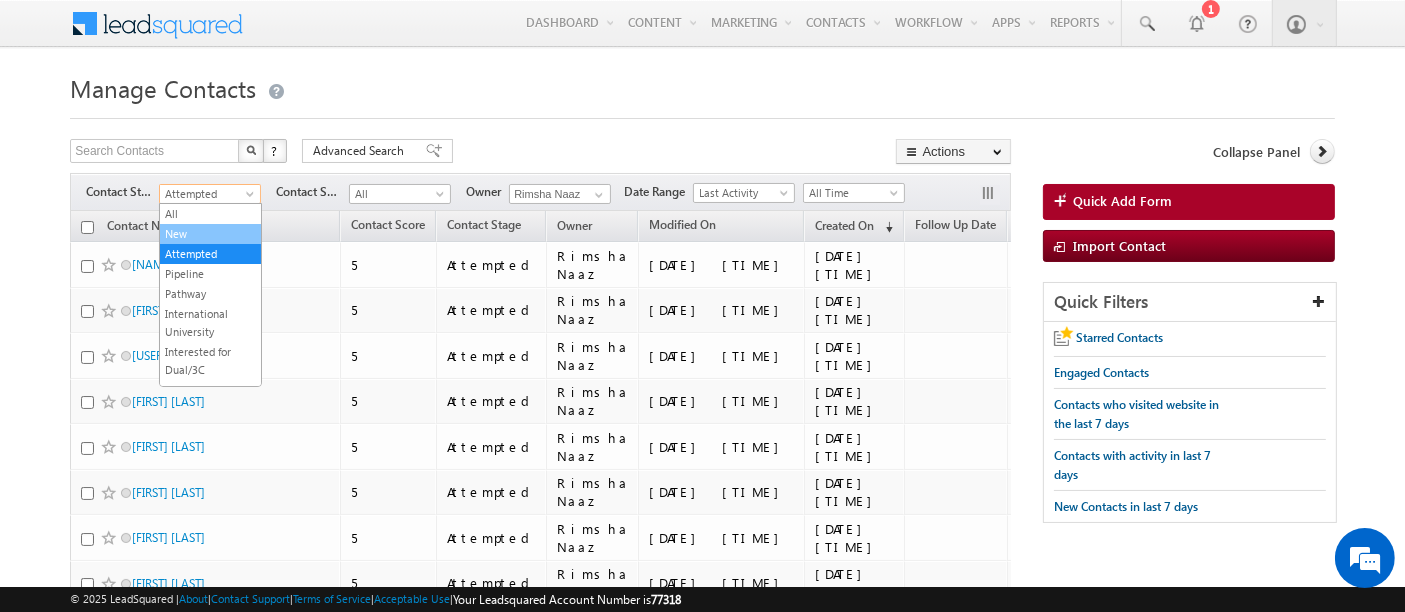 click on "New" at bounding box center [210, 234] 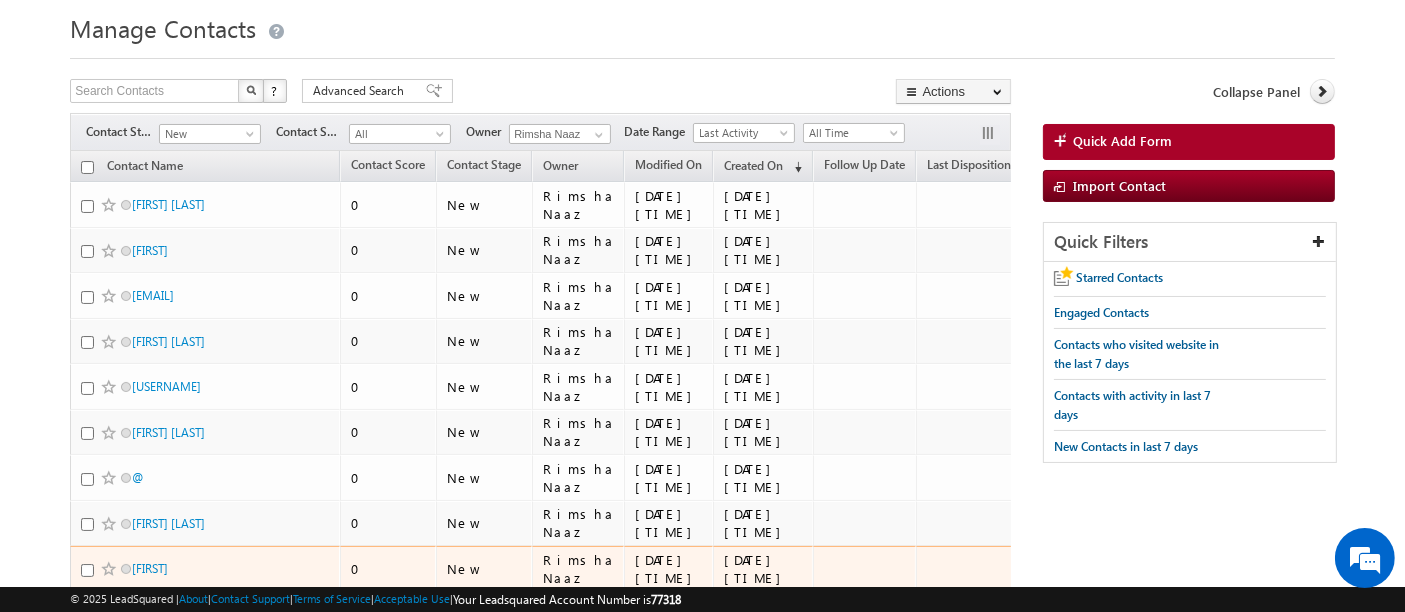 scroll, scrollTop: 60, scrollLeft: 0, axis: vertical 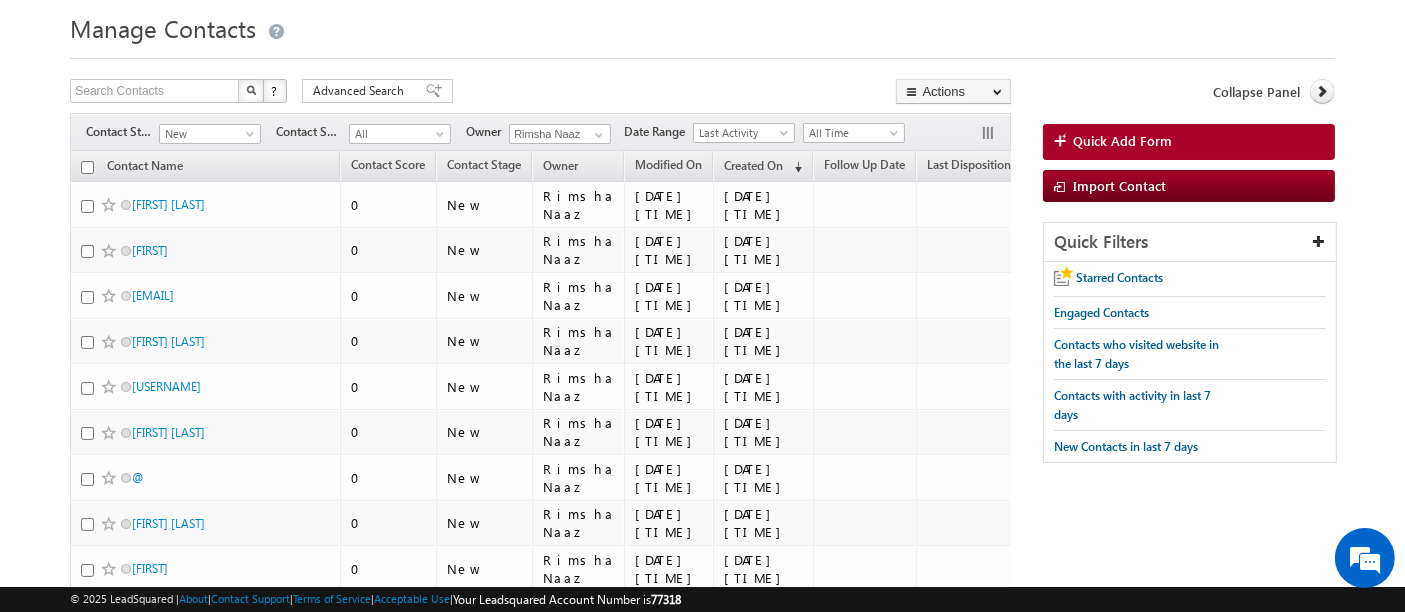 click on "Menu
[FIRST] [LAST]
[EMAIL]" at bounding box center [702, 443] 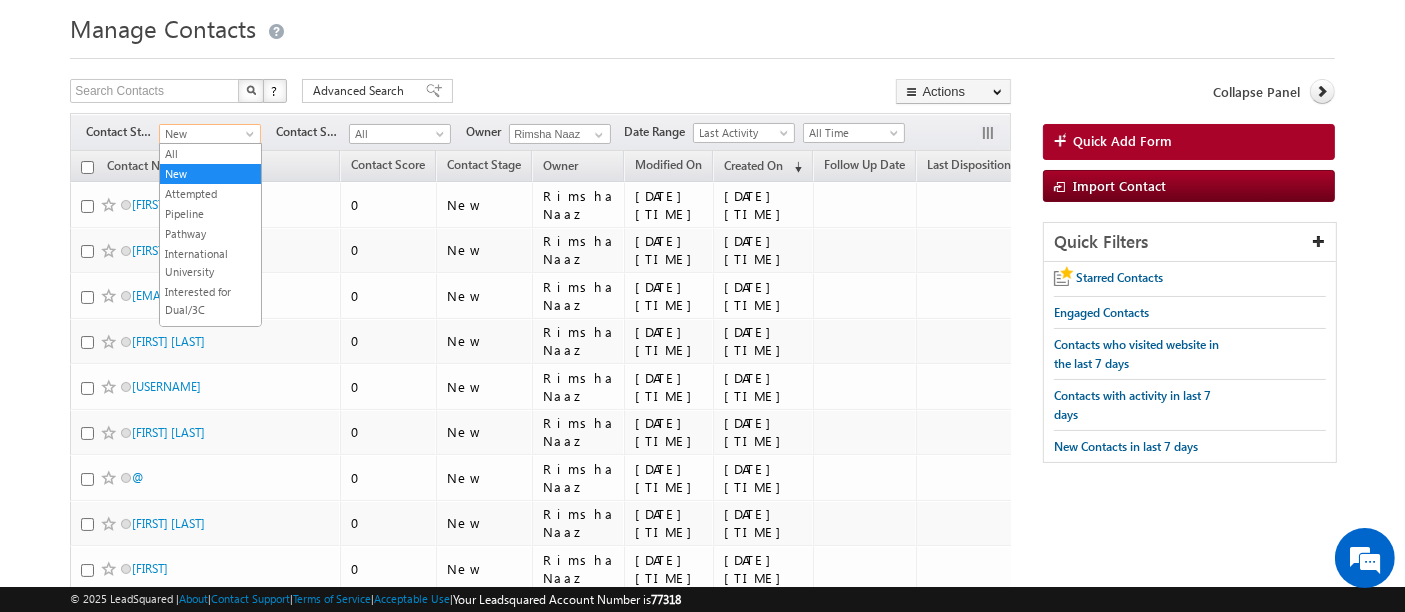 click on "New" at bounding box center [207, 134] 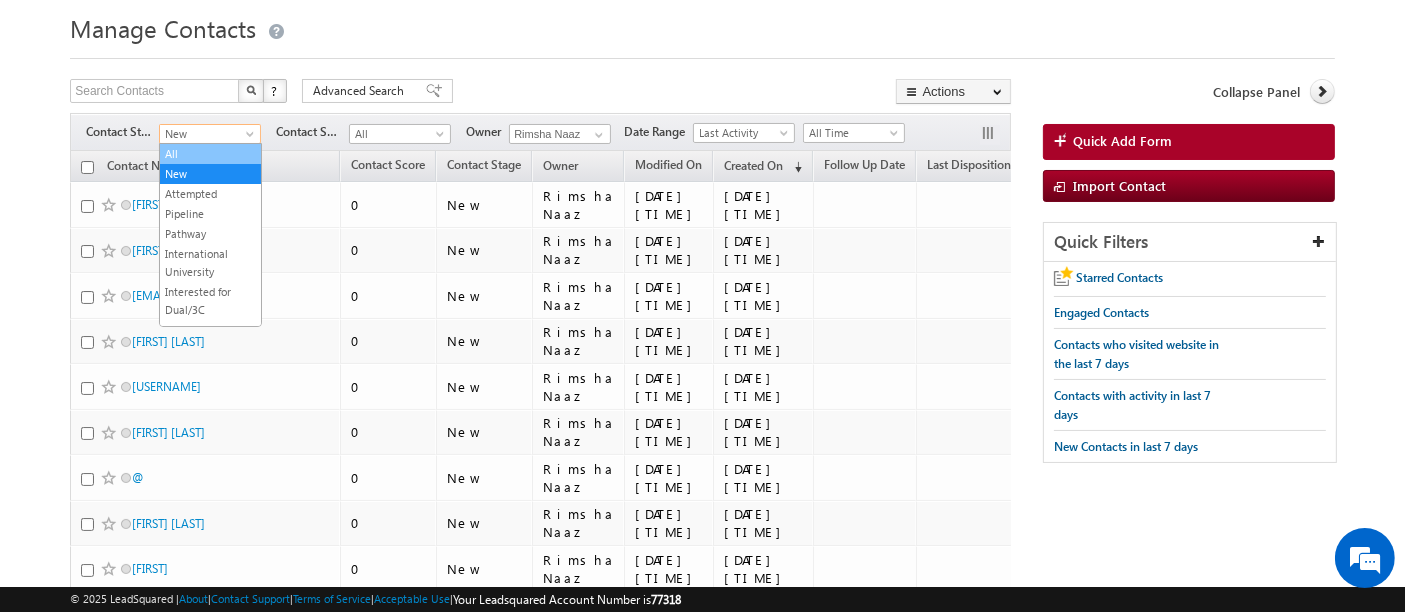 click on "All" at bounding box center [210, 154] 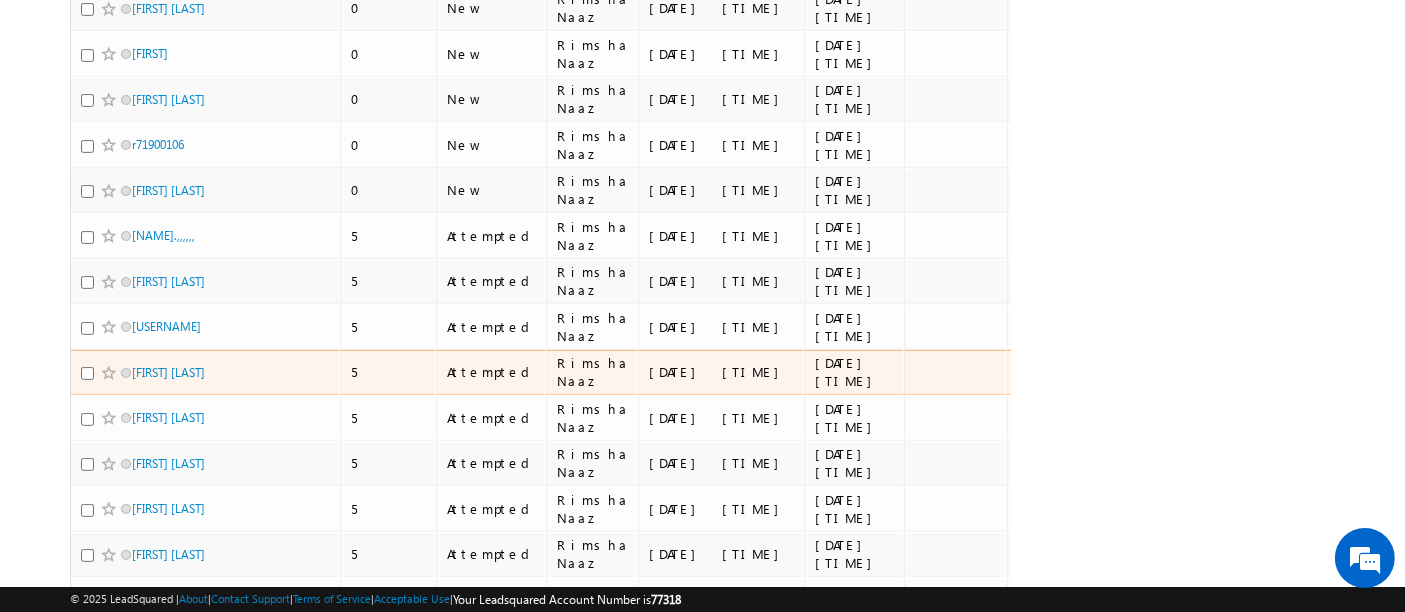 scroll, scrollTop: 0, scrollLeft: 0, axis: both 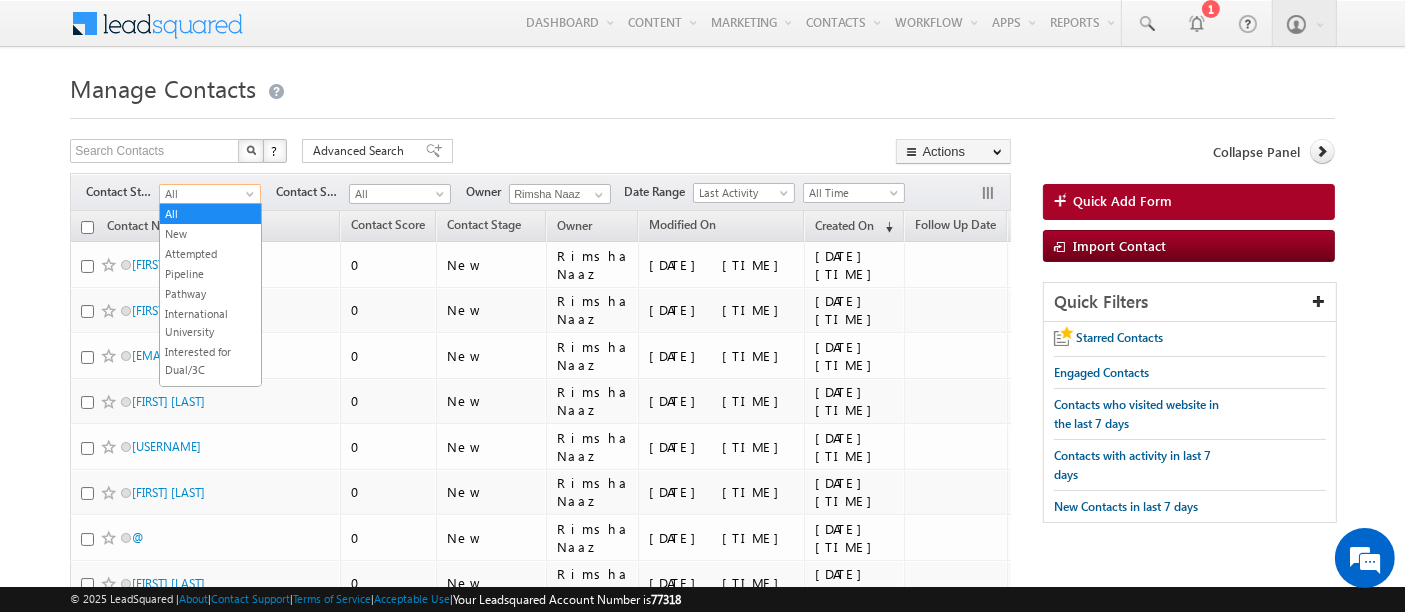 click on "All" at bounding box center (207, 194) 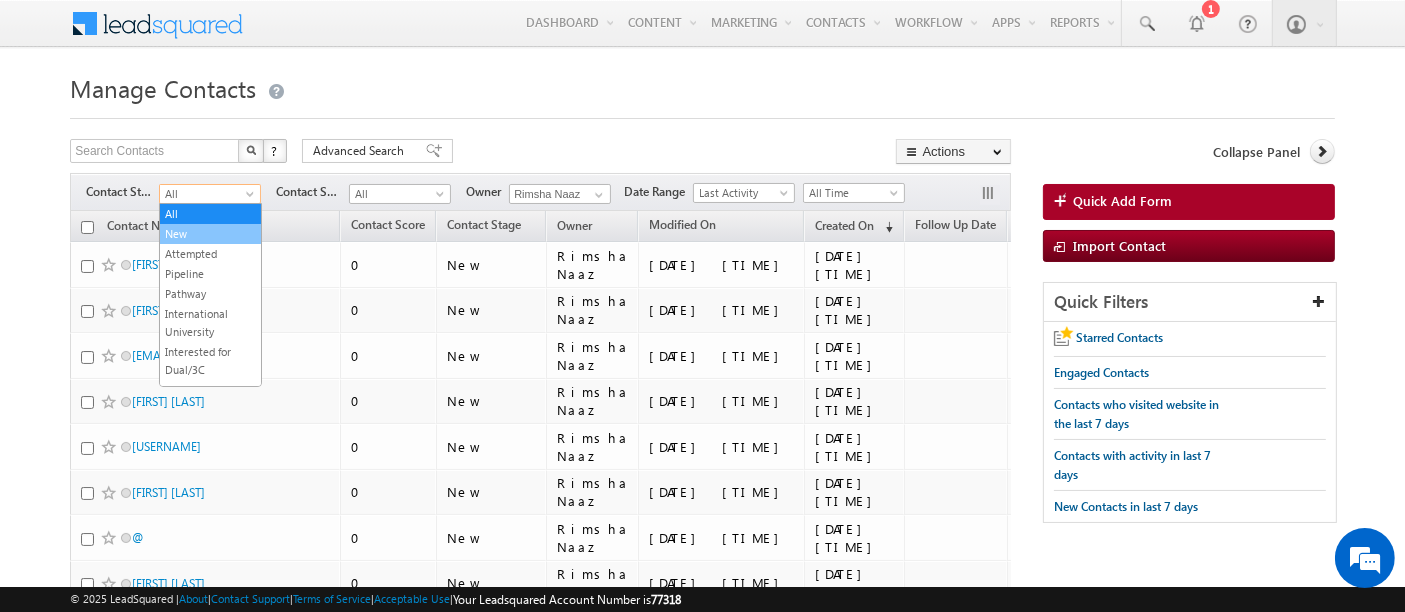 click on "New" at bounding box center (210, 234) 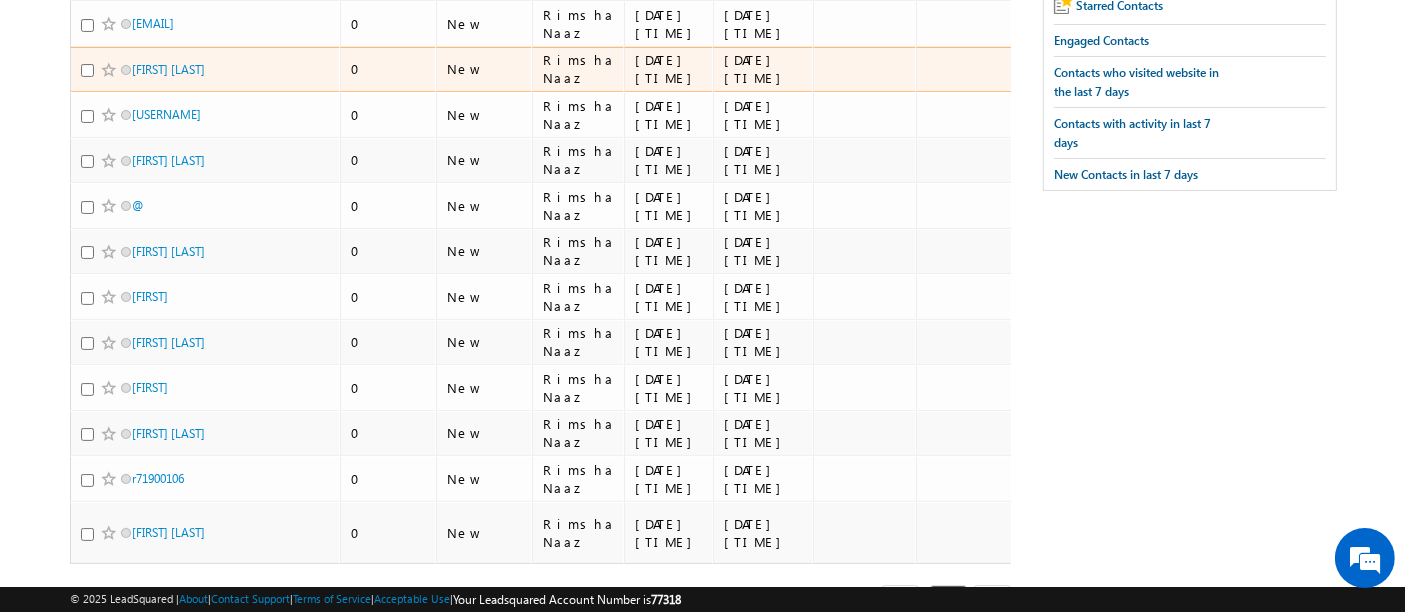 scroll, scrollTop: 0, scrollLeft: 0, axis: both 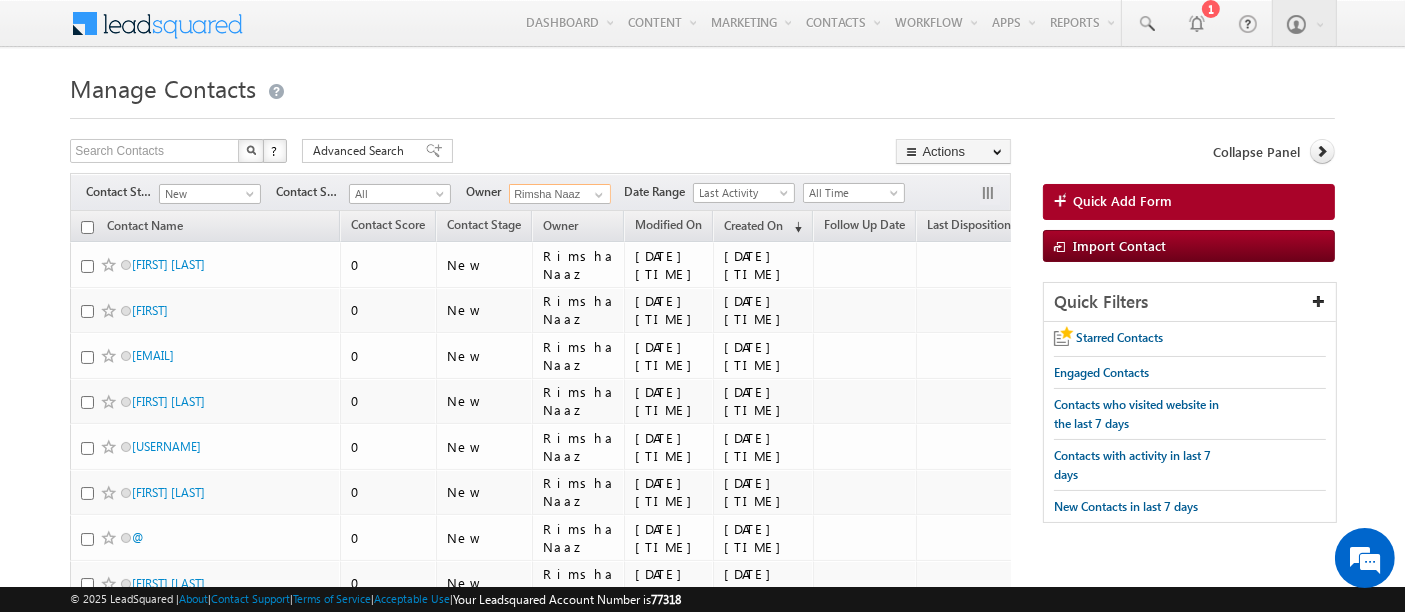 click on "Rimsha Naaz" at bounding box center [560, 194] 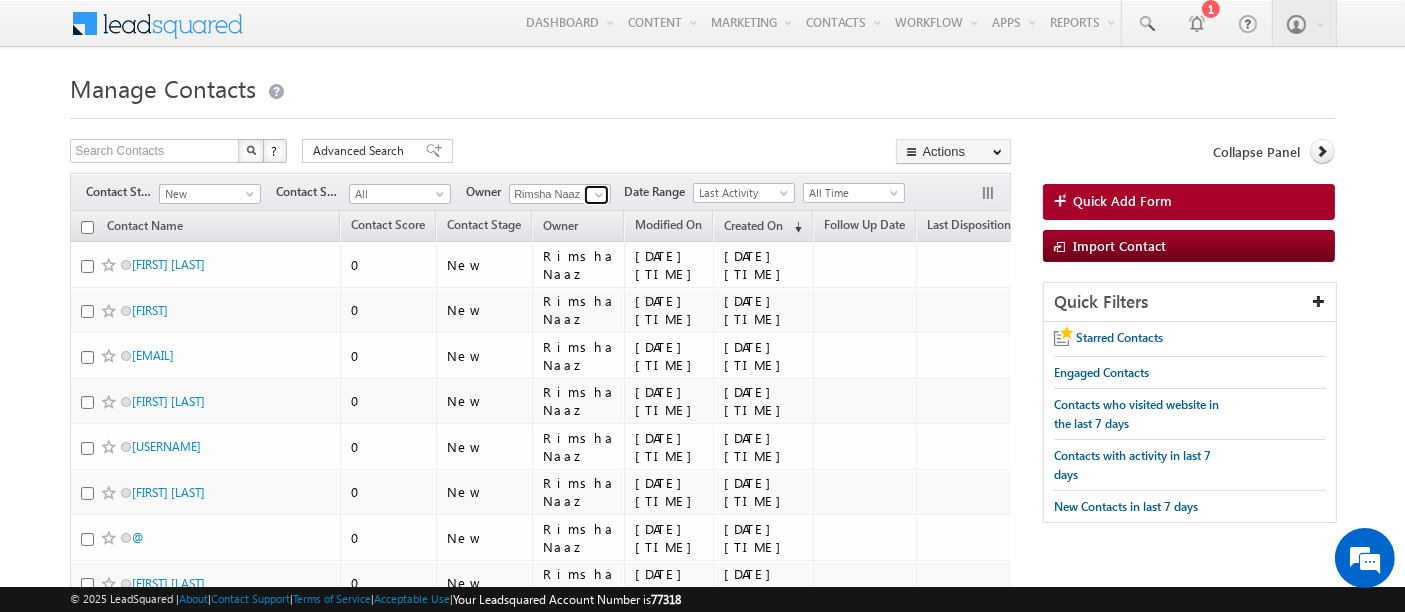 click at bounding box center (599, 195) 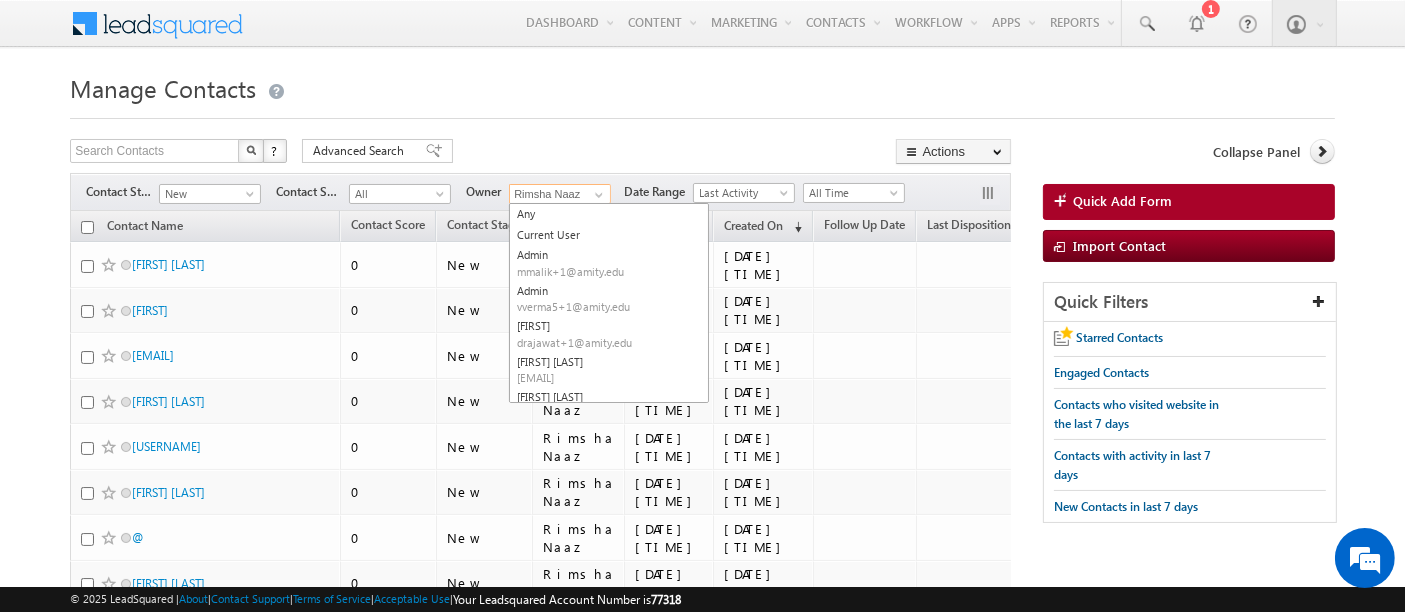 scroll, scrollTop: 0, scrollLeft: 0, axis: both 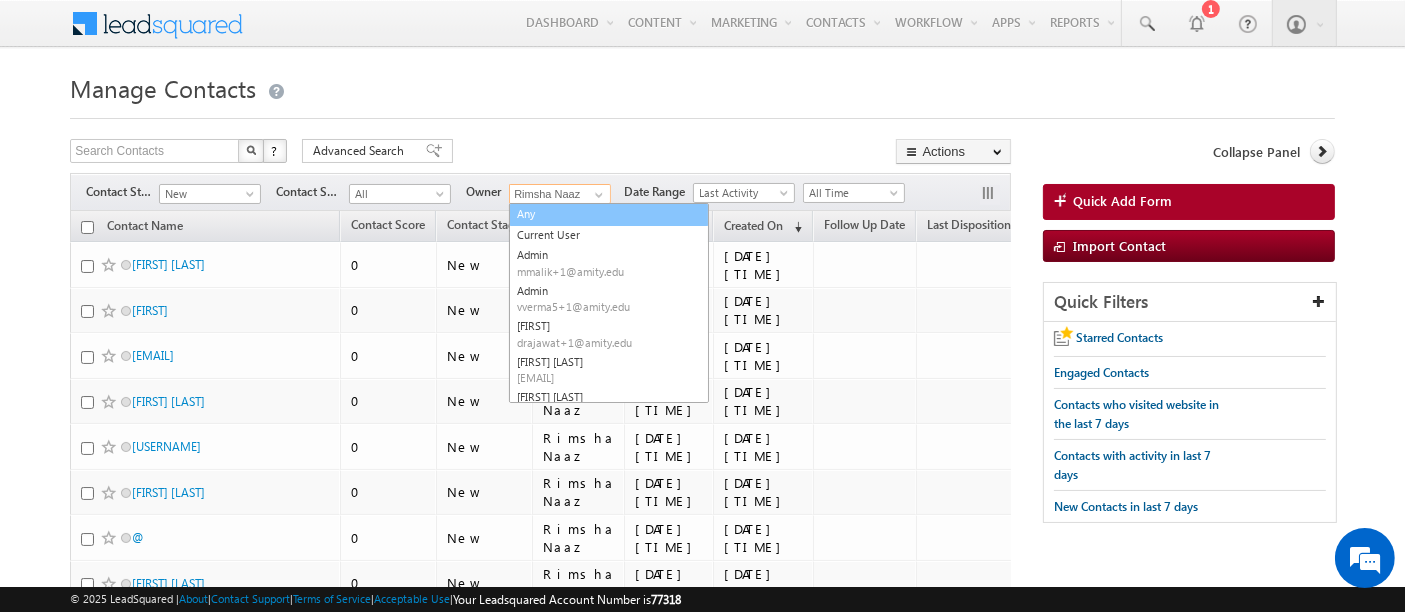 click on "Any" at bounding box center (609, 214) 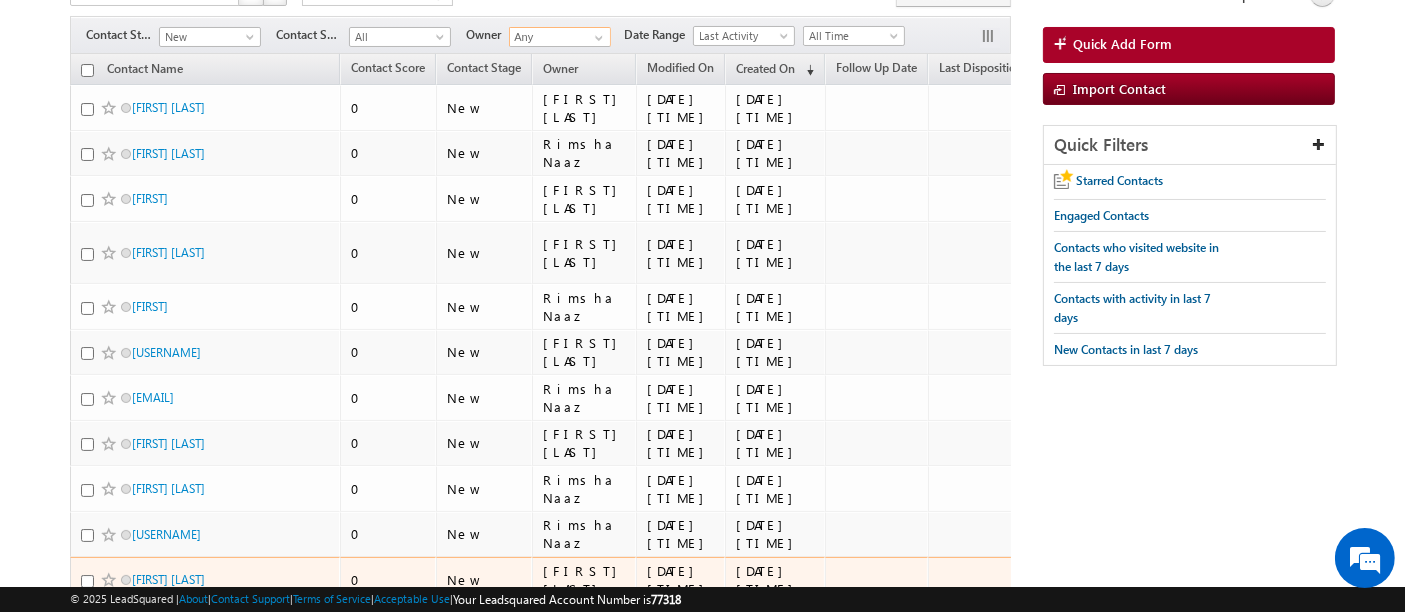 scroll, scrollTop: 0, scrollLeft: 0, axis: both 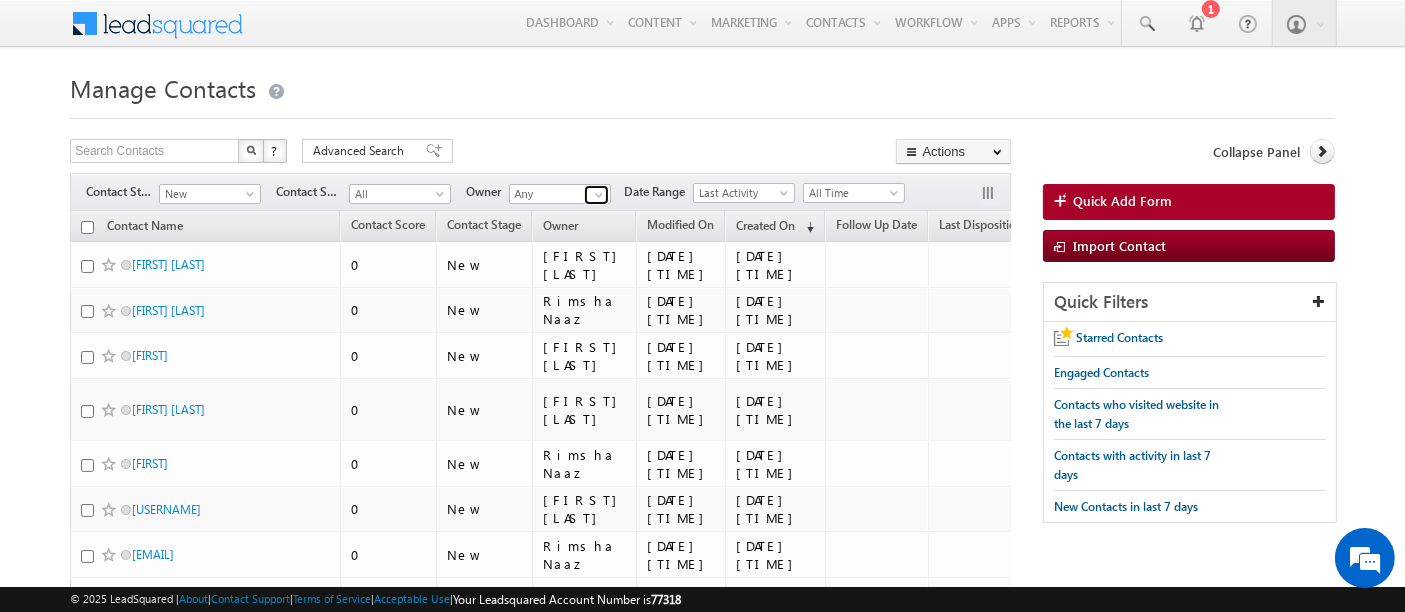 click at bounding box center (599, 195) 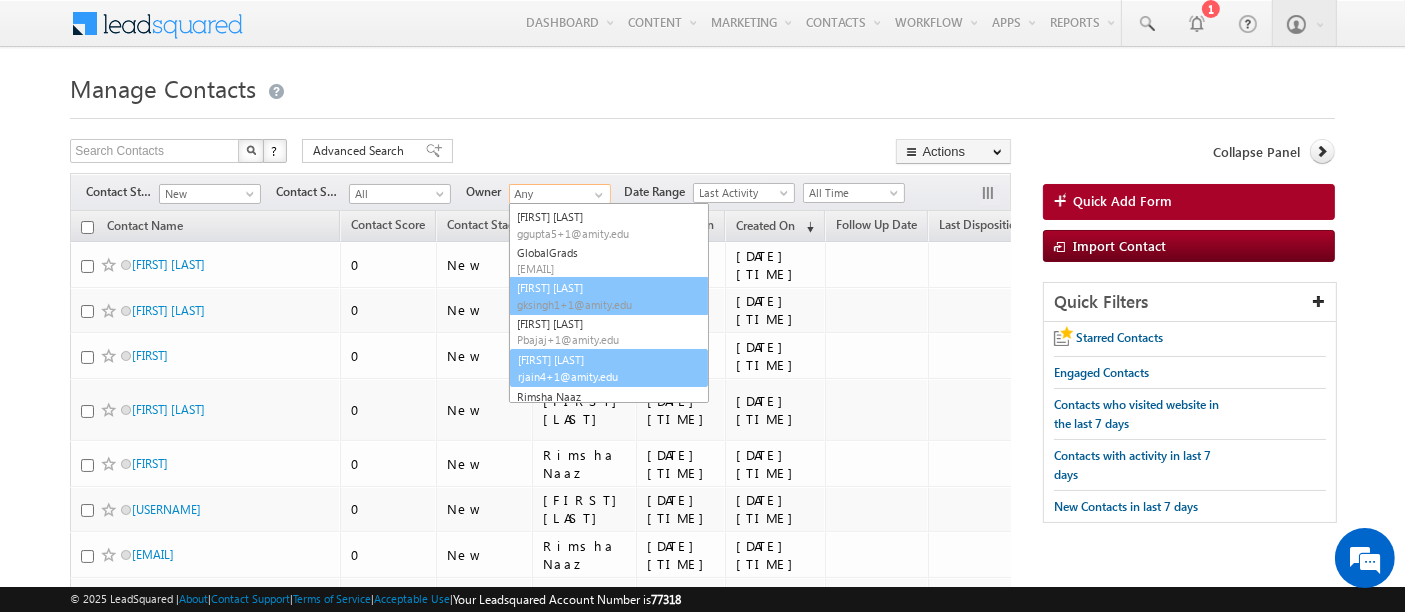 scroll, scrollTop: 323, scrollLeft: 0, axis: vertical 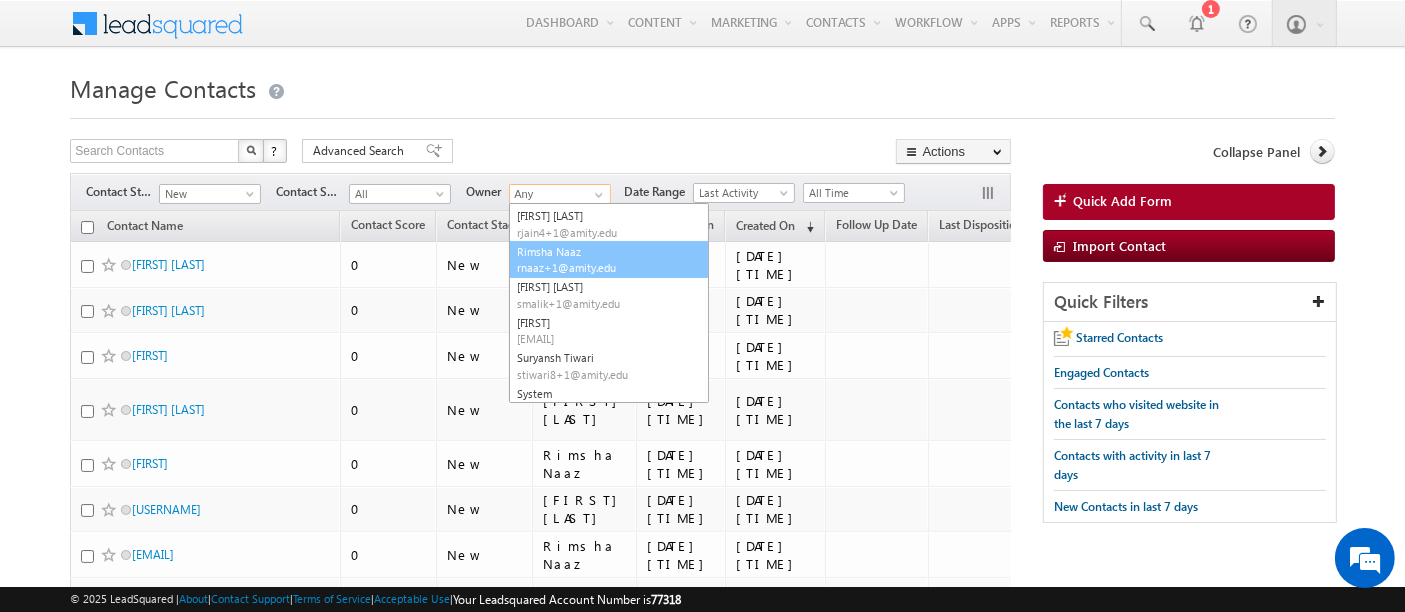click on "[FIRST] [LAST]   [EMAIL]" at bounding box center (609, 260) 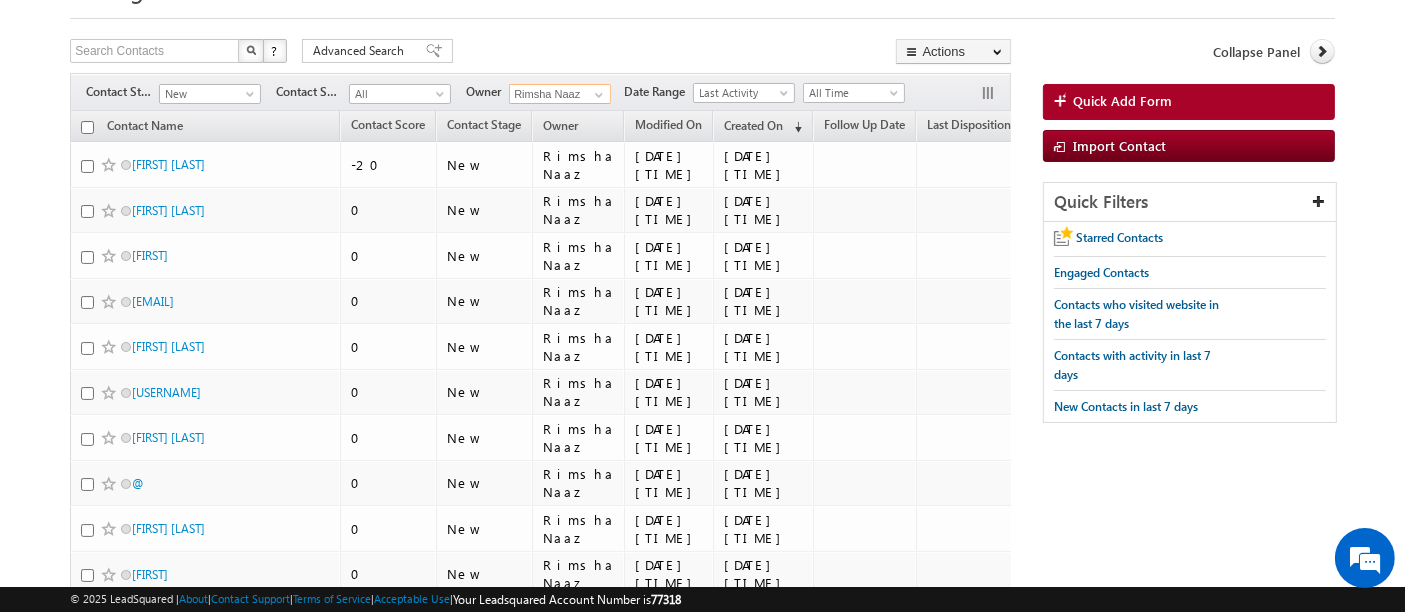 scroll, scrollTop: 0, scrollLeft: 0, axis: both 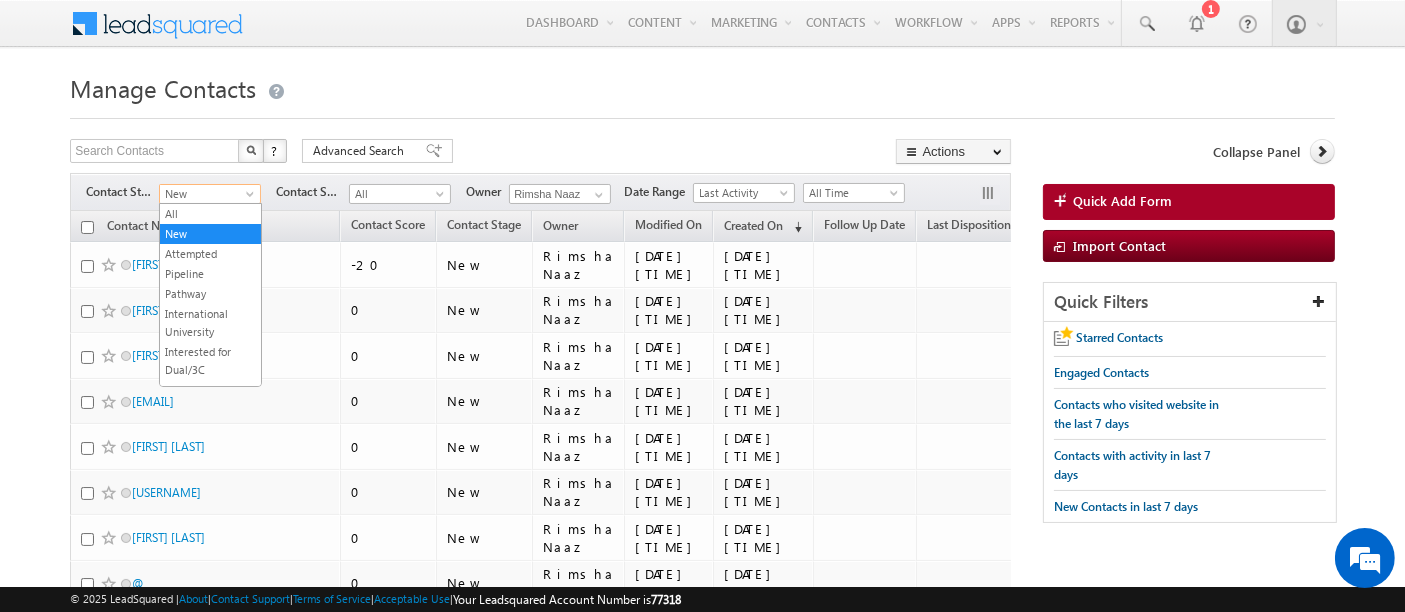 click on "New" at bounding box center (207, 194) 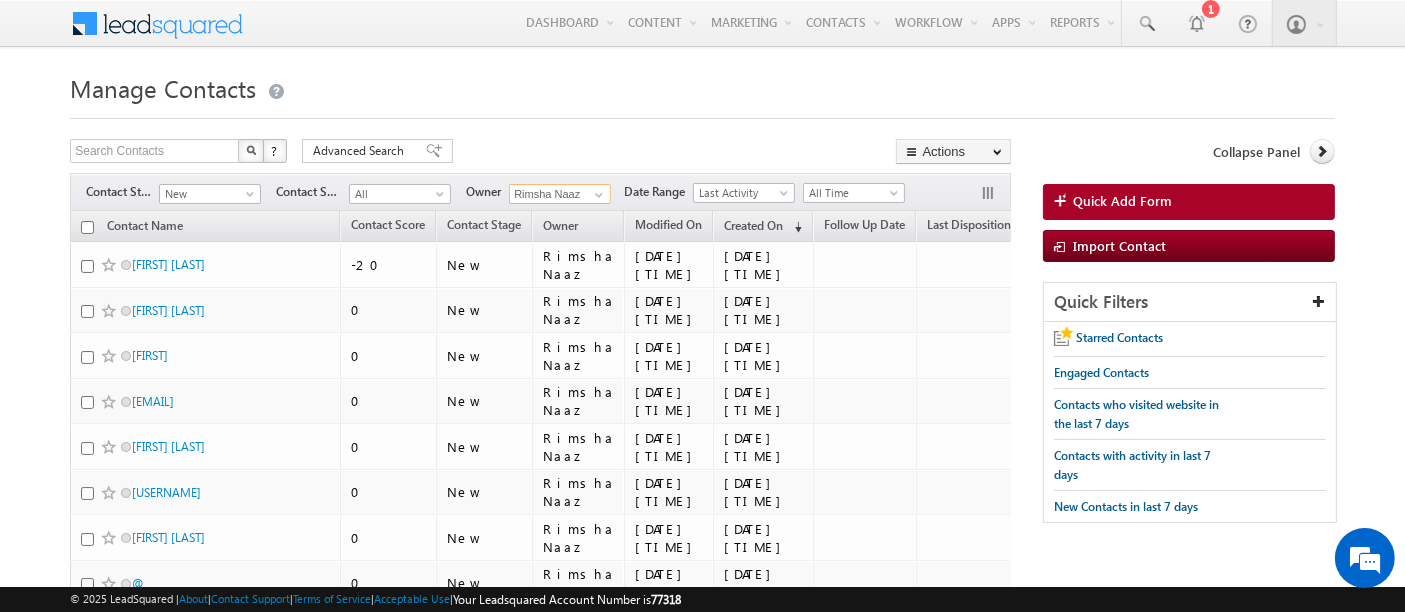 click on "Rimsha Naaz" at bounding box center (560, 194) 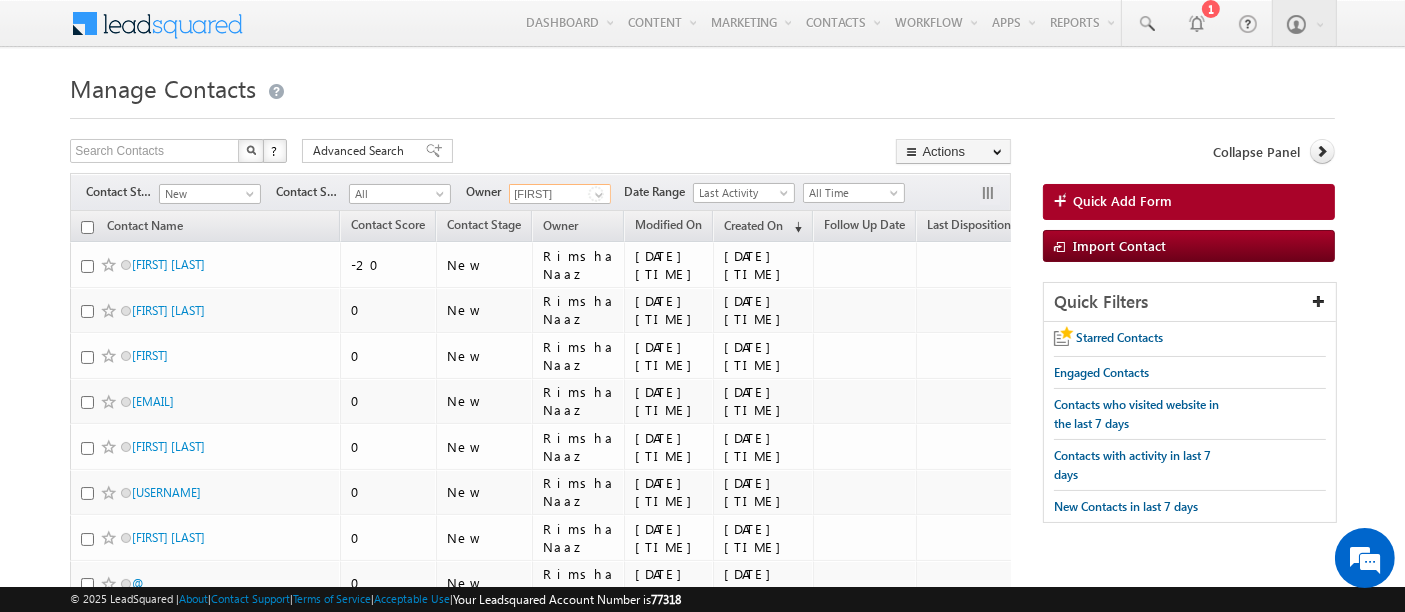 scroll, scrollTop: 0, scrollLeft: 0, axis: both 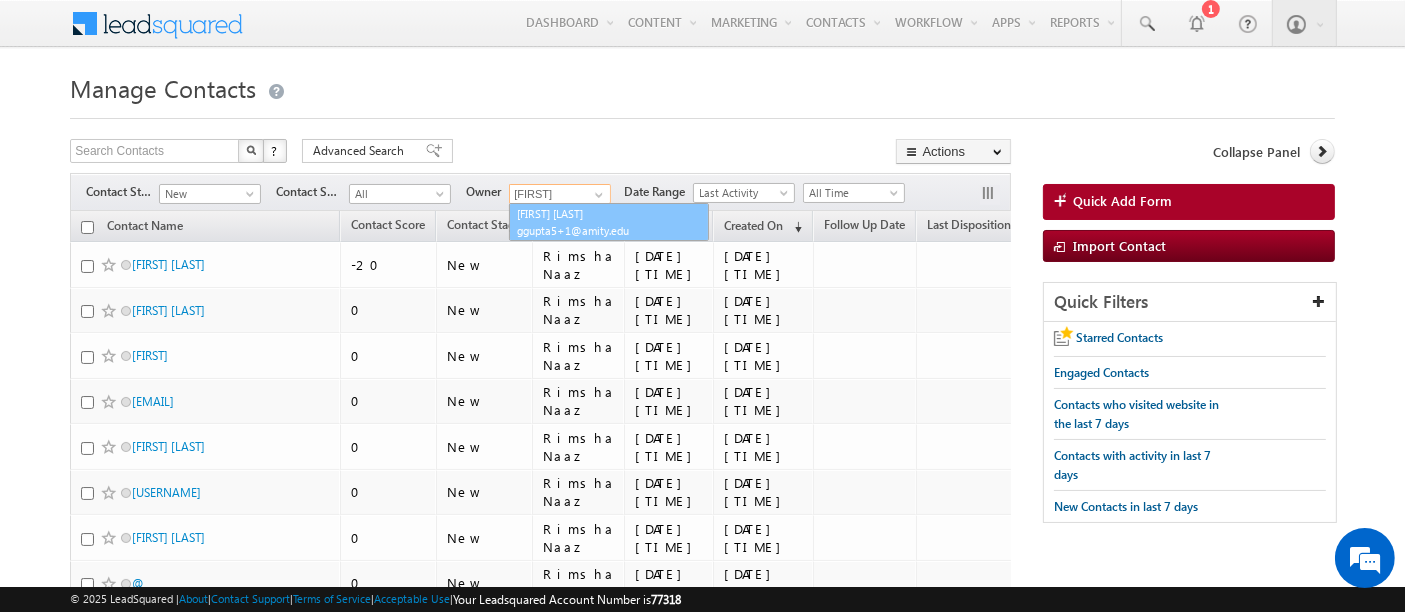click on "ggupta5+1@amity.edu" at bounding box center (607, 230) 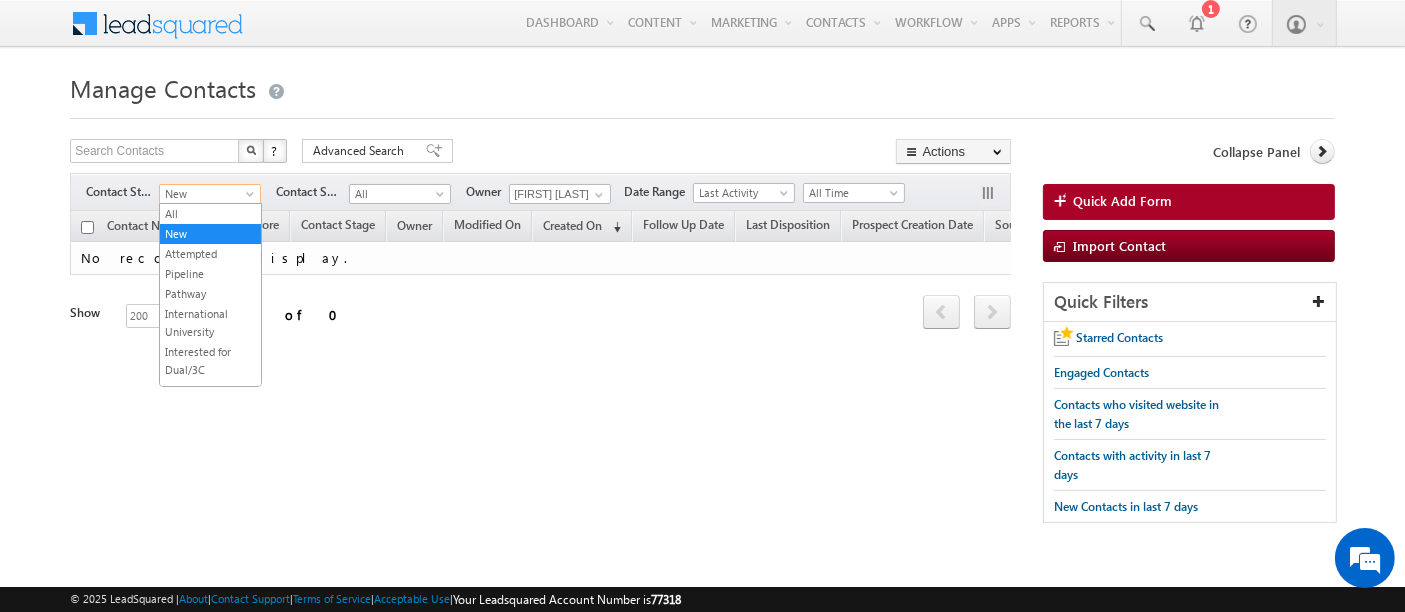 click on "New" at bounding box center (207, 194) 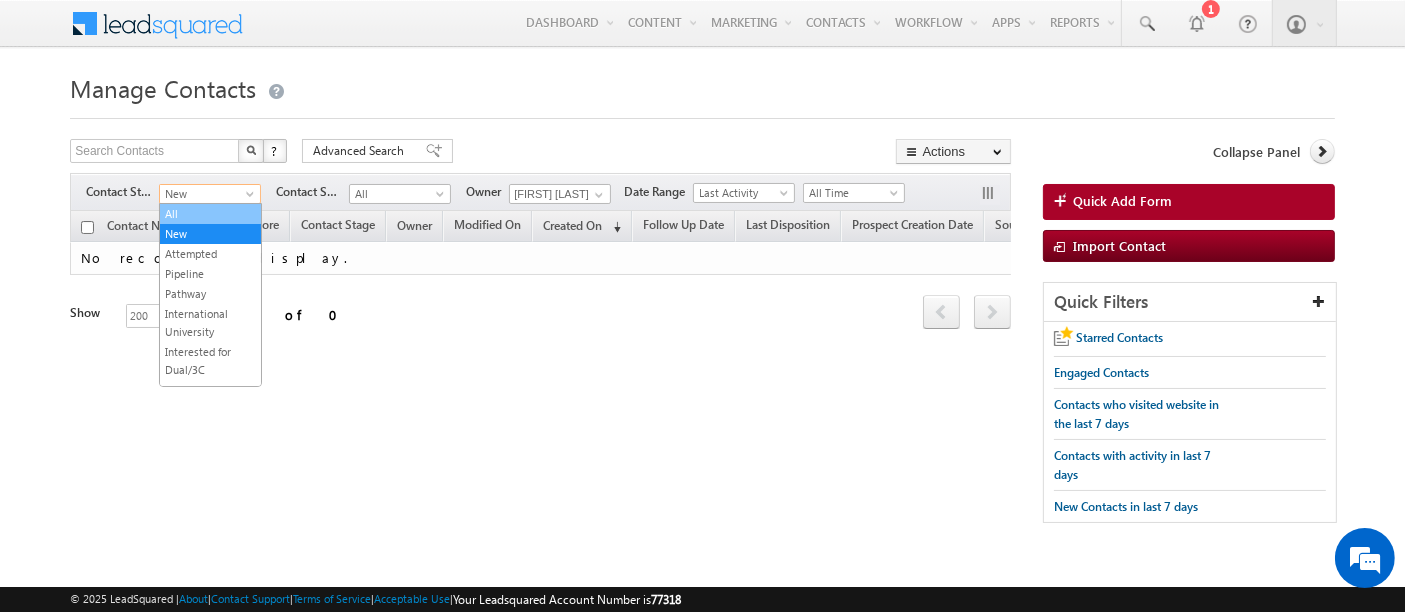 click on "All" at bounding box center [210, 214] 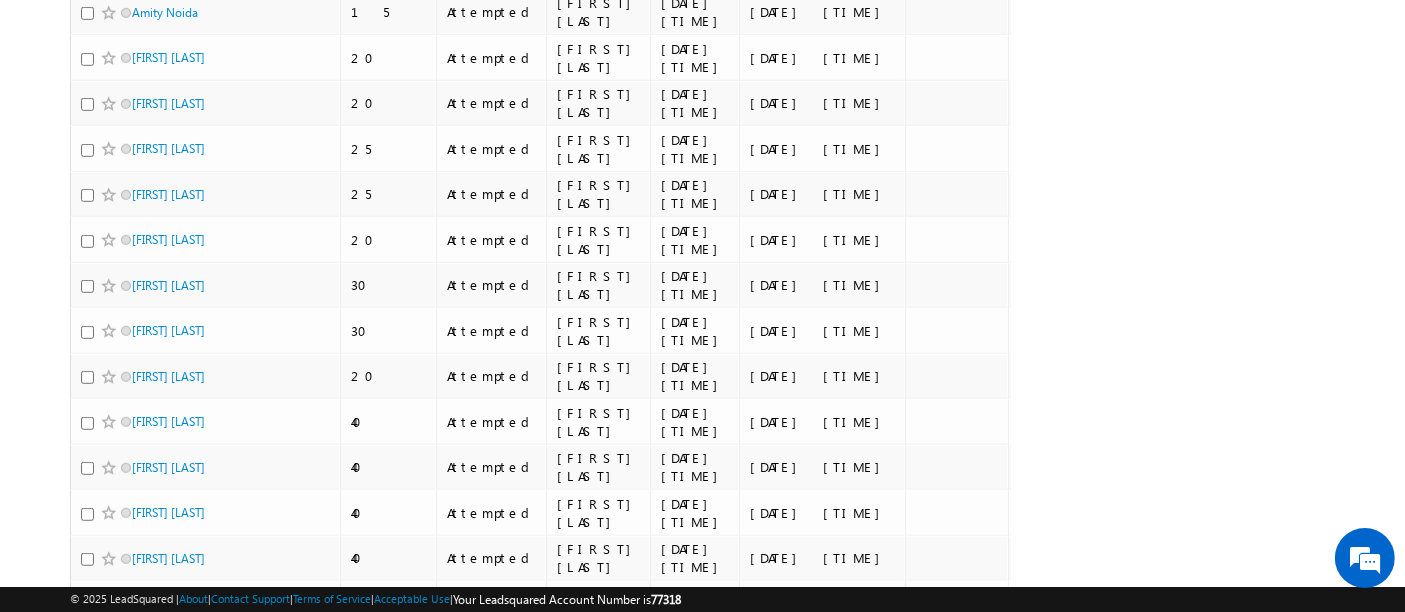 scroll, scrollTop: 1333, scrollLeft: 0, axis: vertical 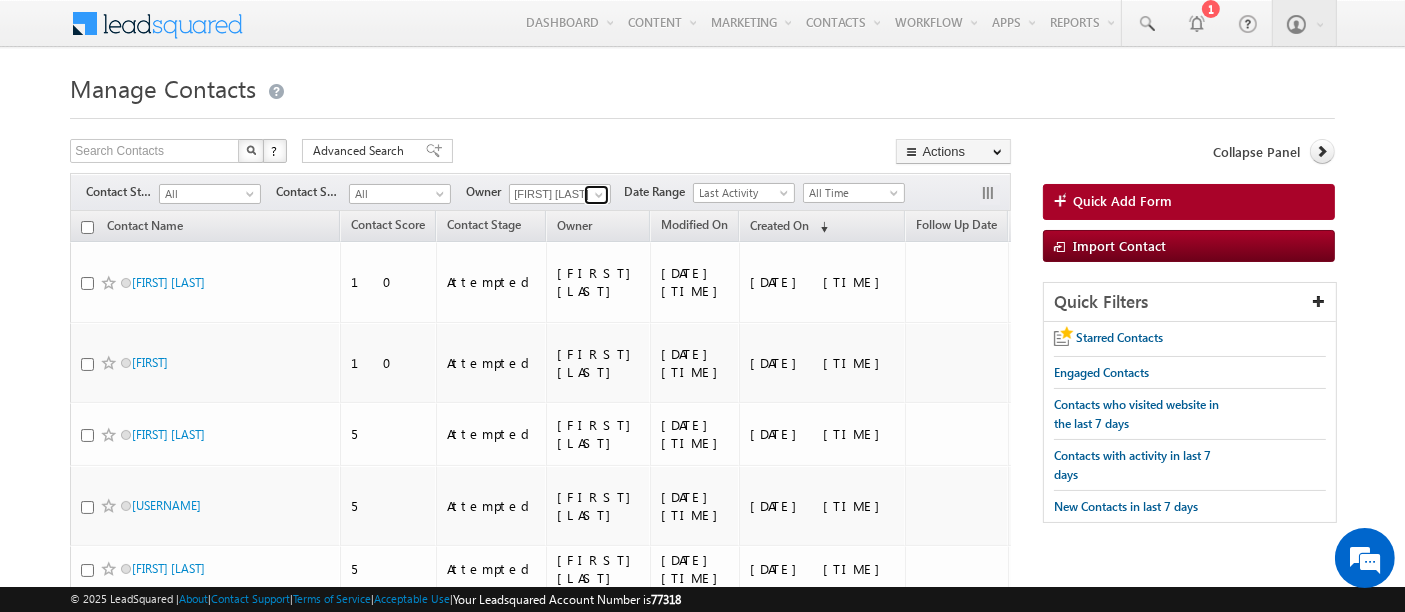 click at bounding box center [599, 195] 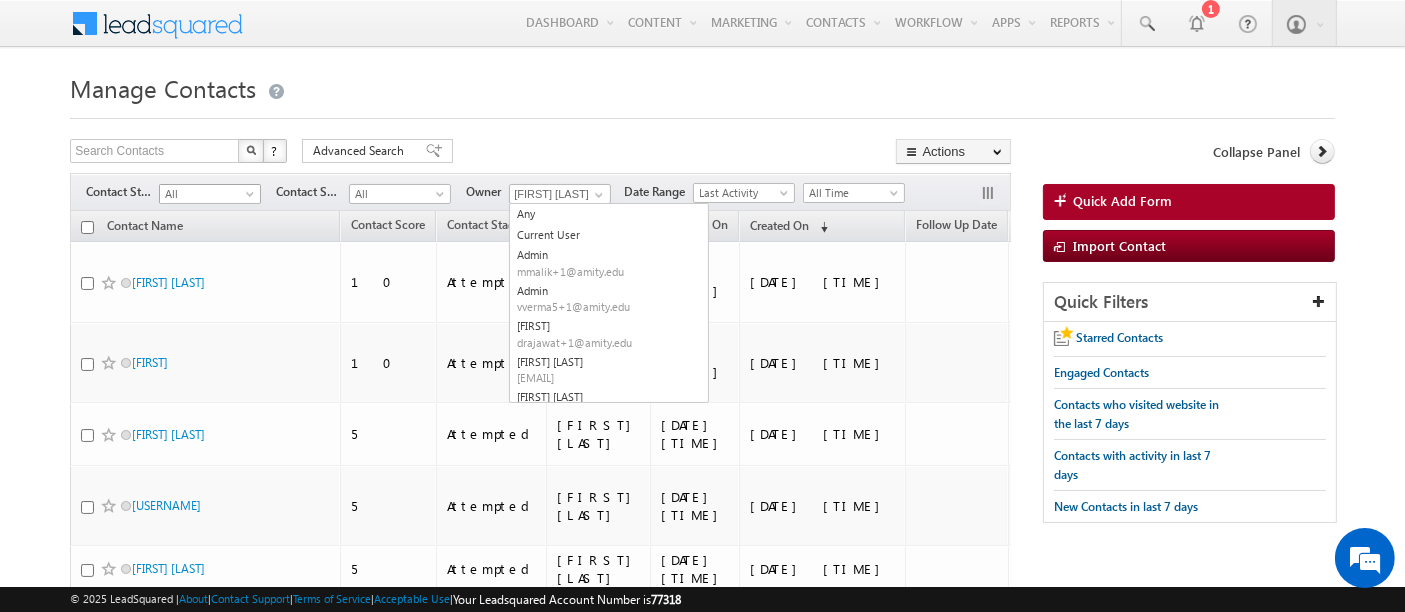 click on "All" at bounding box center (207, 194) 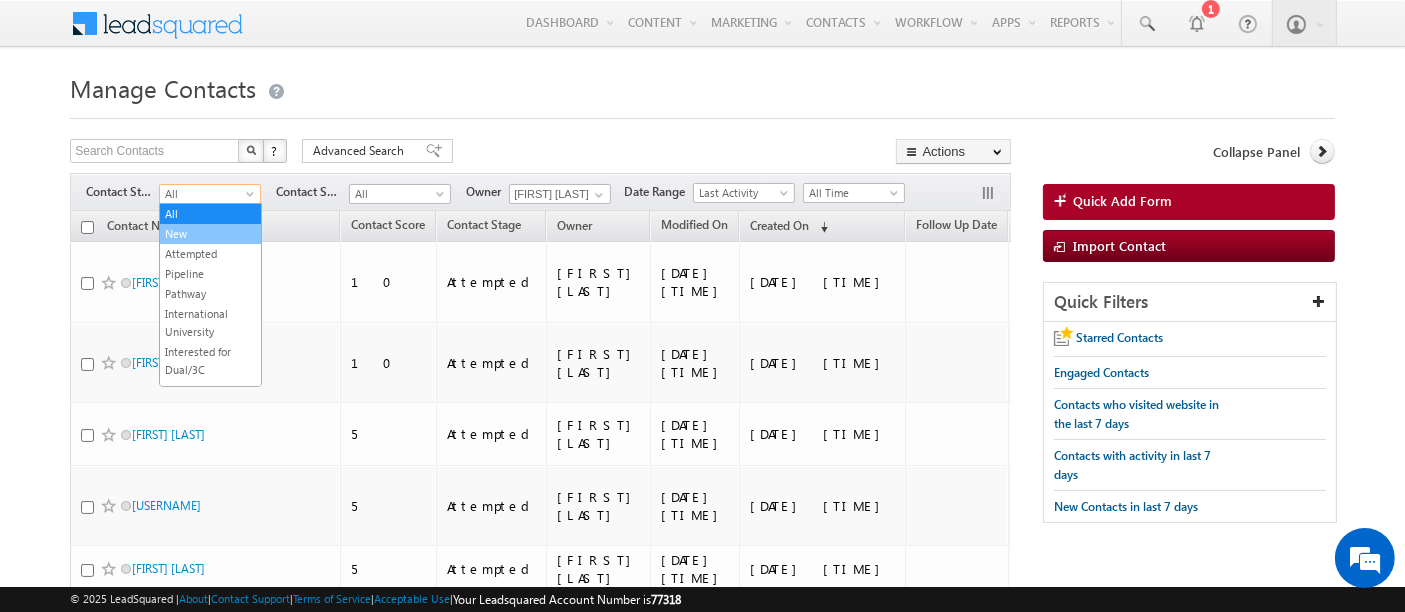 click on "New" at bounding box center [210, 234] 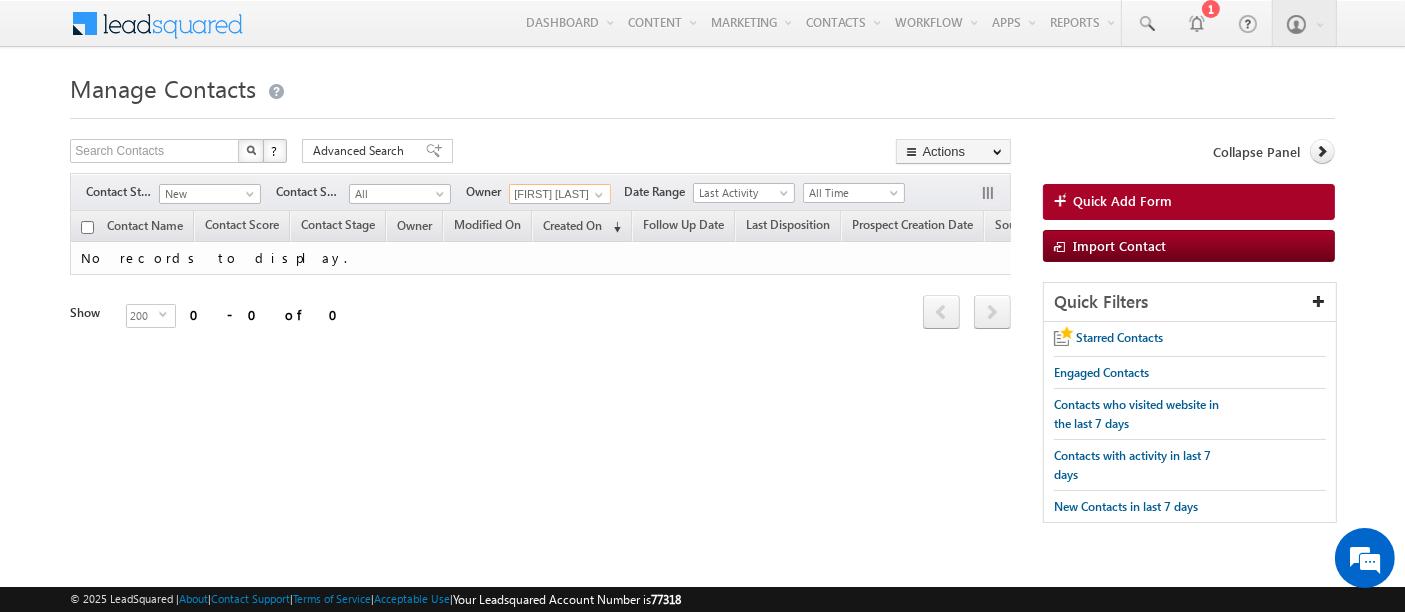 click on "[FIRST] [LAST]" at bounding box center [560, 194] 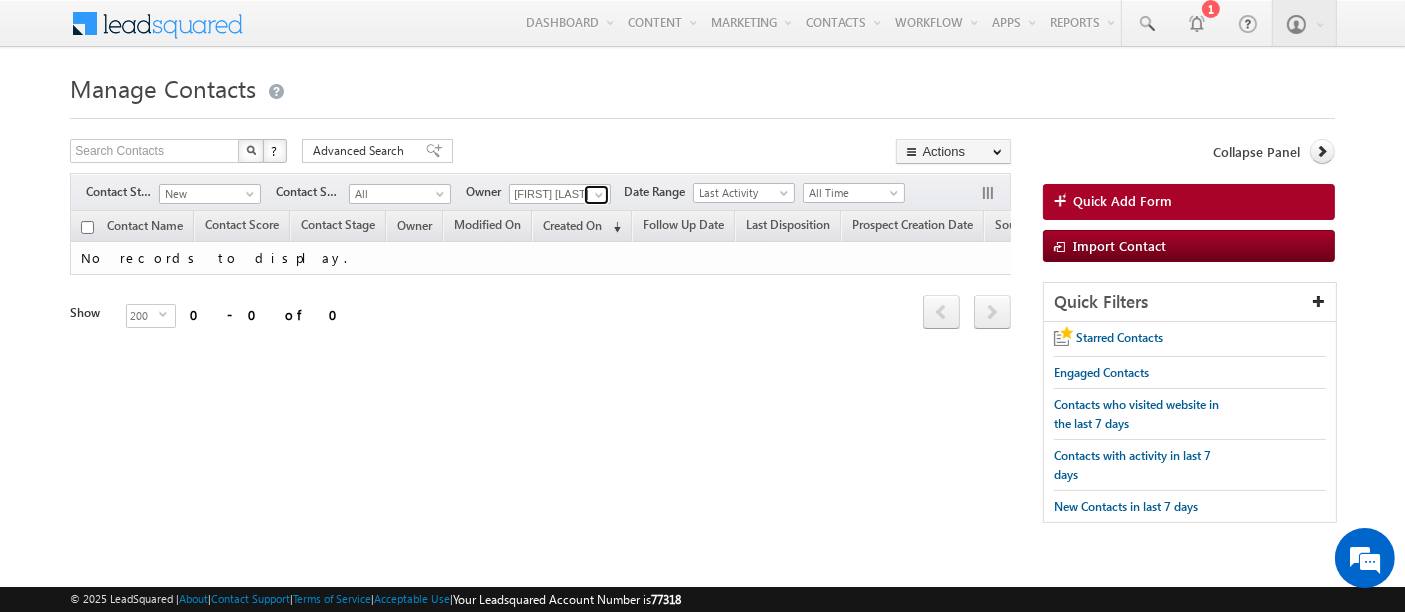 click at bounding box center (599, 195) 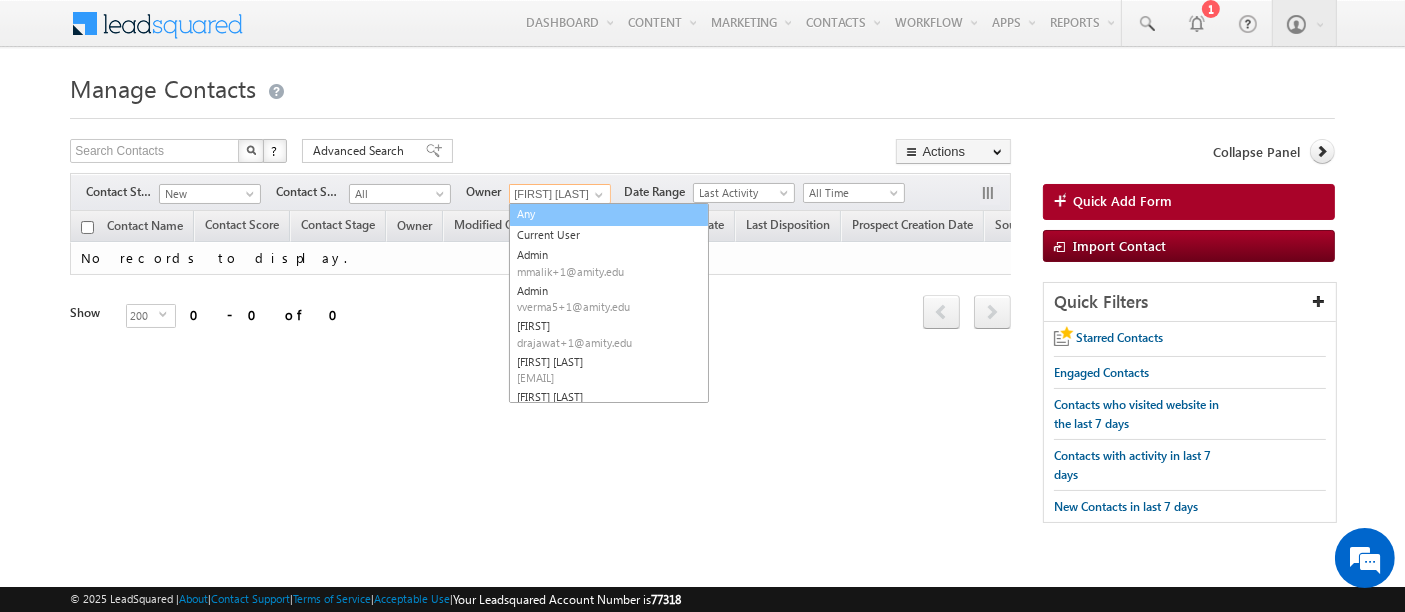 click on "Any" at bounding box center (609, 214) 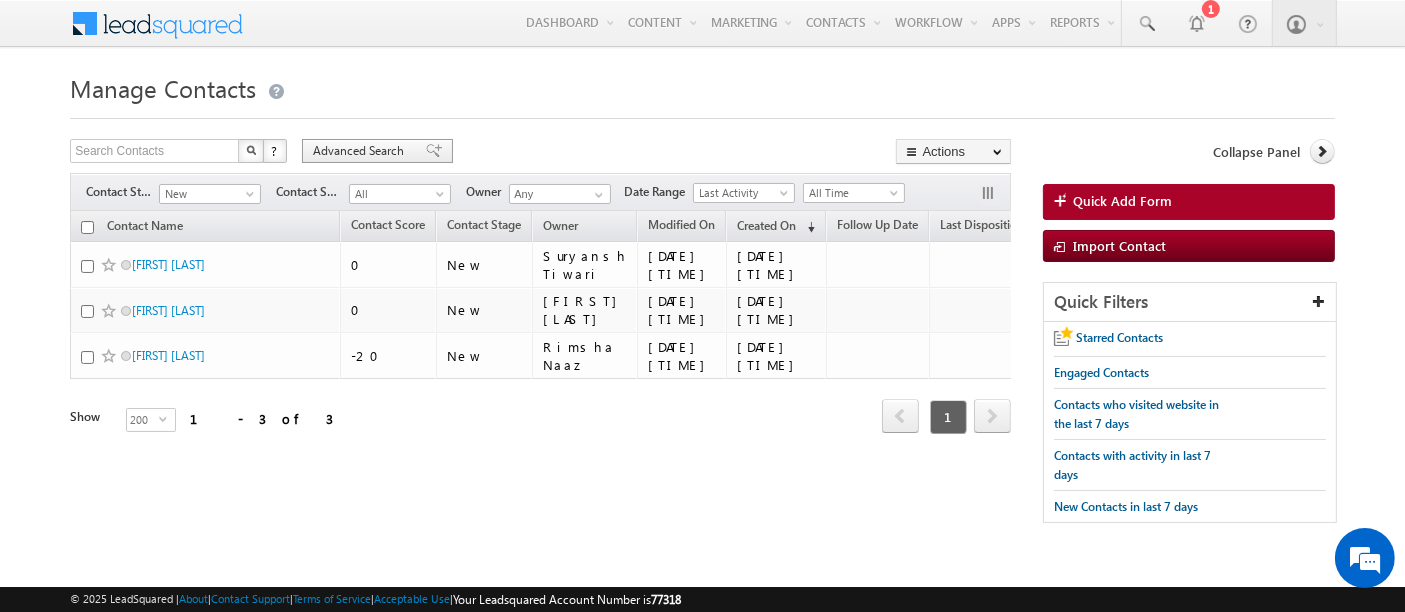 click on "Advanced Search" at bounding box center (361, 151) 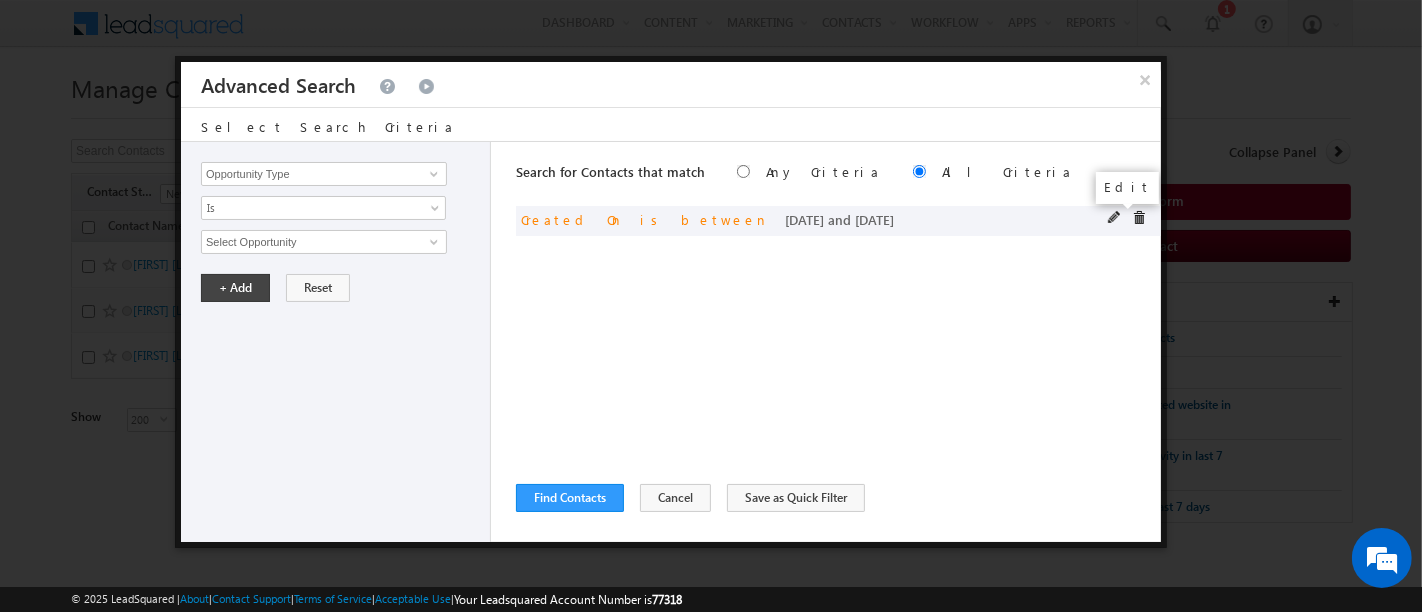 click at bounding box center [1115, 218] 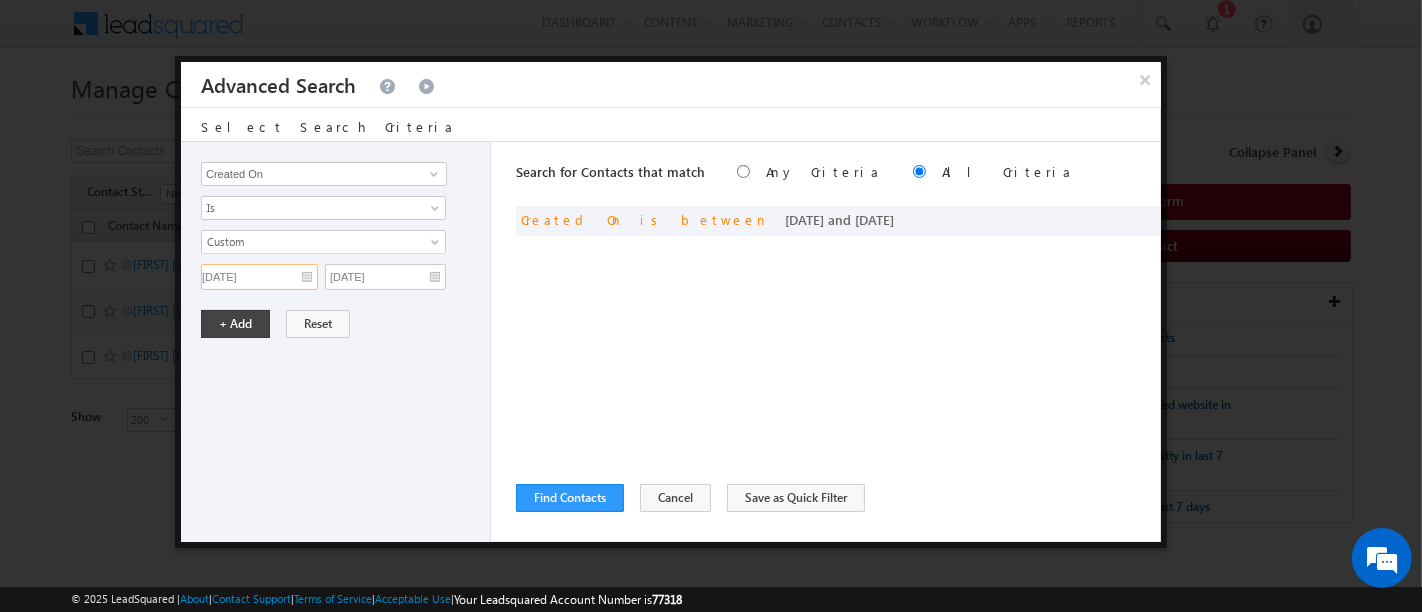 click on "[DATE]" at bounding box center [259, 277] 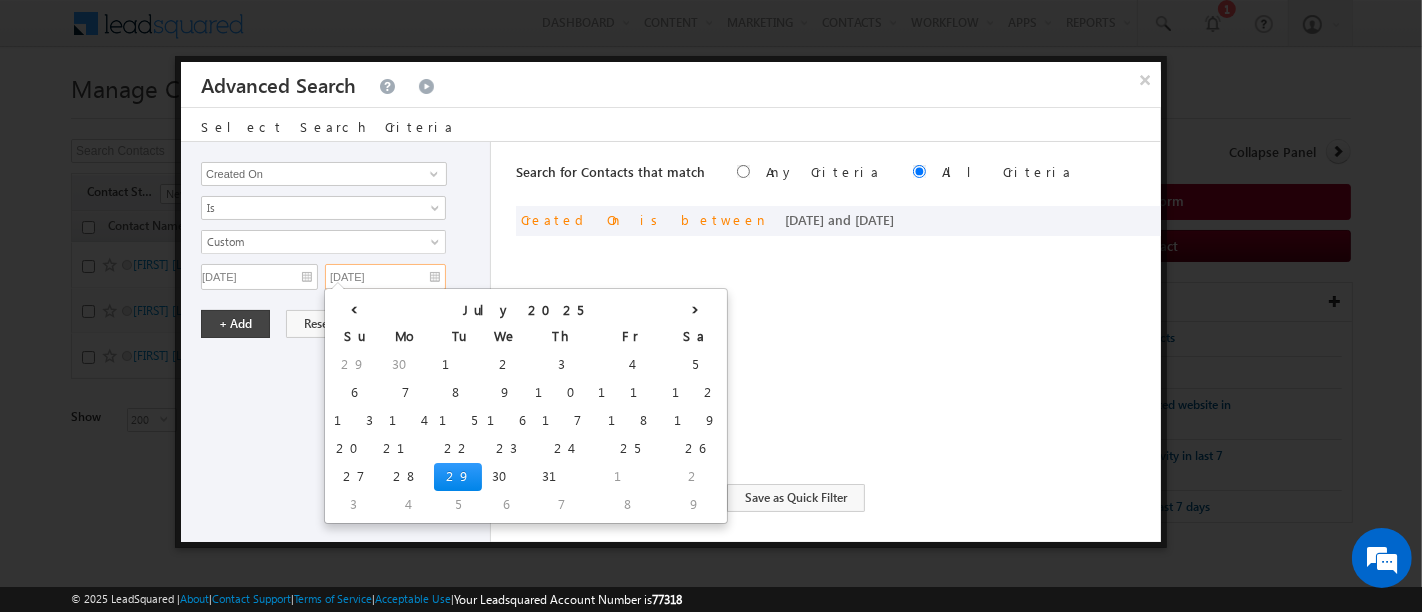 click on "[DATE]" at bounding box center [385, 277] 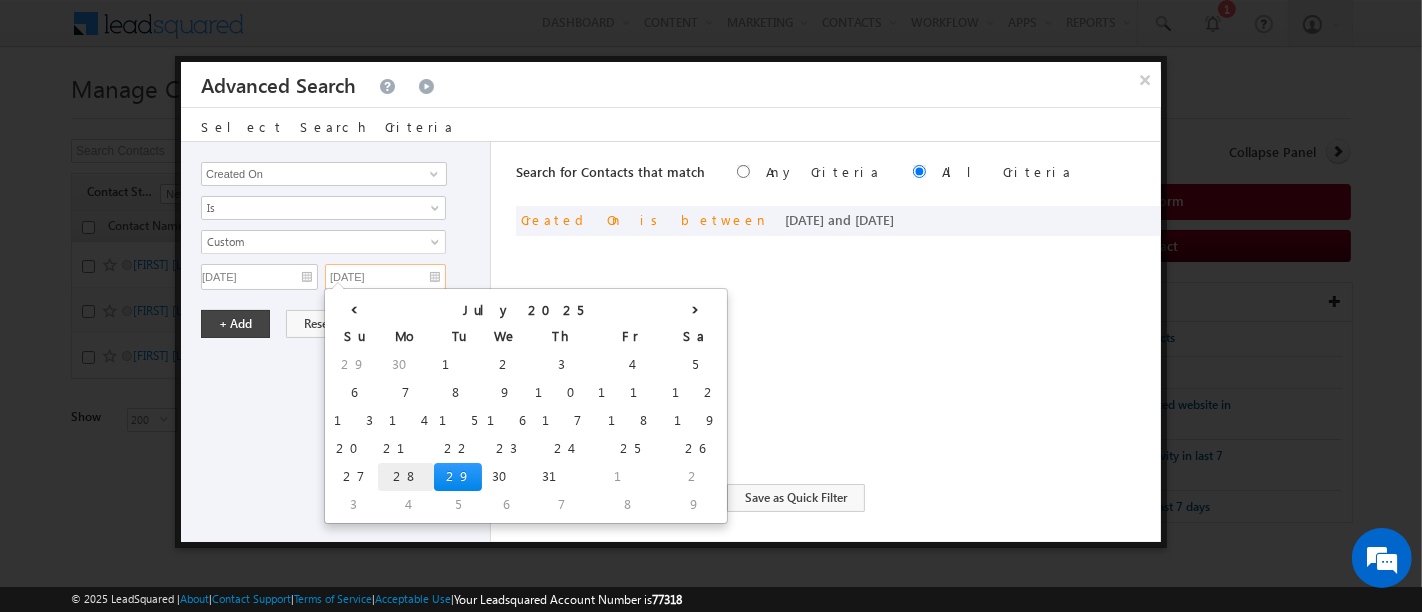 click on "28" at bounding box center [406, 477] 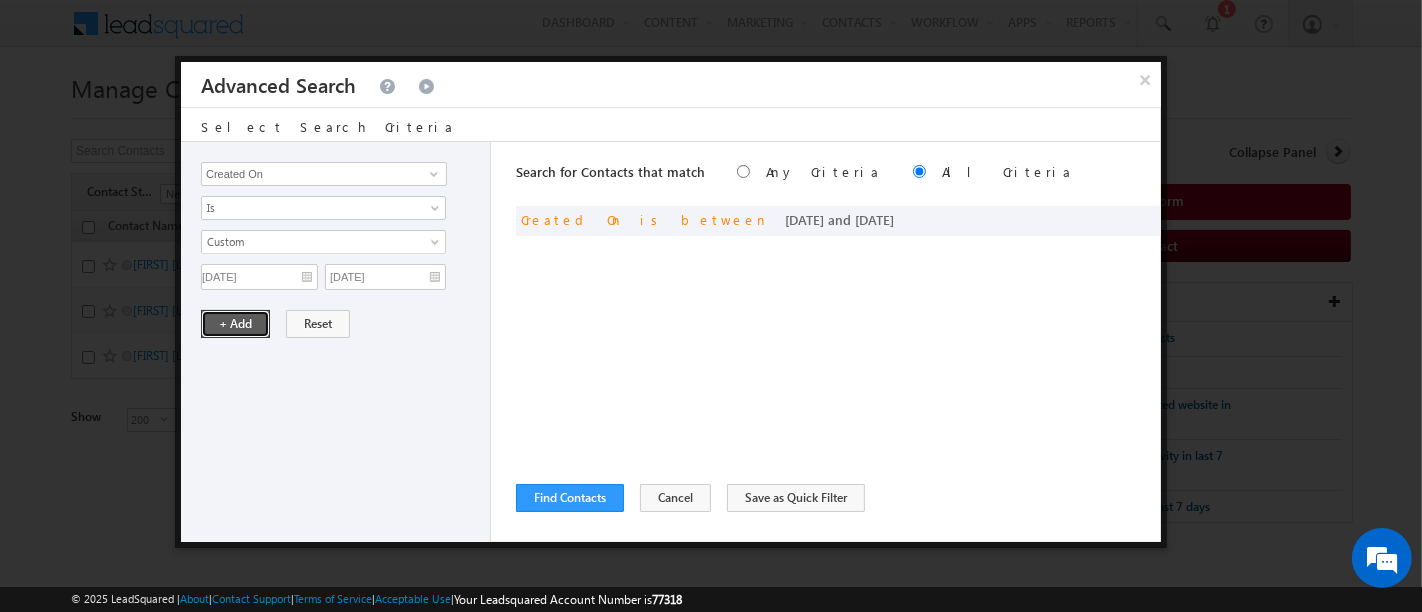 click on "+ Add" at bounding box center [235, 324] 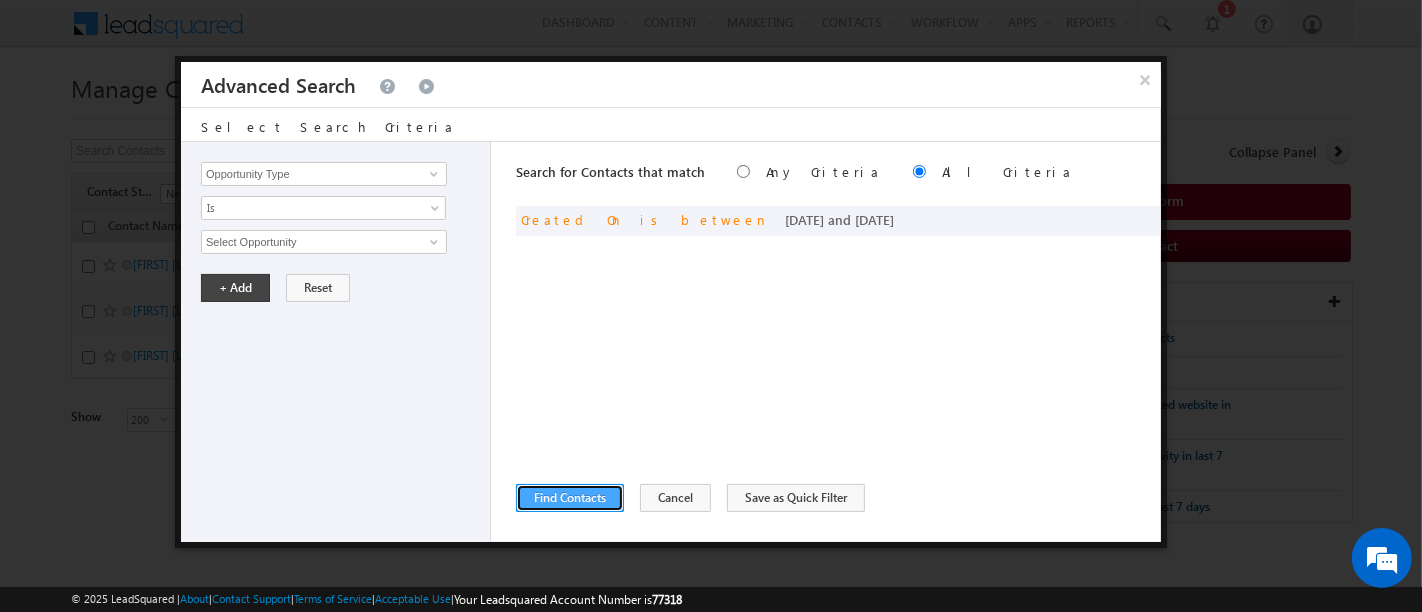 click on "Find Contacts" at bounding box center [570, 498] 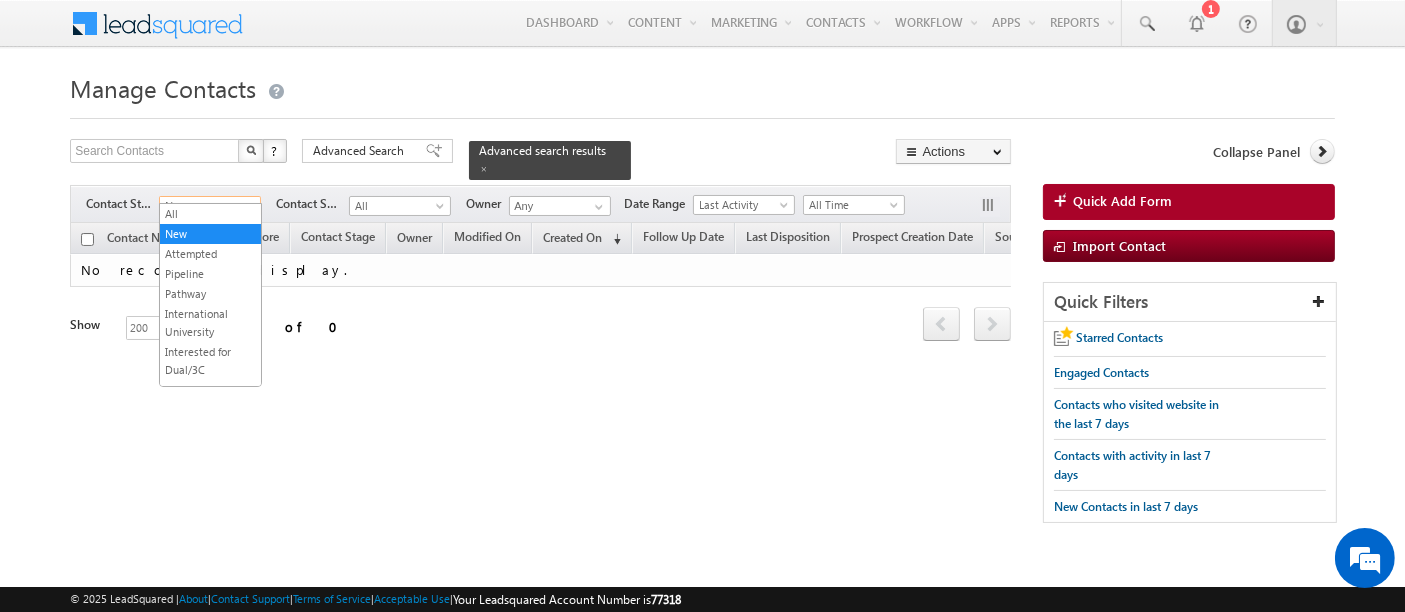 click on "New" at bounding box center [207, 206] 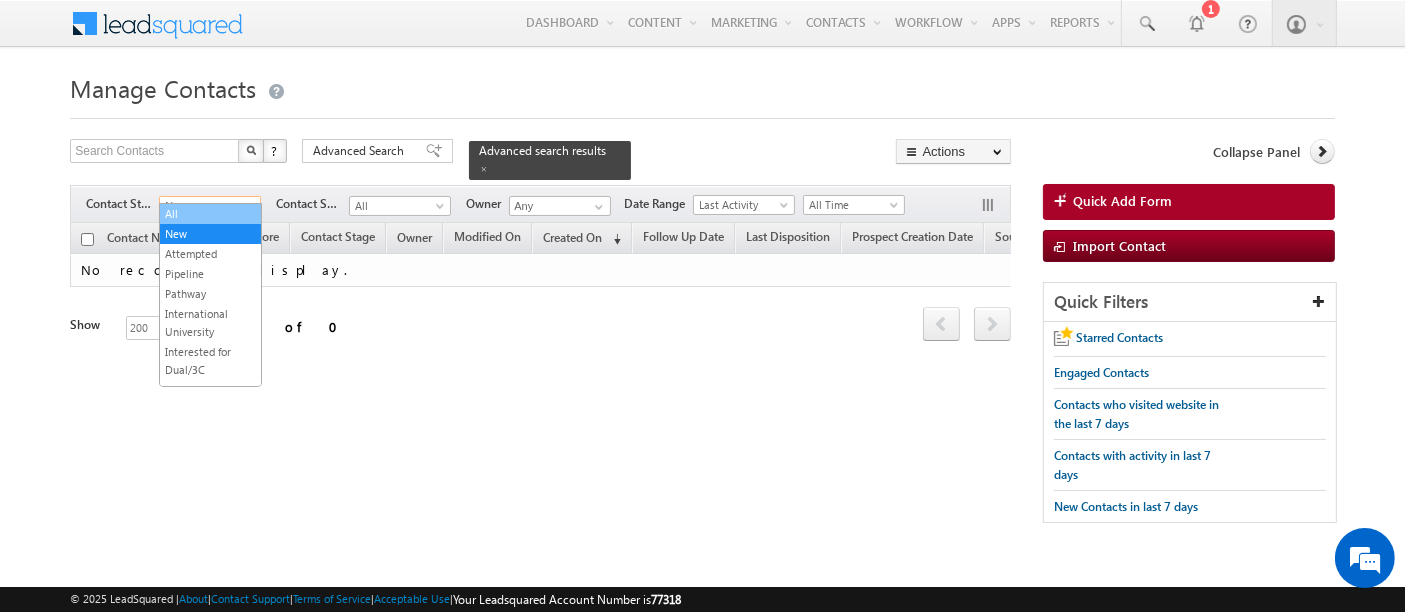click on "All" at bounding box center [210, 214] 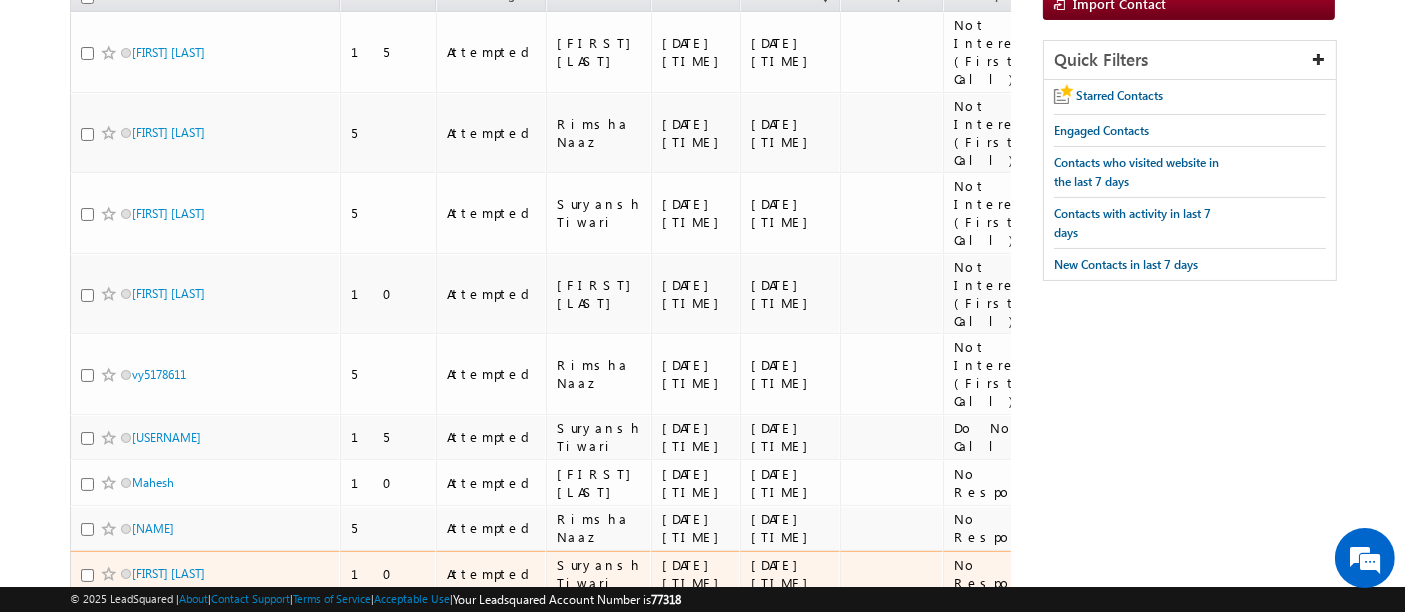 scroll, scrollTop: 453, scrollLeft: 0, axis: vertical 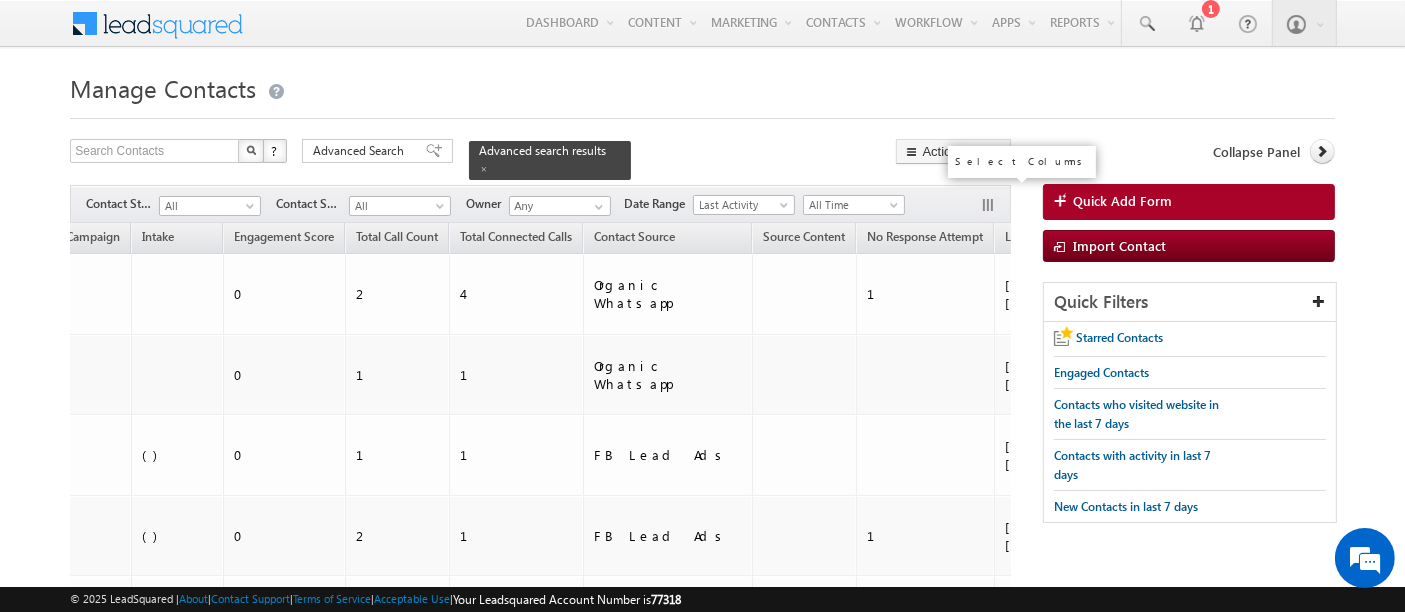 click at bounding box center [990, 207] 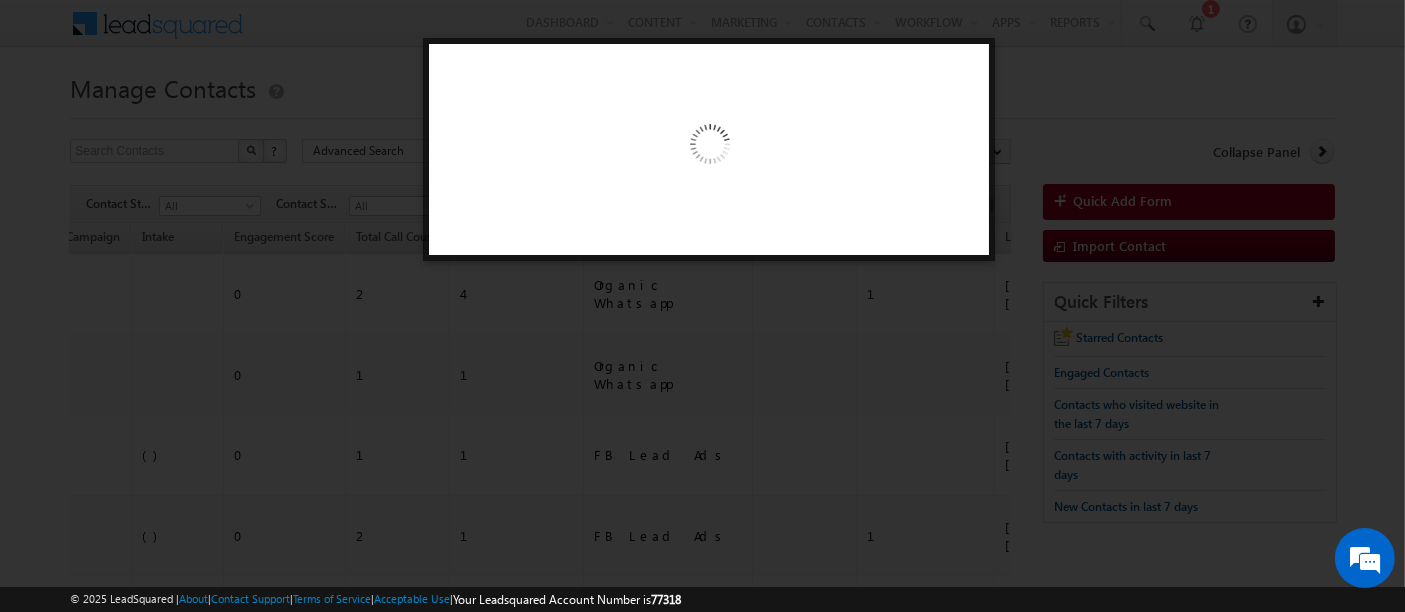 scroll, scrollTop: 0, scrollLeft: 1192, axis: horizontal 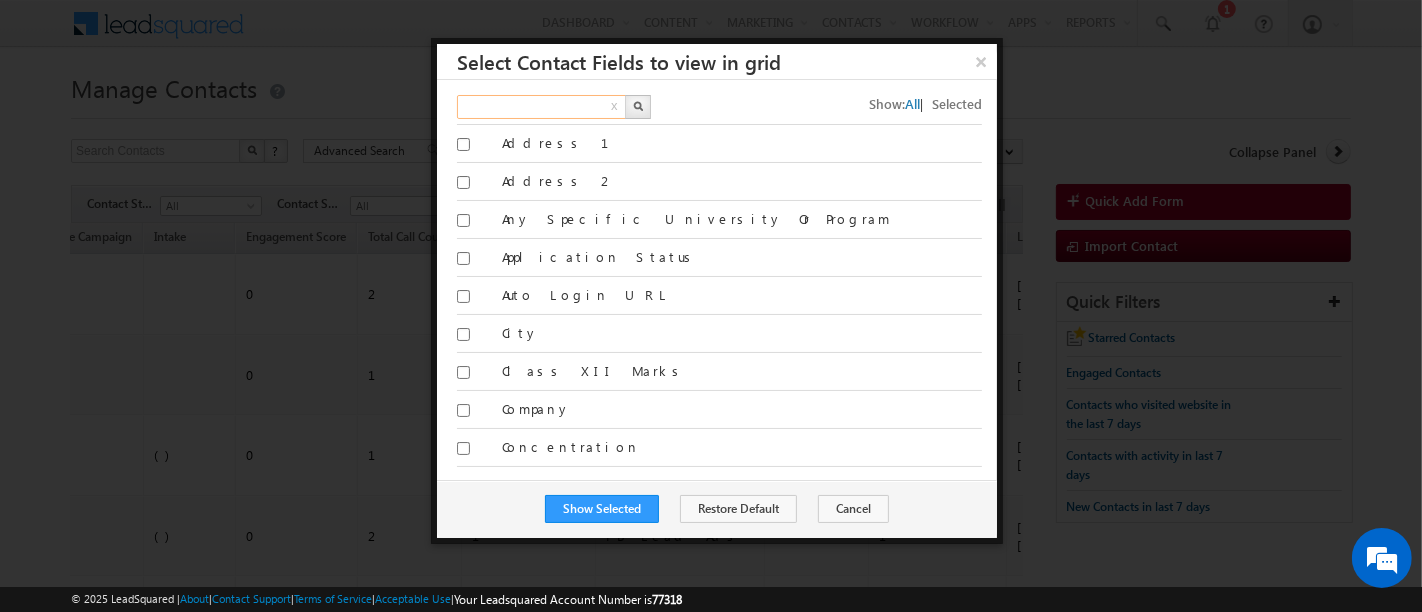 click at bounding box center [542, 107] 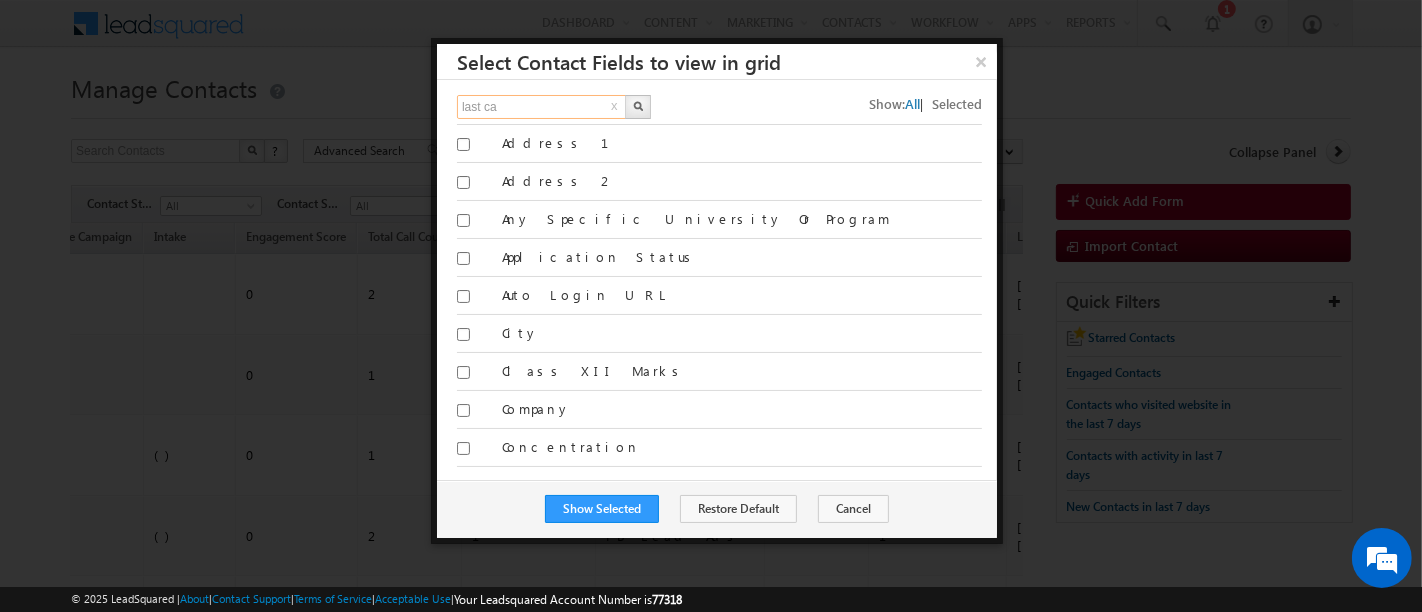 type on "last ca" 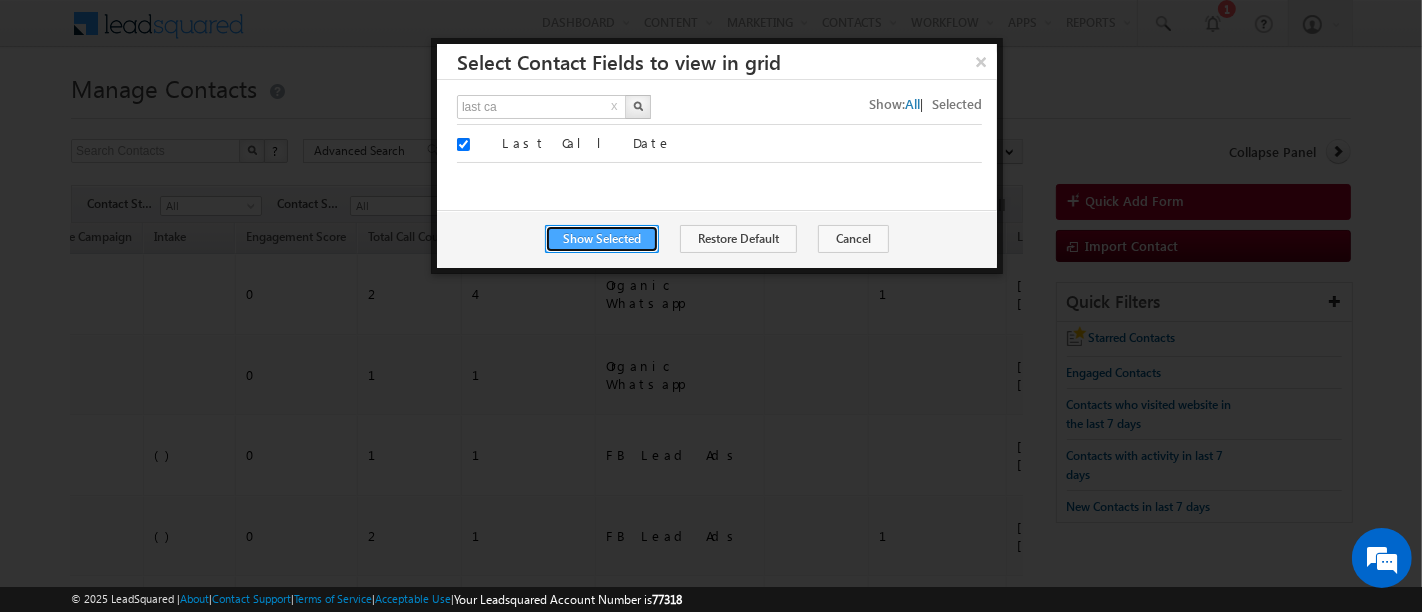 click on "Show Selected" at bounding box center [602, 239] 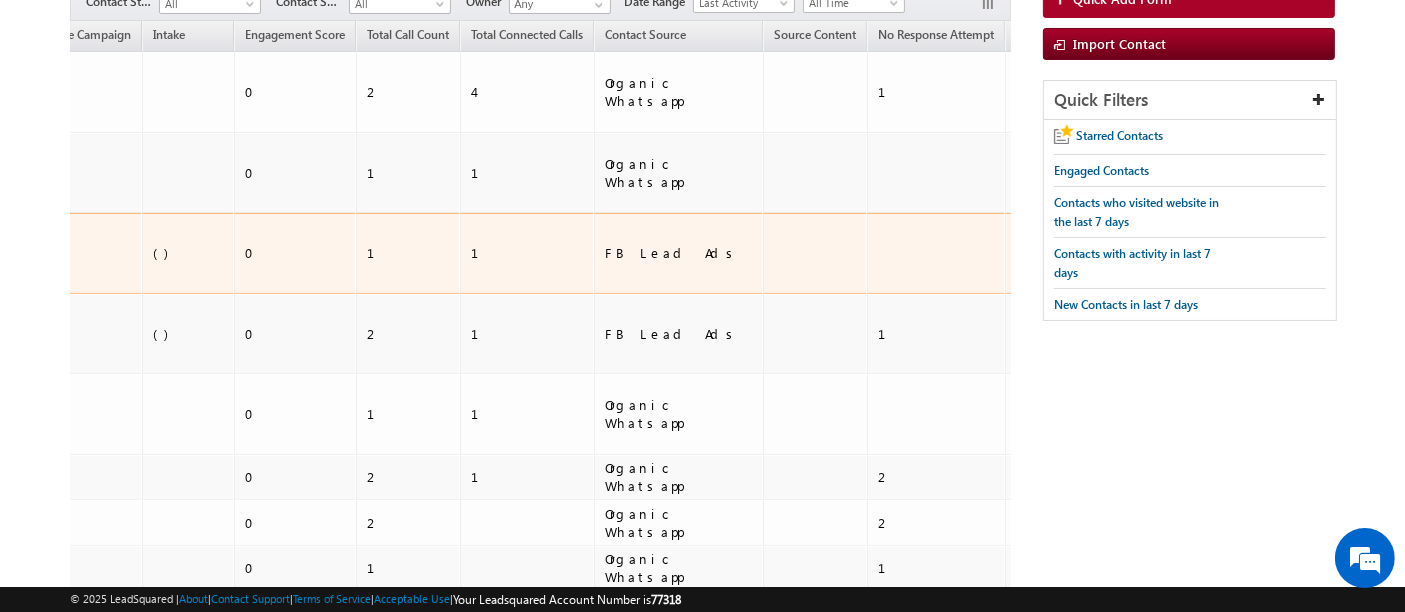 scroll, scrollTop: 453, scrollLeft: 0, axis: vertical 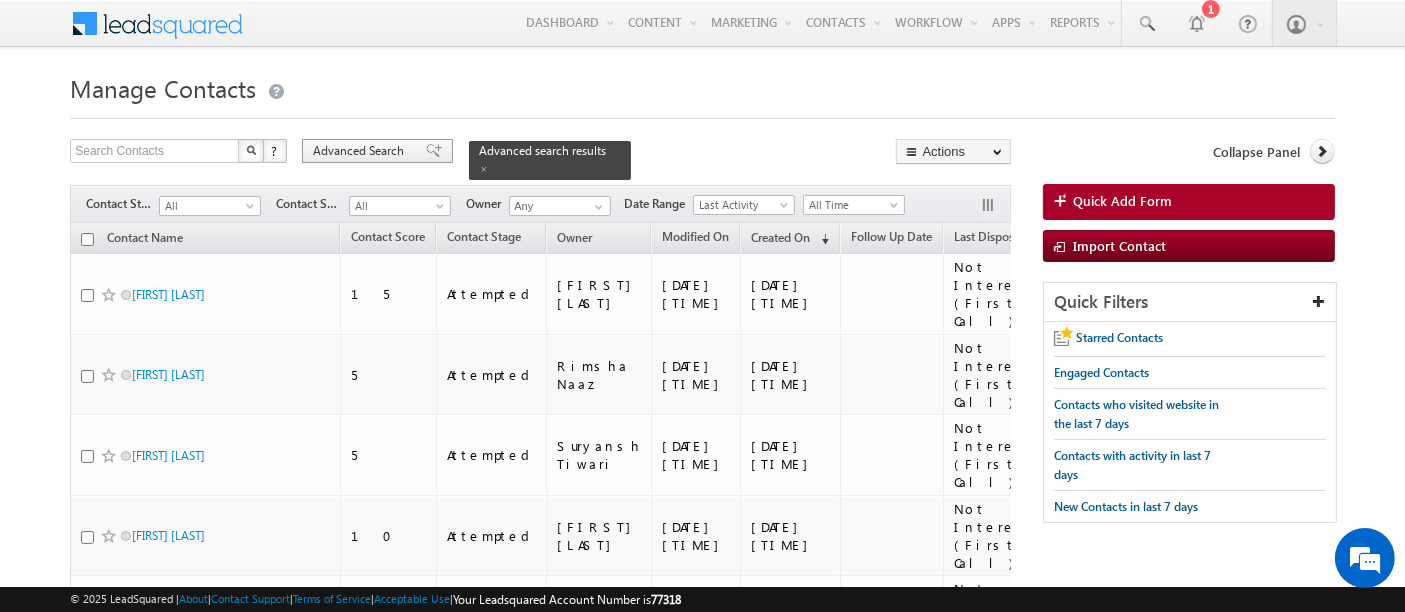 click on "Advanced Search" at bounding box center [361, 151] 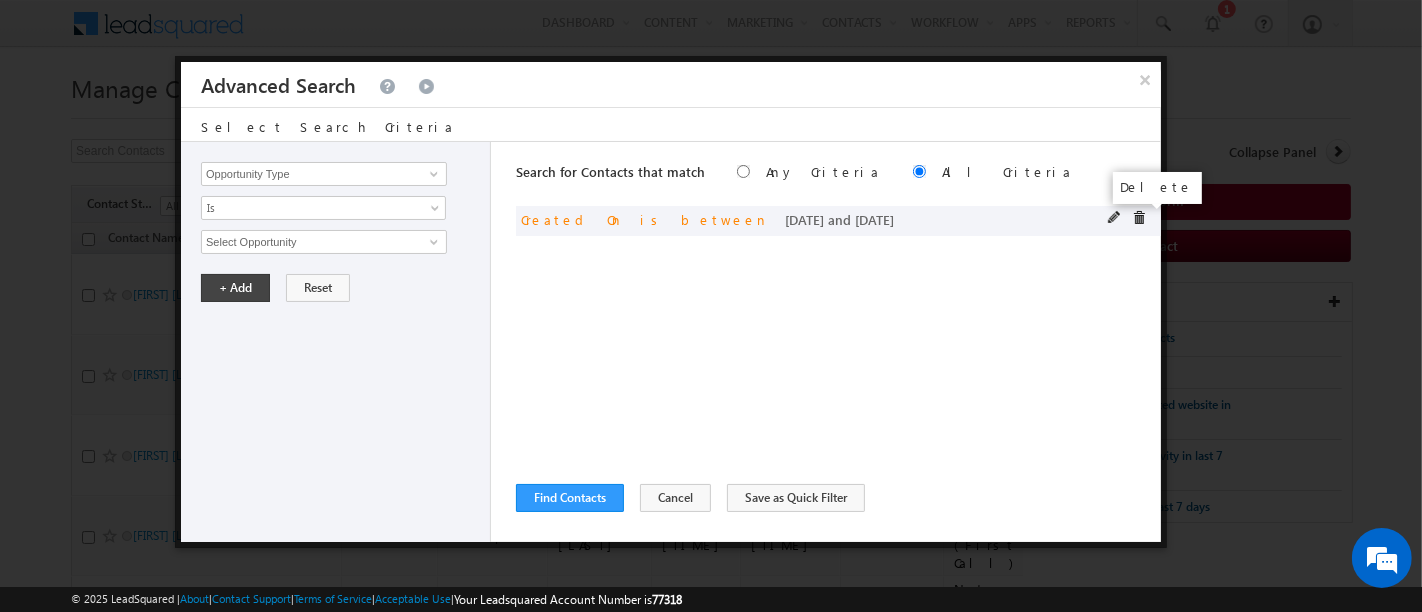 click at bounding box center (1139, 218) 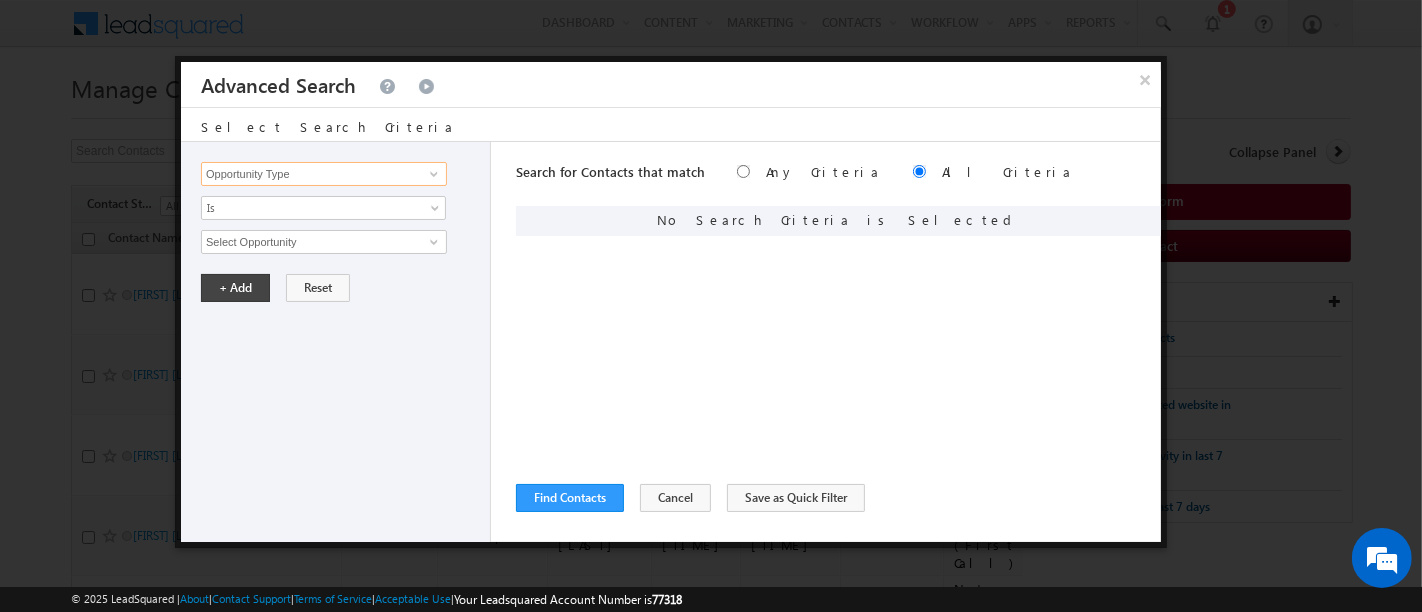 click on "Opportunity Type" at bounding box center [324, 174] 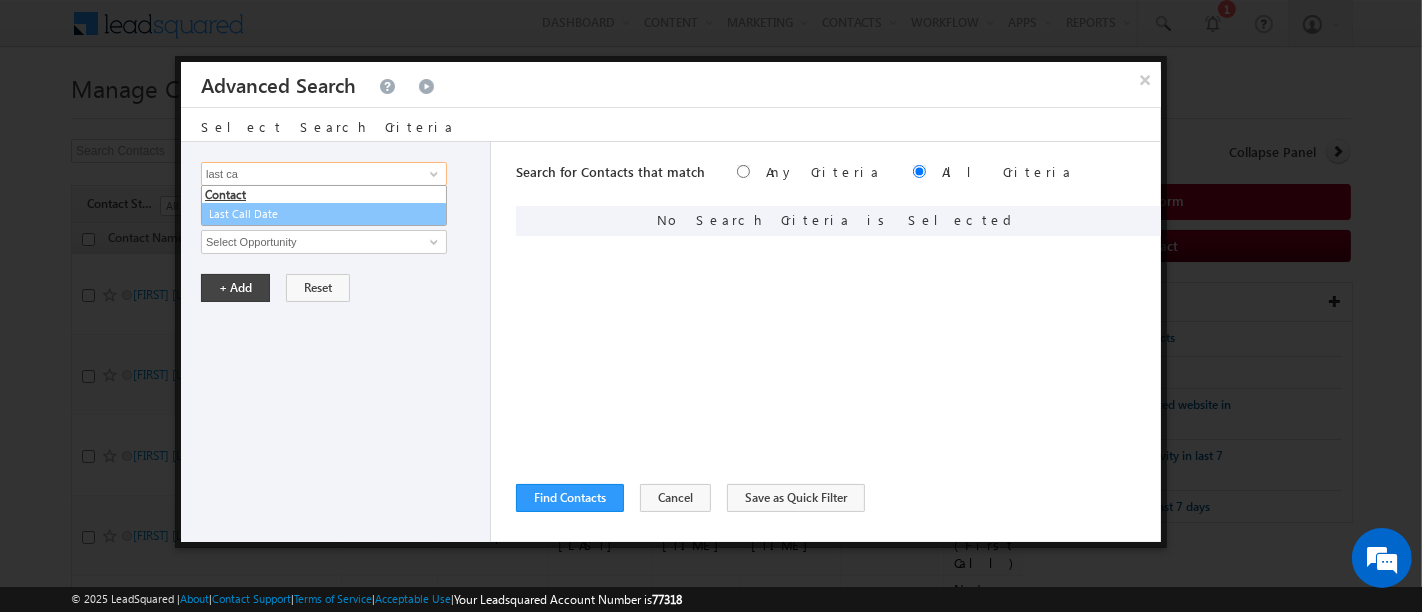 click on "Last Call Date" at bounding box center [324, 214] 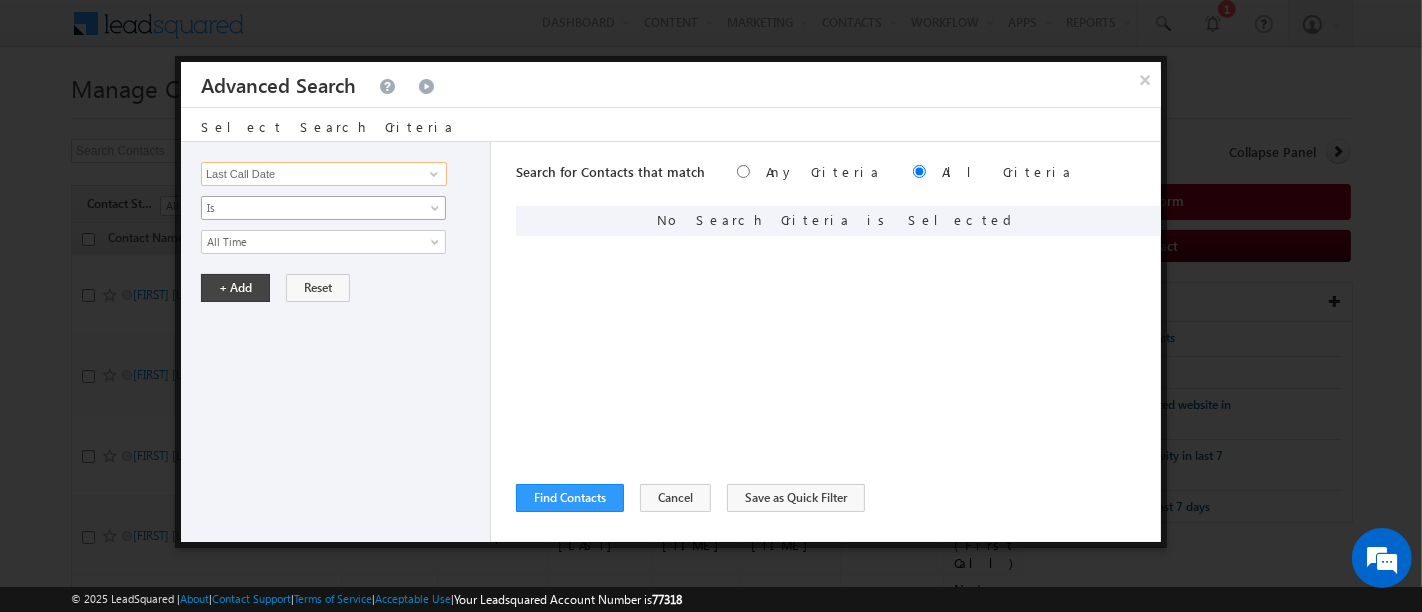 type on "Last Call Date" 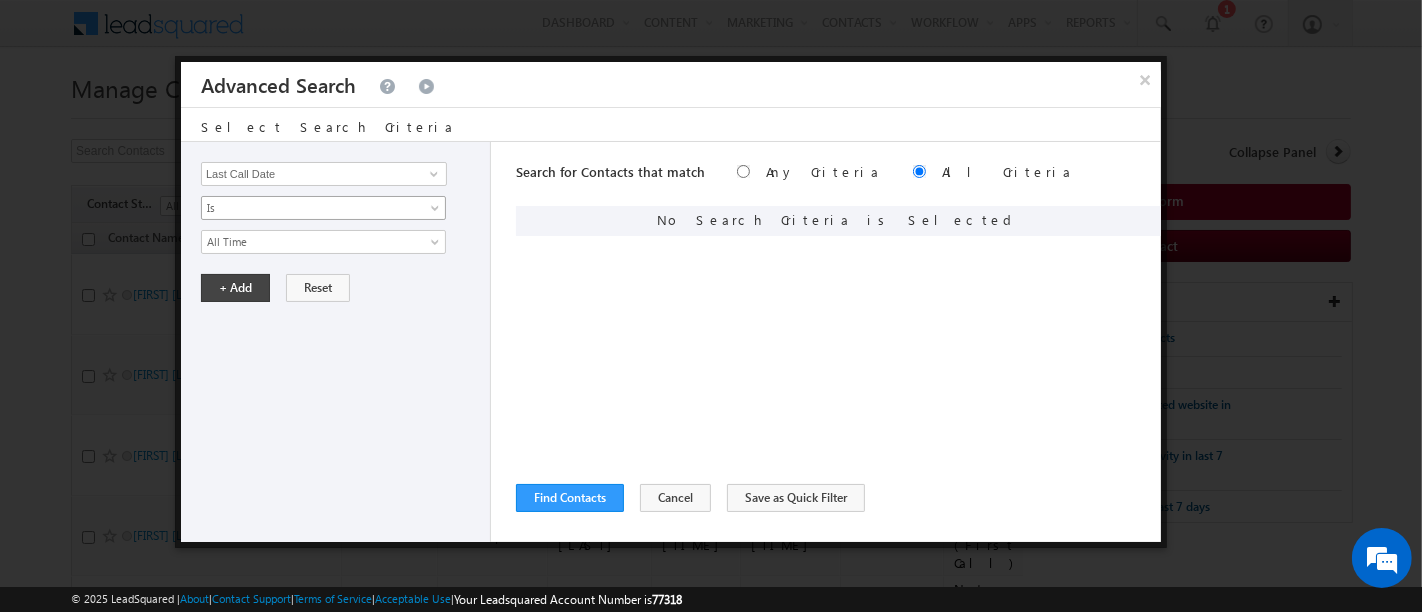 click on "Is" at bounding box center [310, 208] 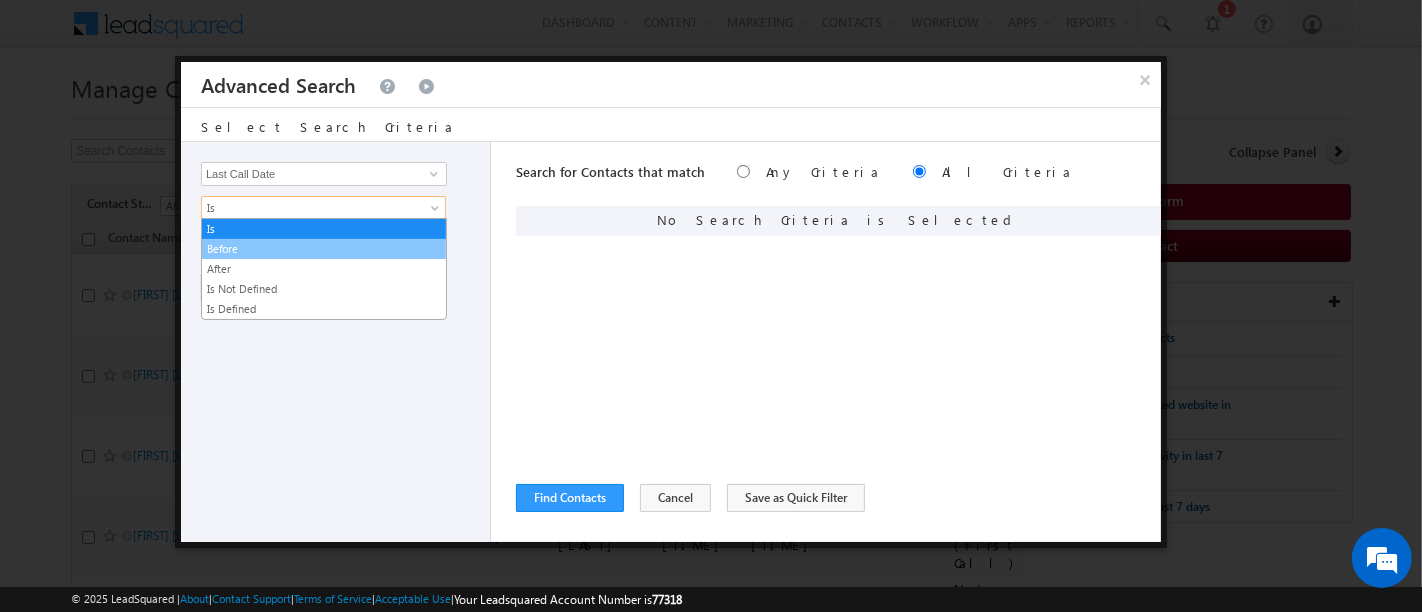 click on "Before" at bounding box center [324, 249] 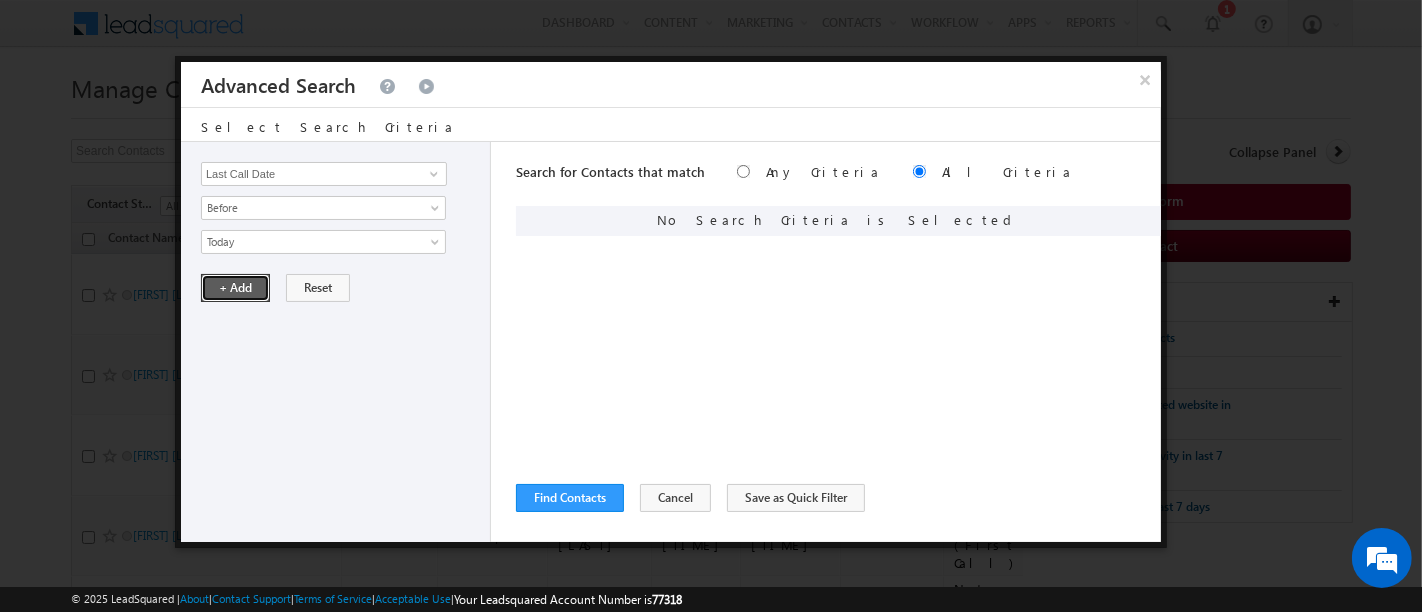 click on "+ Add" at bounding box center [235, 288] 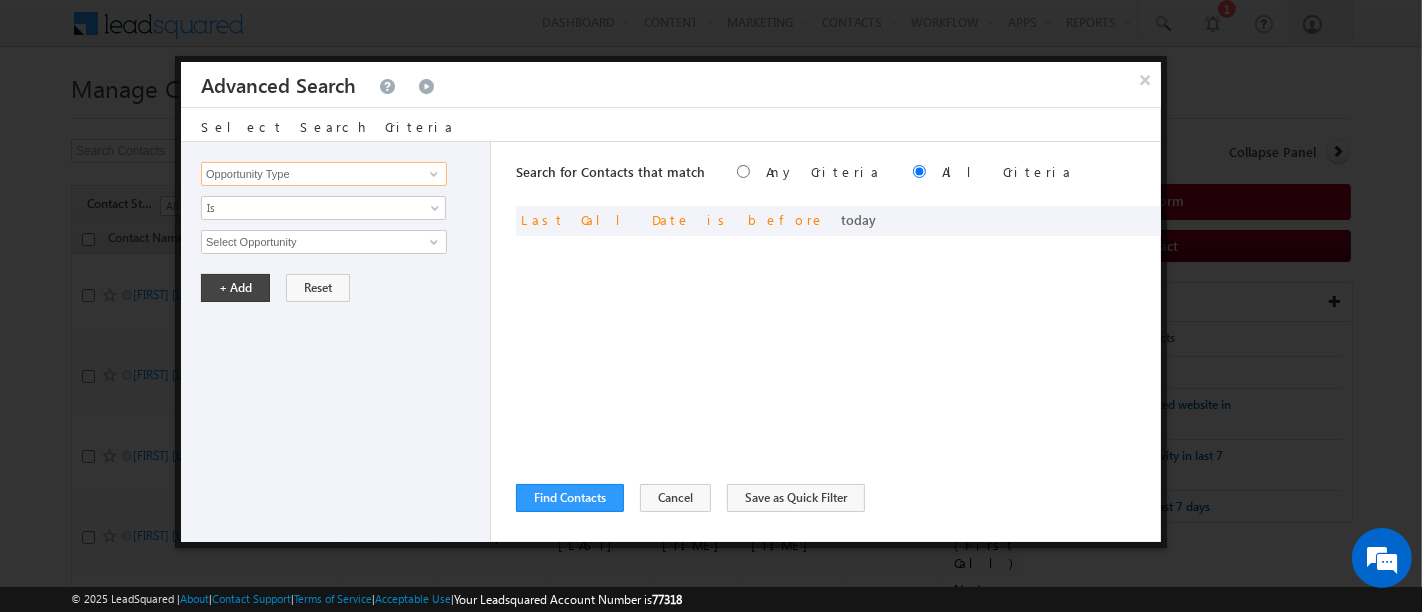 click on "Opportunity Type" at bounding box center [324, 174] 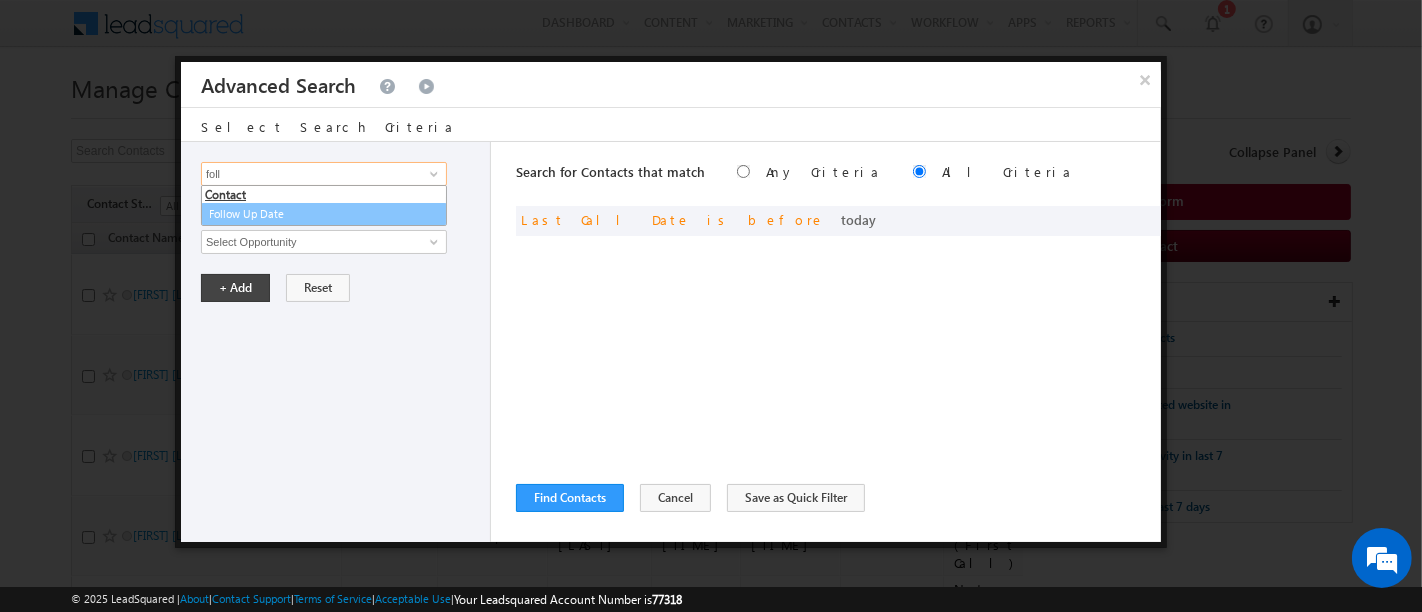 click on "Follow Up Date" at bounding box center (324, 214) 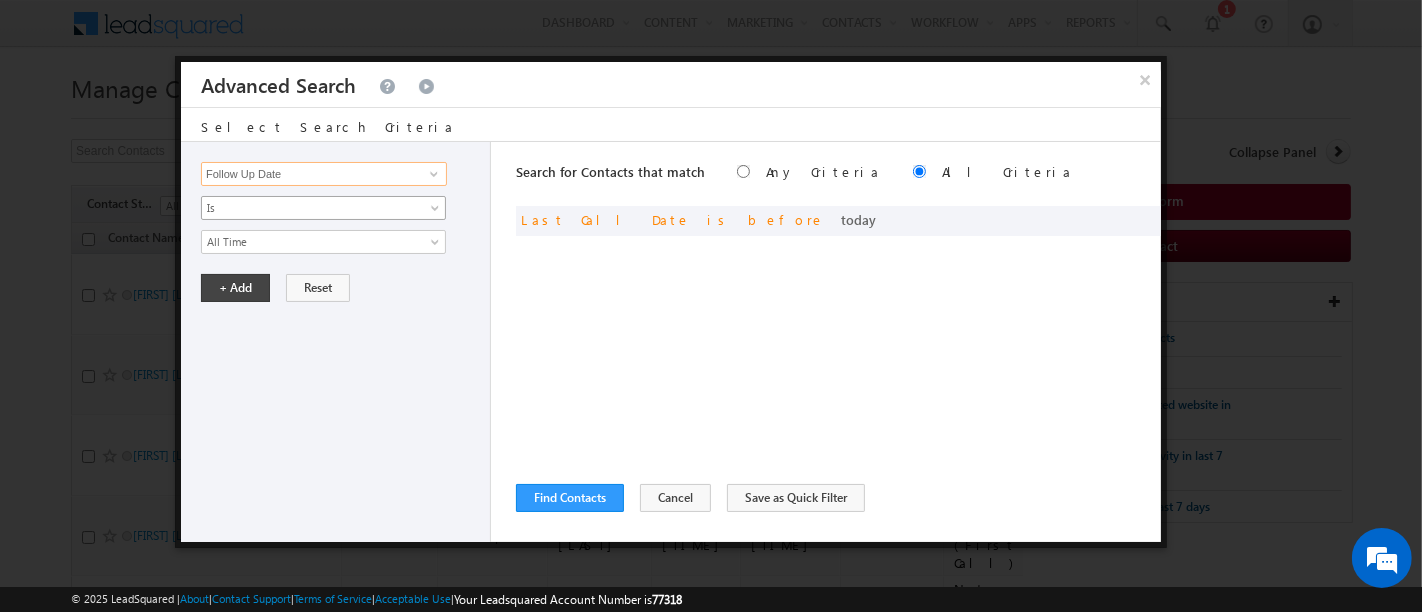 type on "Follow Up Date" 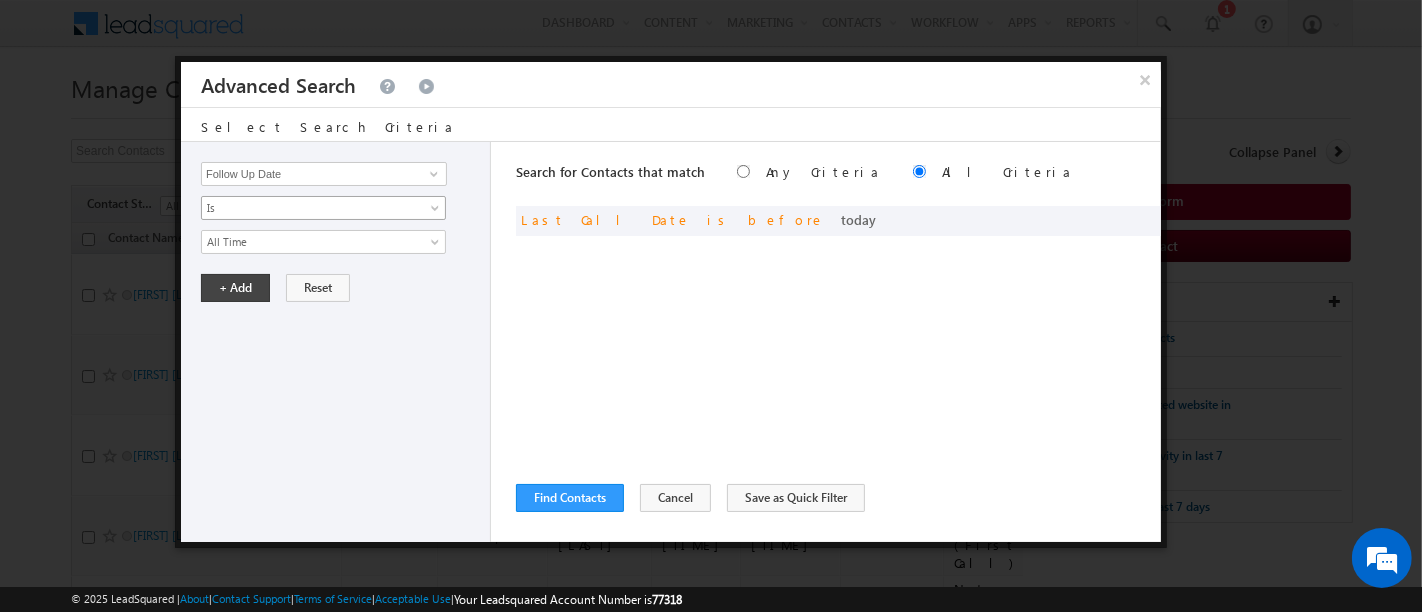 click on "Is" at bounding box center [310, 208] 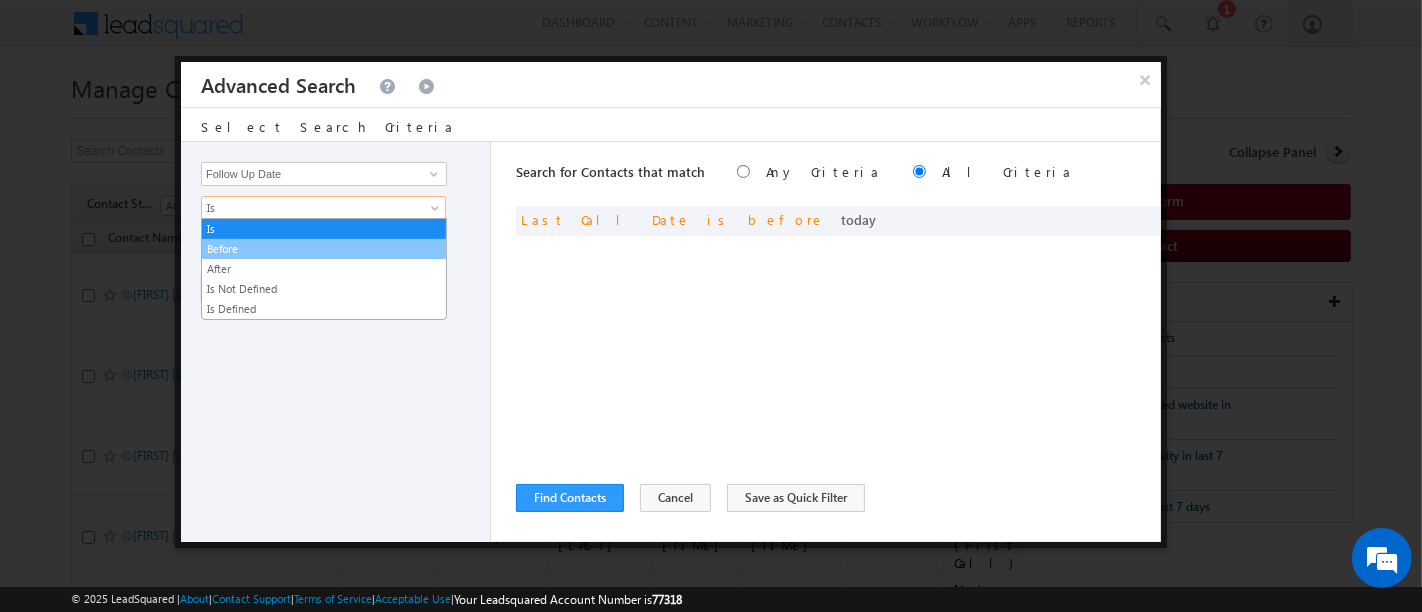 click on "Before" at bounding box center [324, 249] 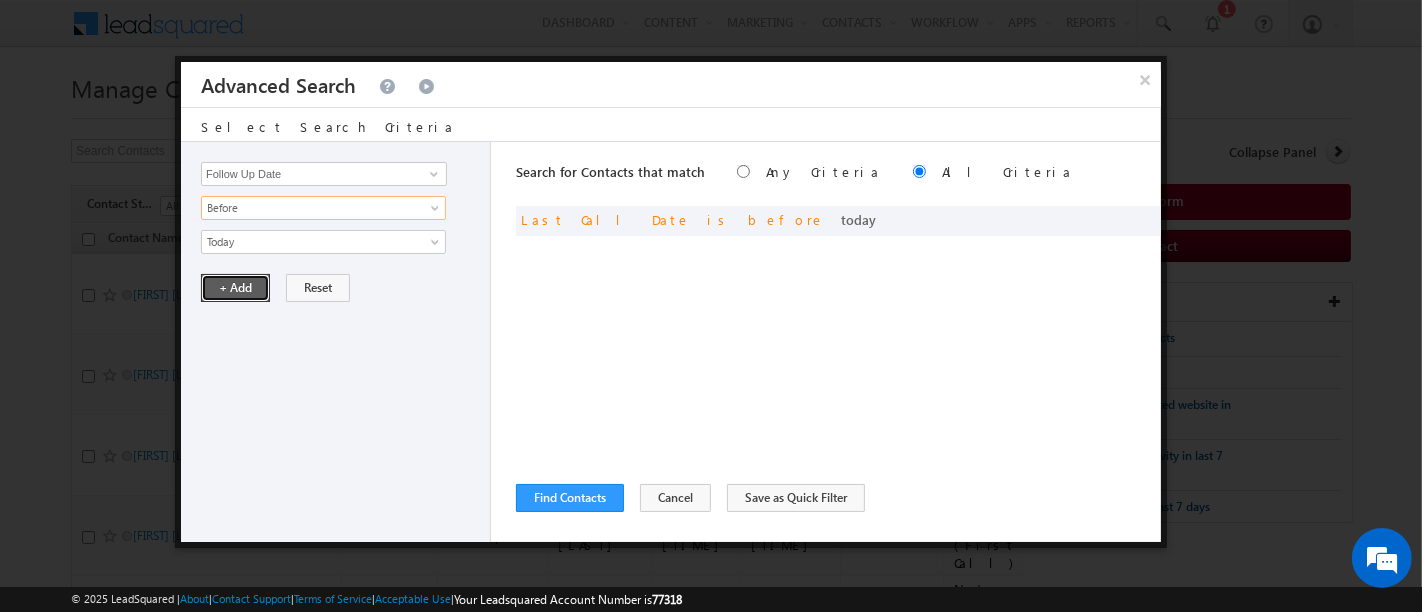 click on "+ Add" at bounding box center [235, 288] 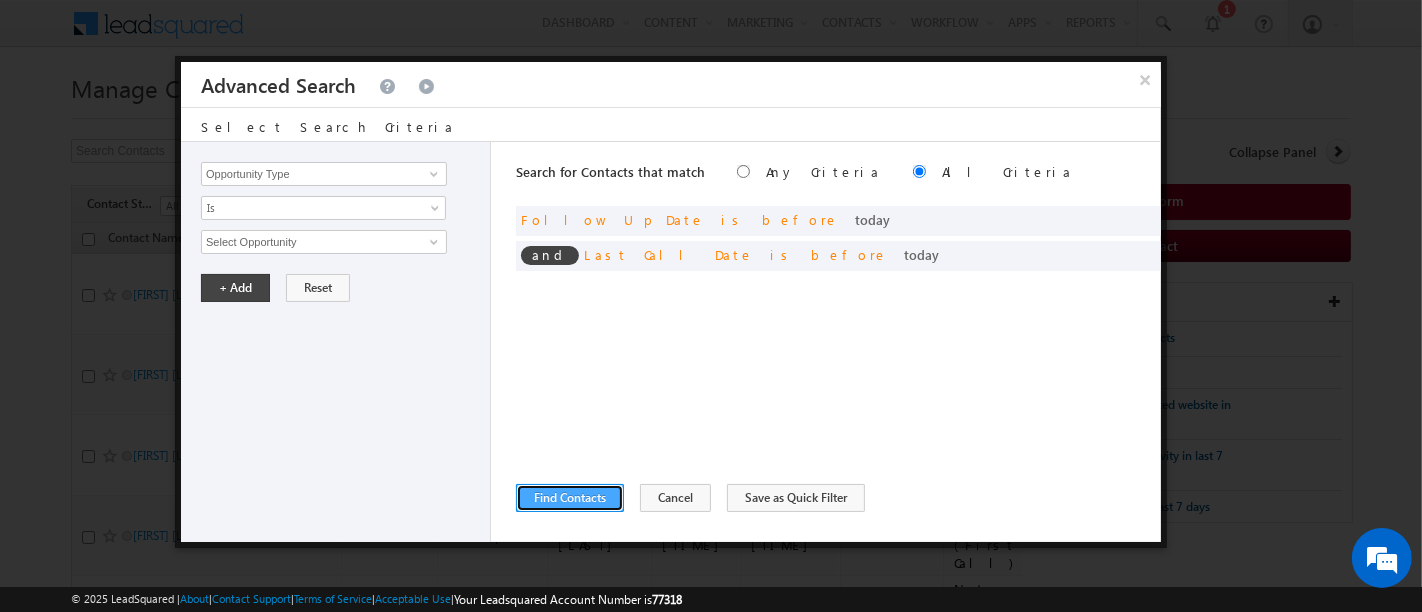 click on "Find Contacts" at bounding box center [570, 498] 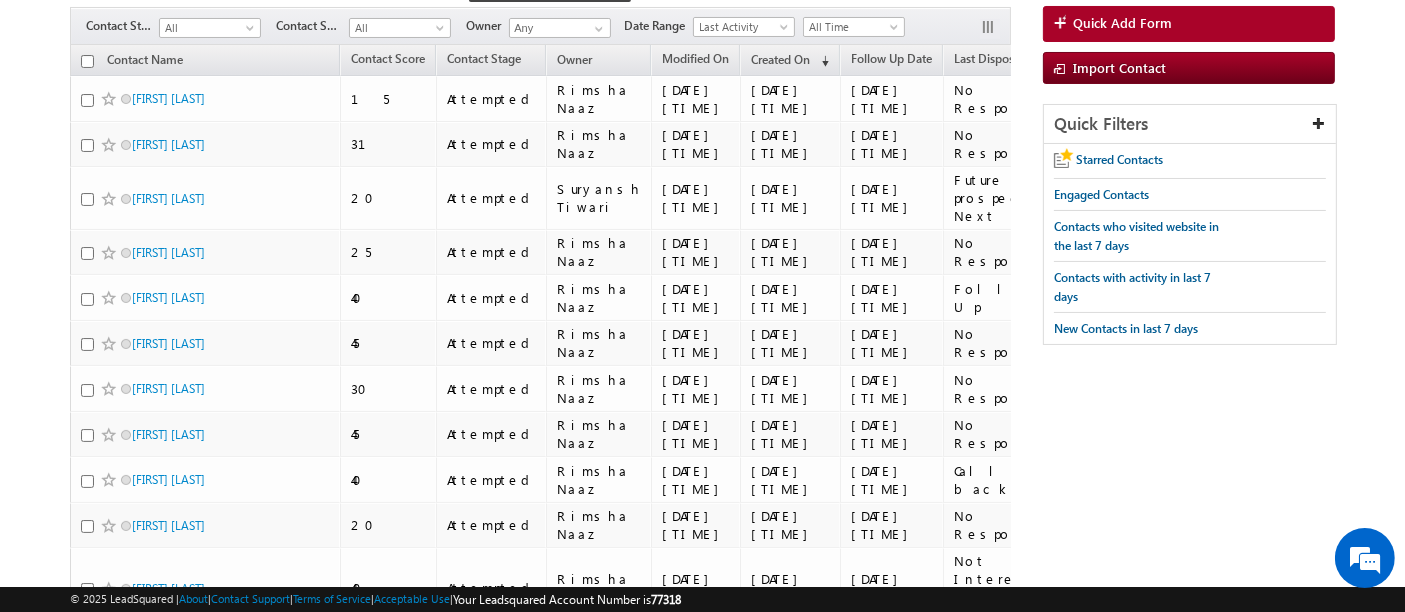 scroll, scrollTop: 0, scrollLeft: 0, axis: both 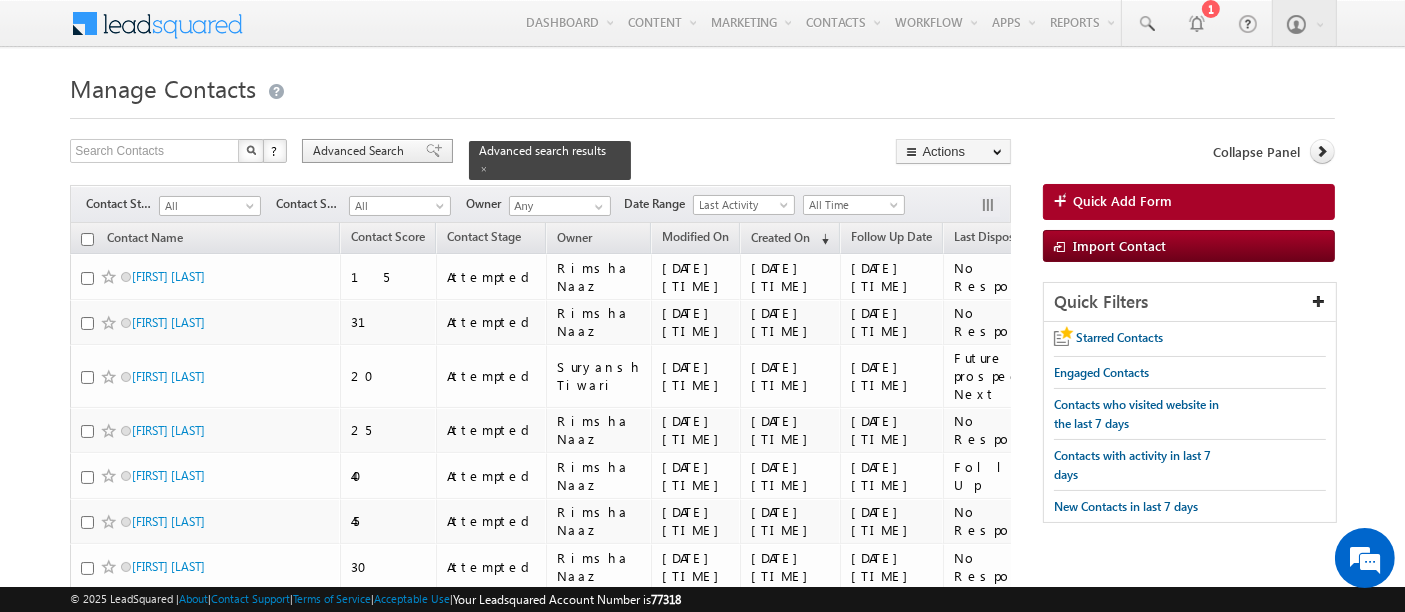 click on "Advanced Search" at bounding box center (361, 151) 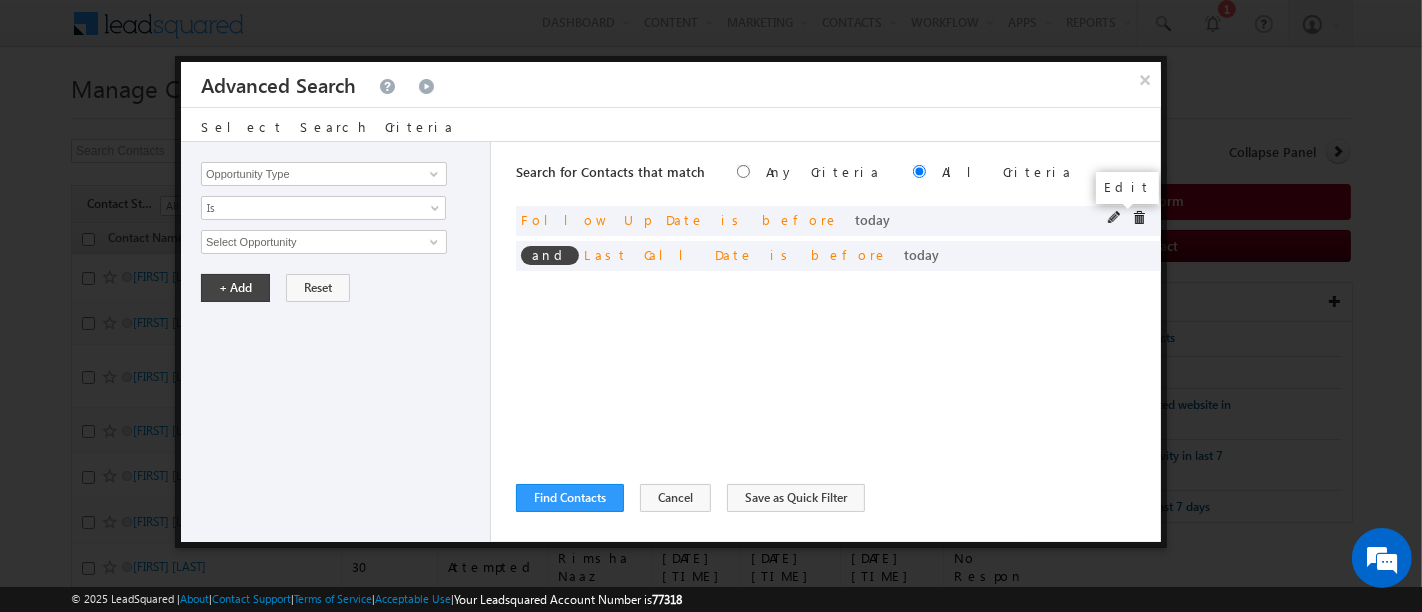 click at bounding box center (1115, 218) 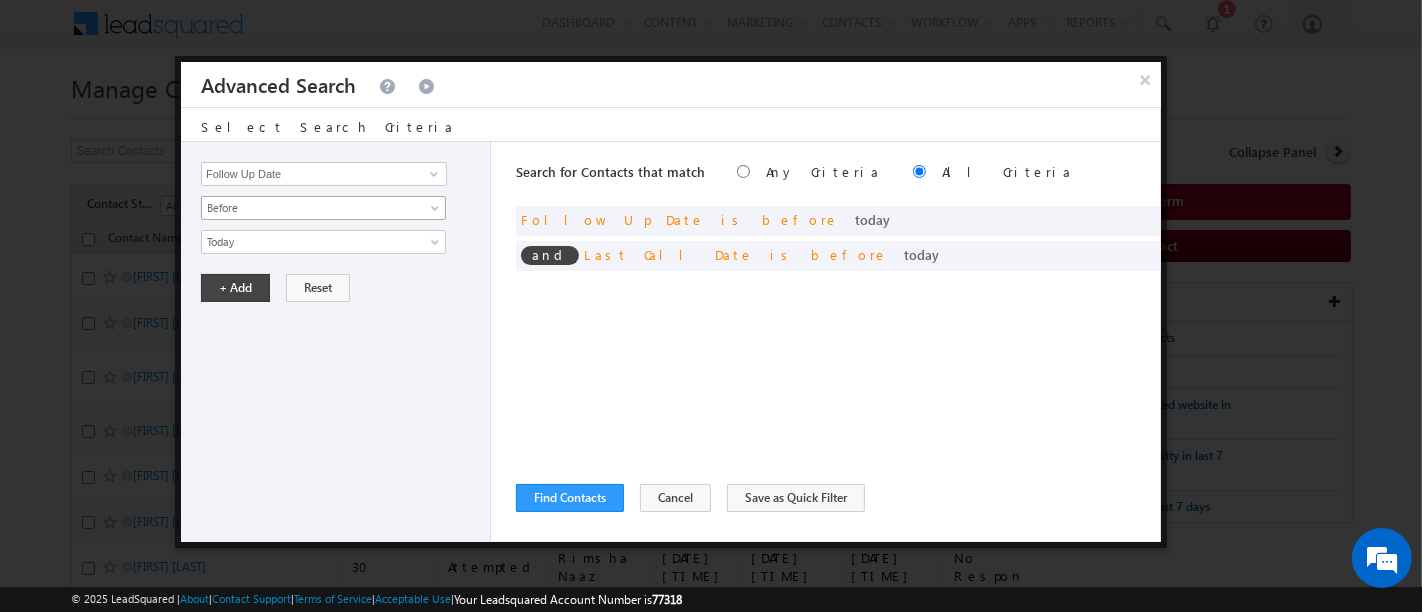 click on "Before" at bounding box center [310, 208] 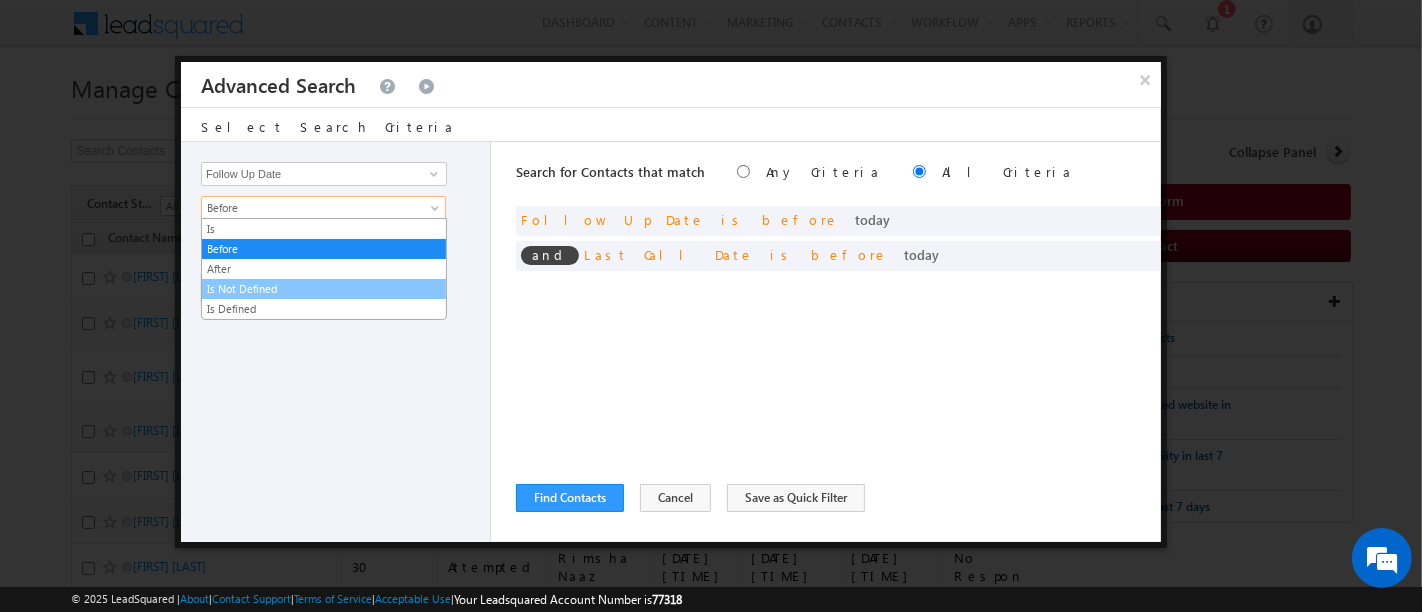 click on "Is Not Defined" at bounding box center (324, 289) 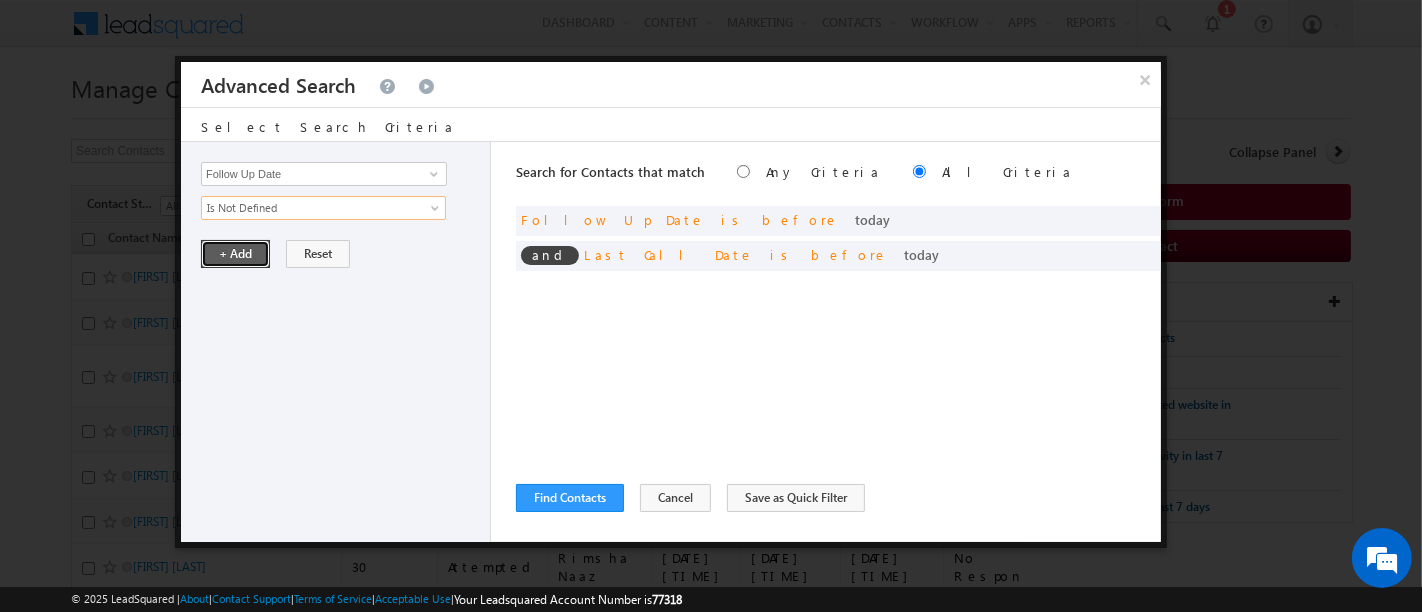 click on "+ Add" at bounding box center (235, 254) 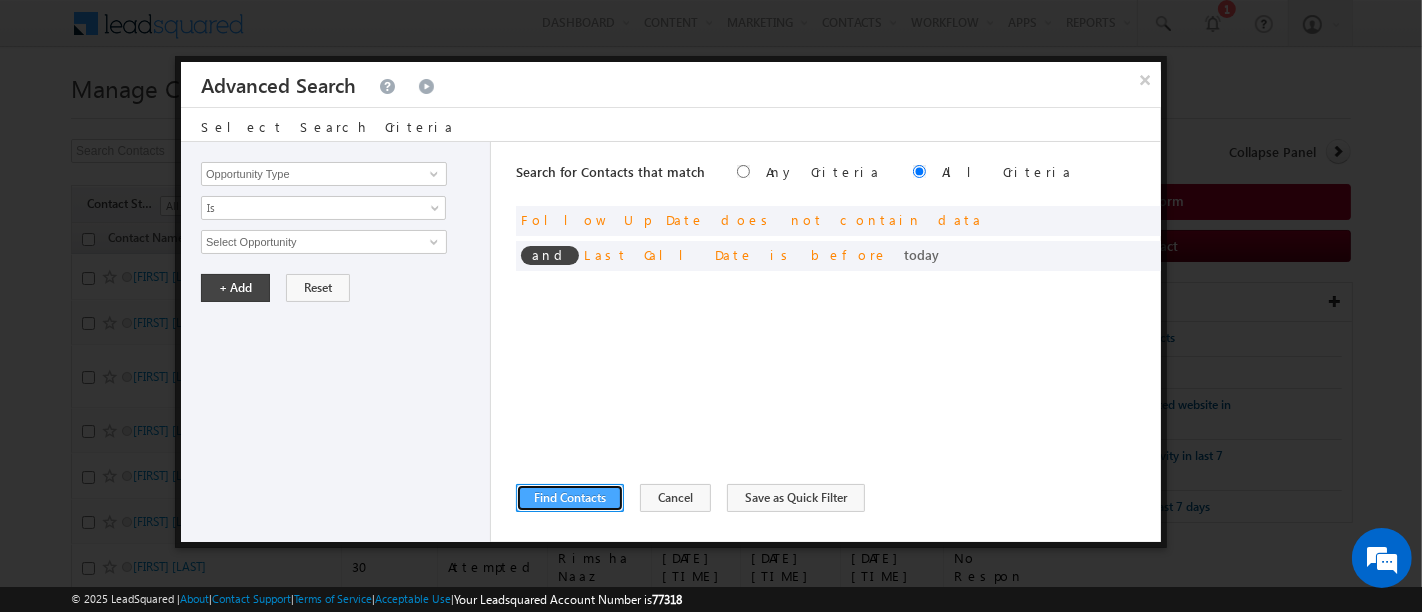 click on "Find Contacts" at bounding box center (570, 498) 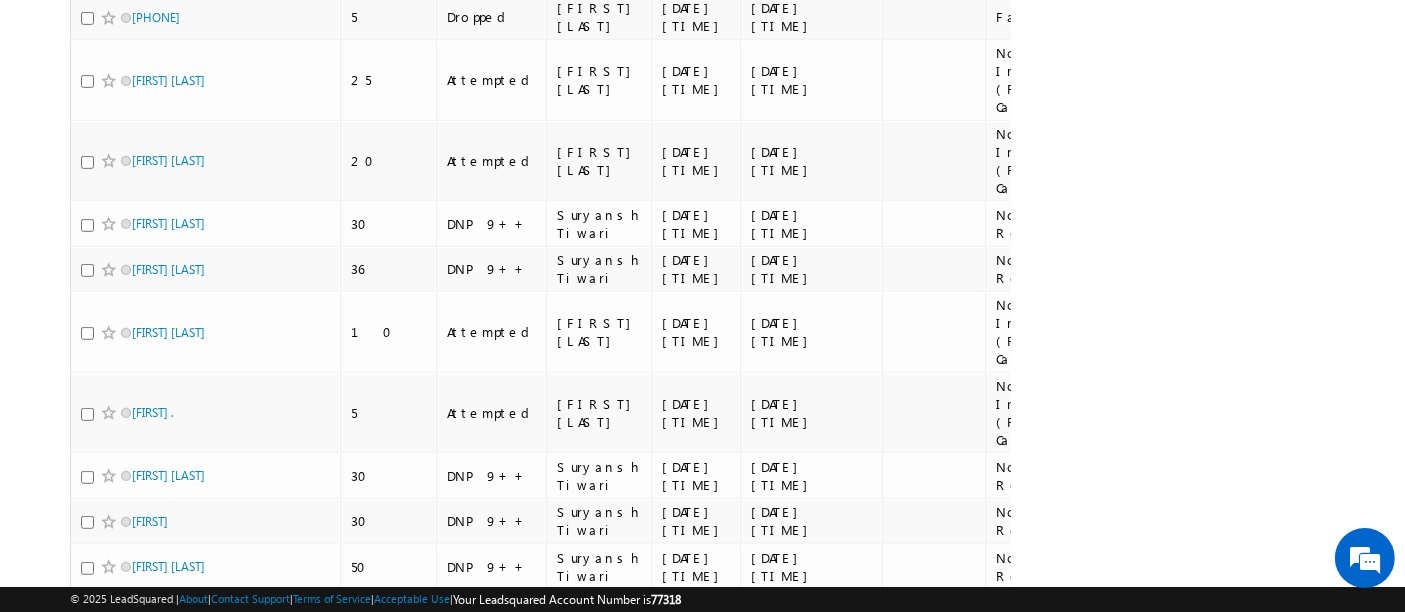 scroll, scrollTop: 8956, scrollLeft: 0, axis: vertical 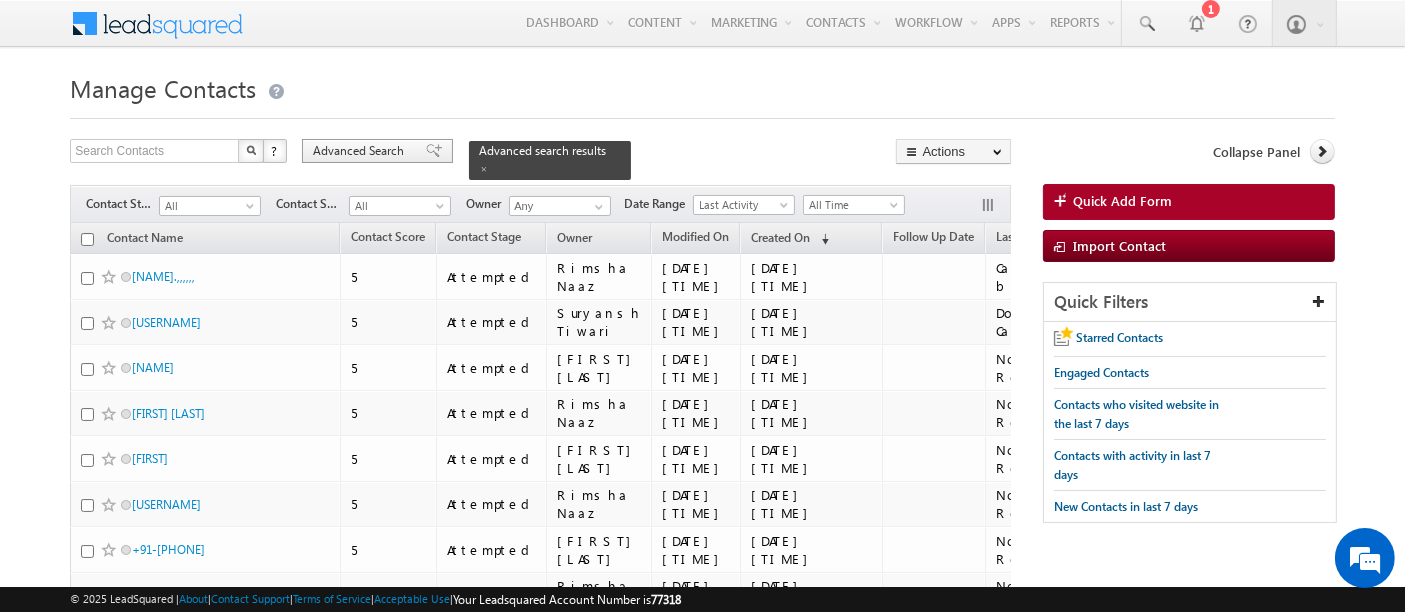 click on "Advanced Search" at bounding box center (361, 151) 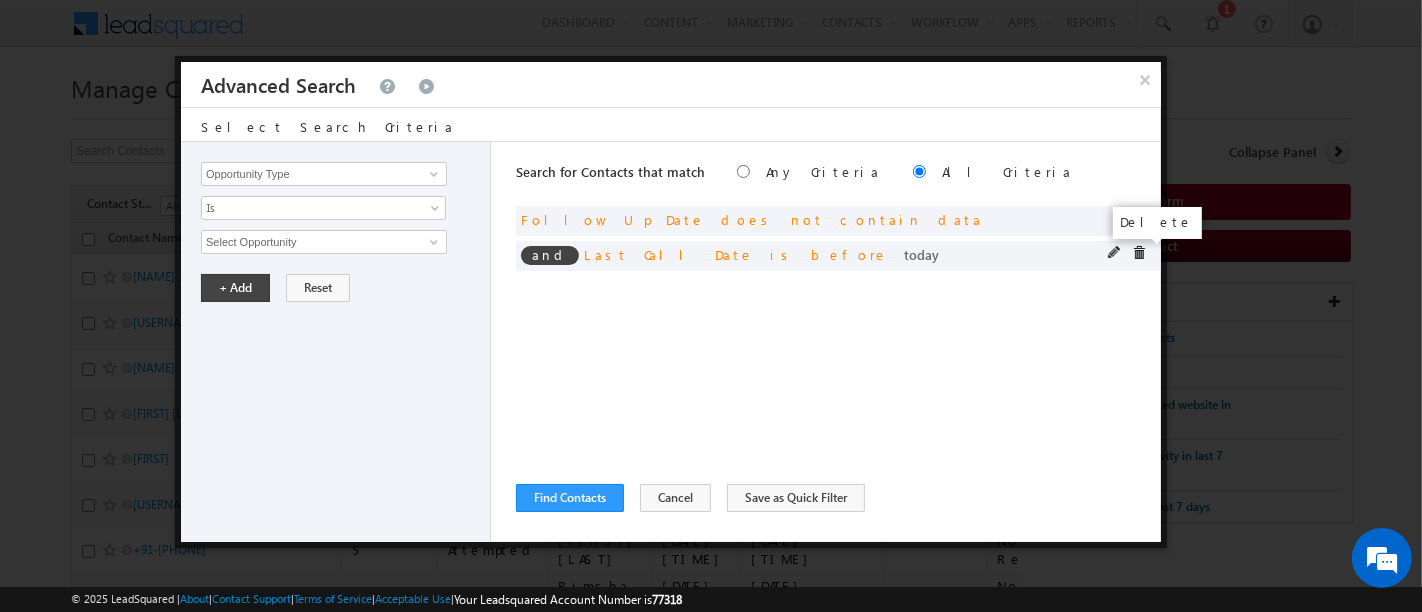 click at bounding box center (1139, 253) 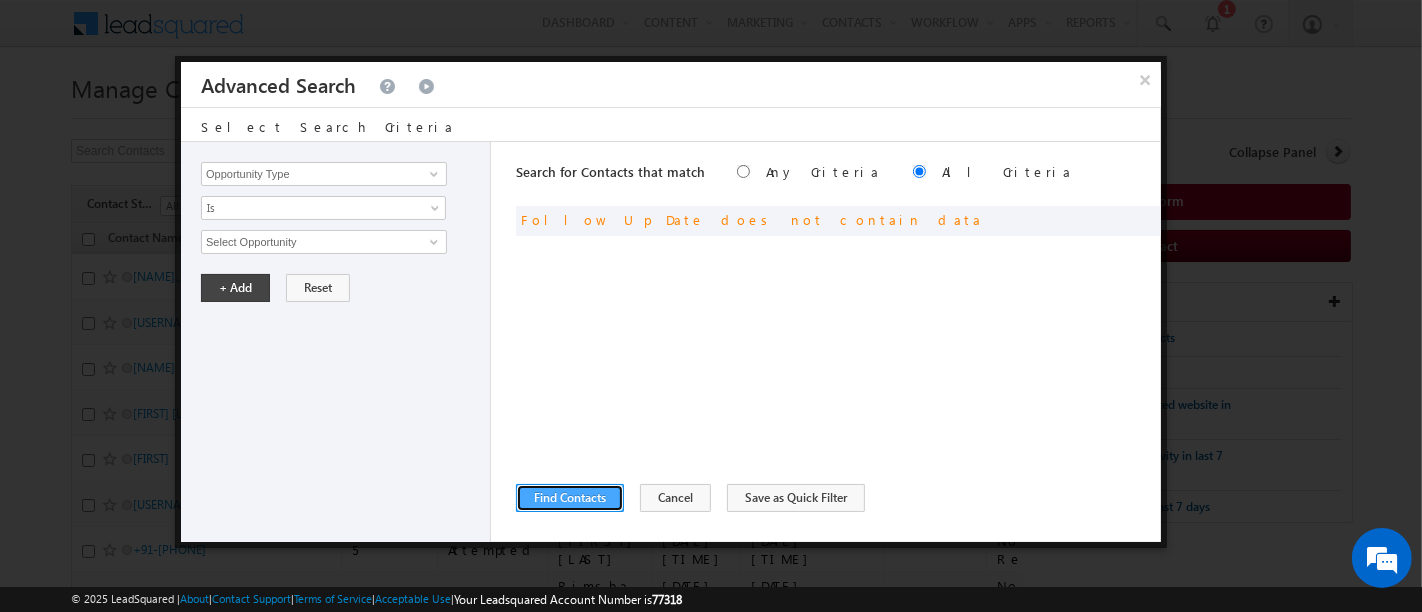 click on "Find Contacts" at bounding box center (570, 498) 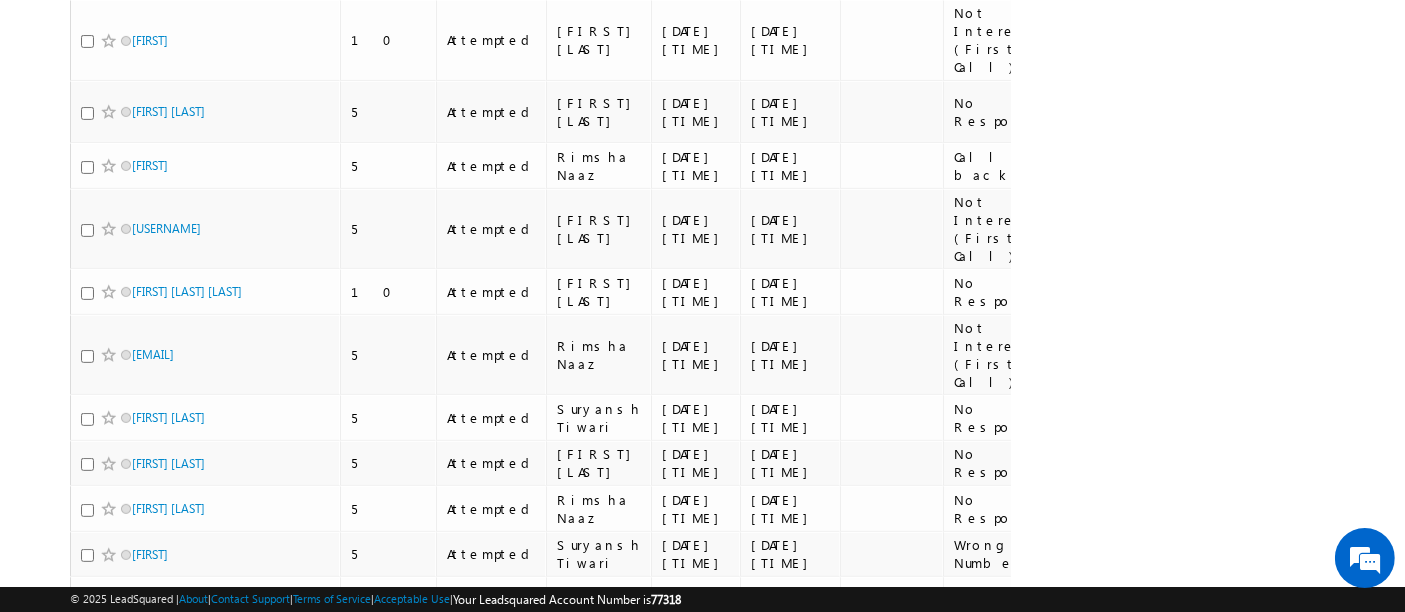 scroll, scrollTop: 0, scrollLeft: 0, axis: both 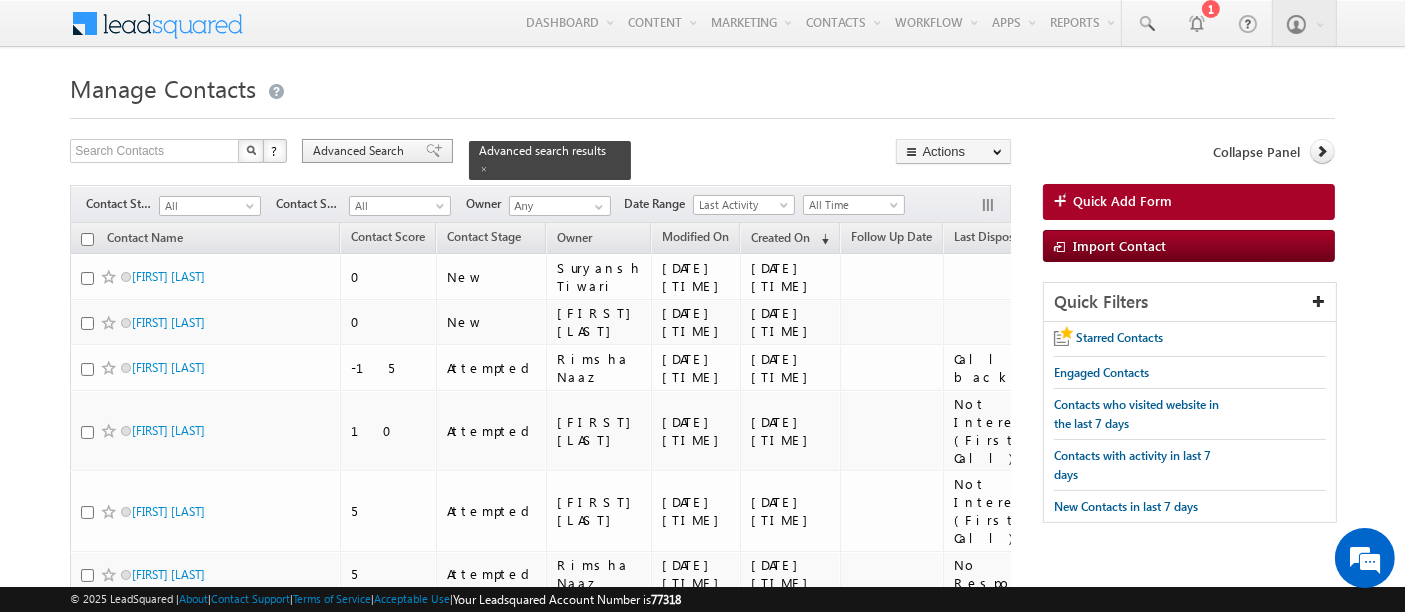 click on "Advanced Search" at bounding box center (361, 151) 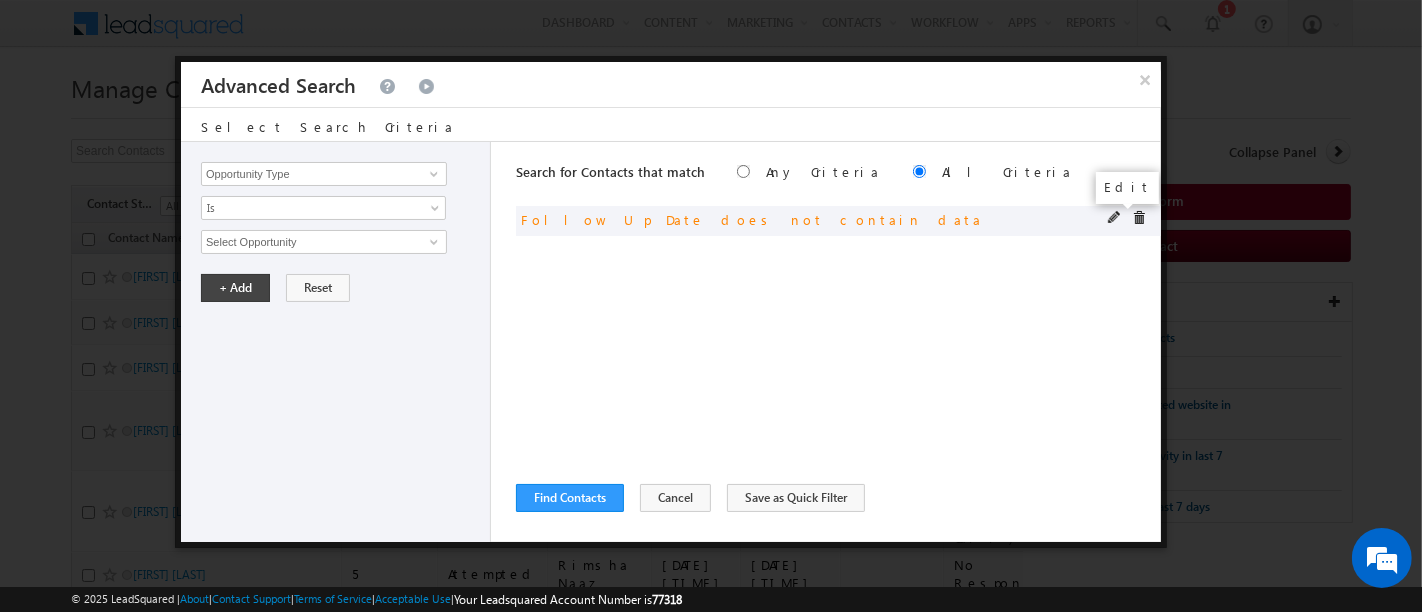 click at bounding box center (1115, 218) 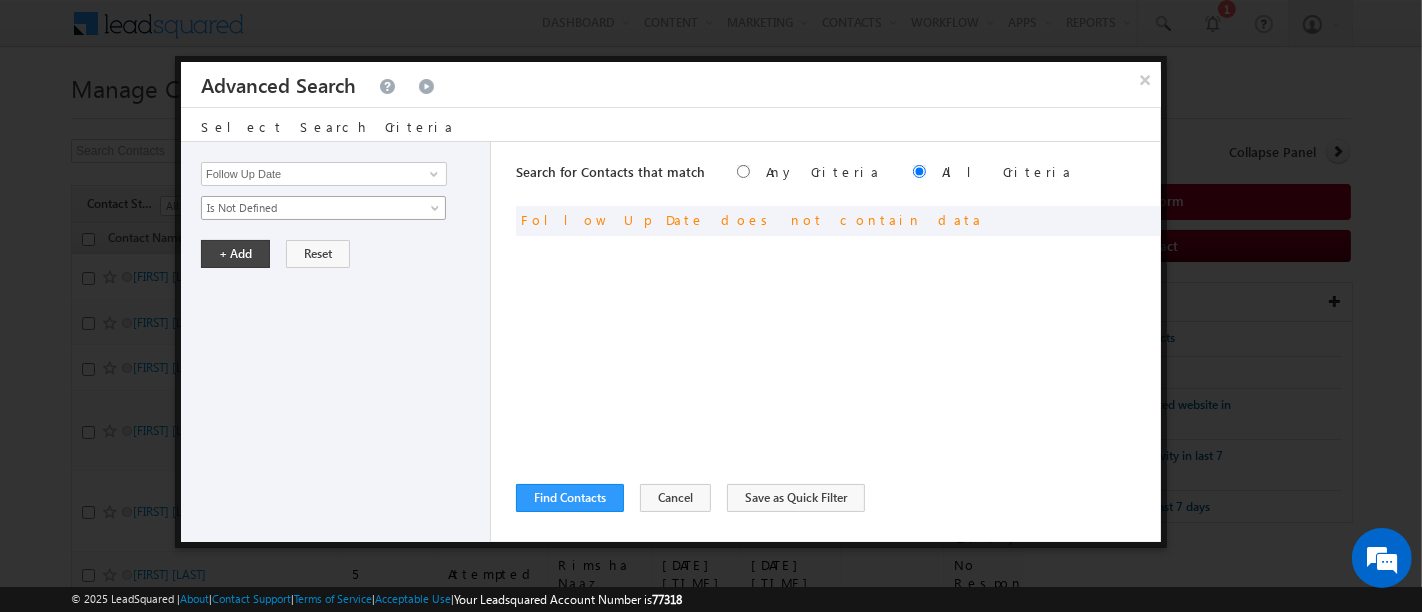 click on "Is Not Defined" at bounding box center (310, 208) 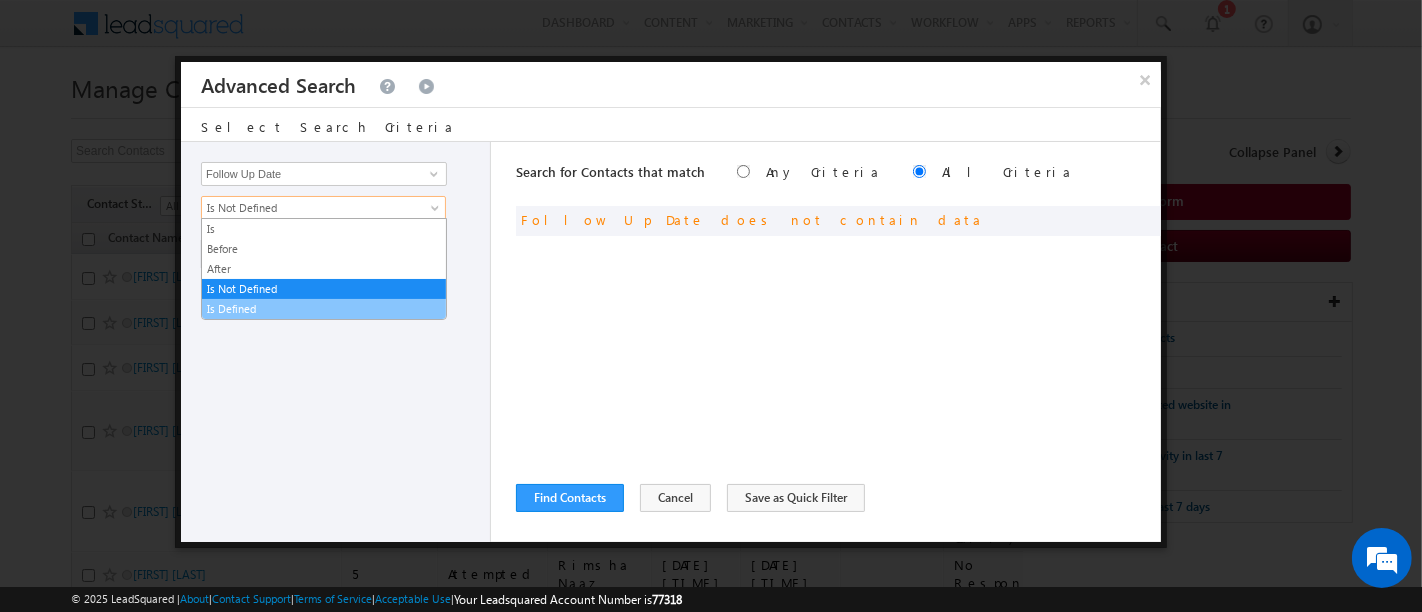 click on "Is Defined" at bounding box center (324, 309) 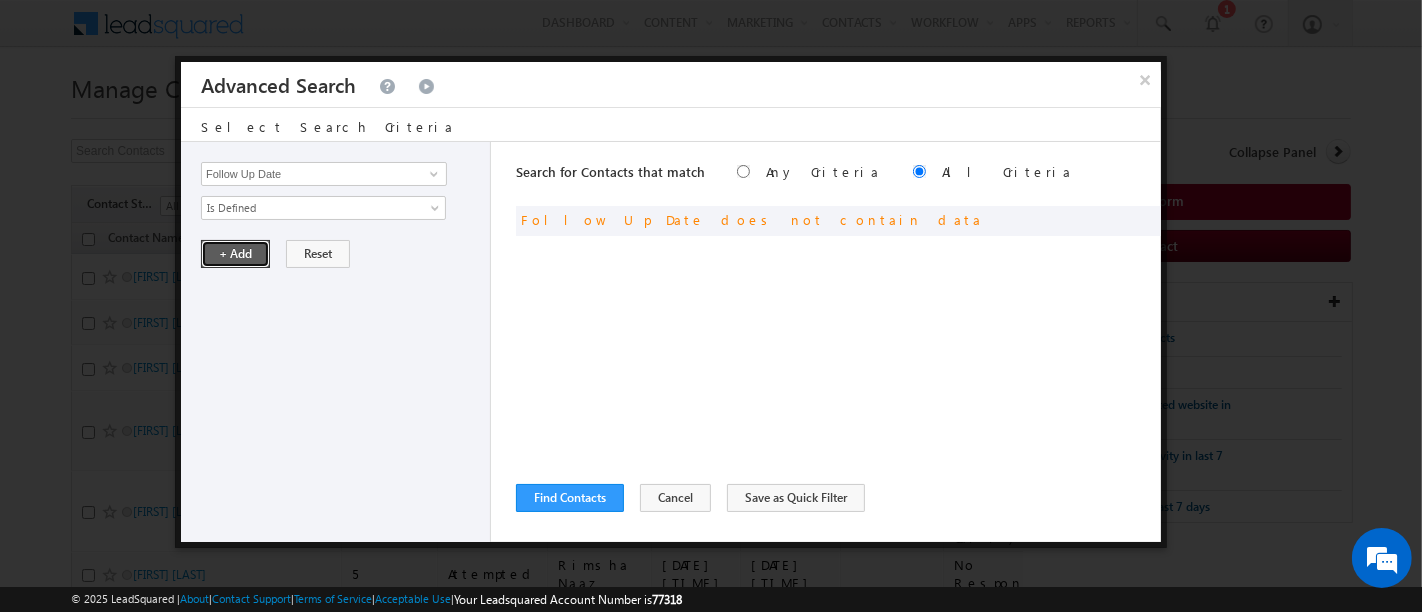 click on "+ Add" at bounding box center (235, 254) 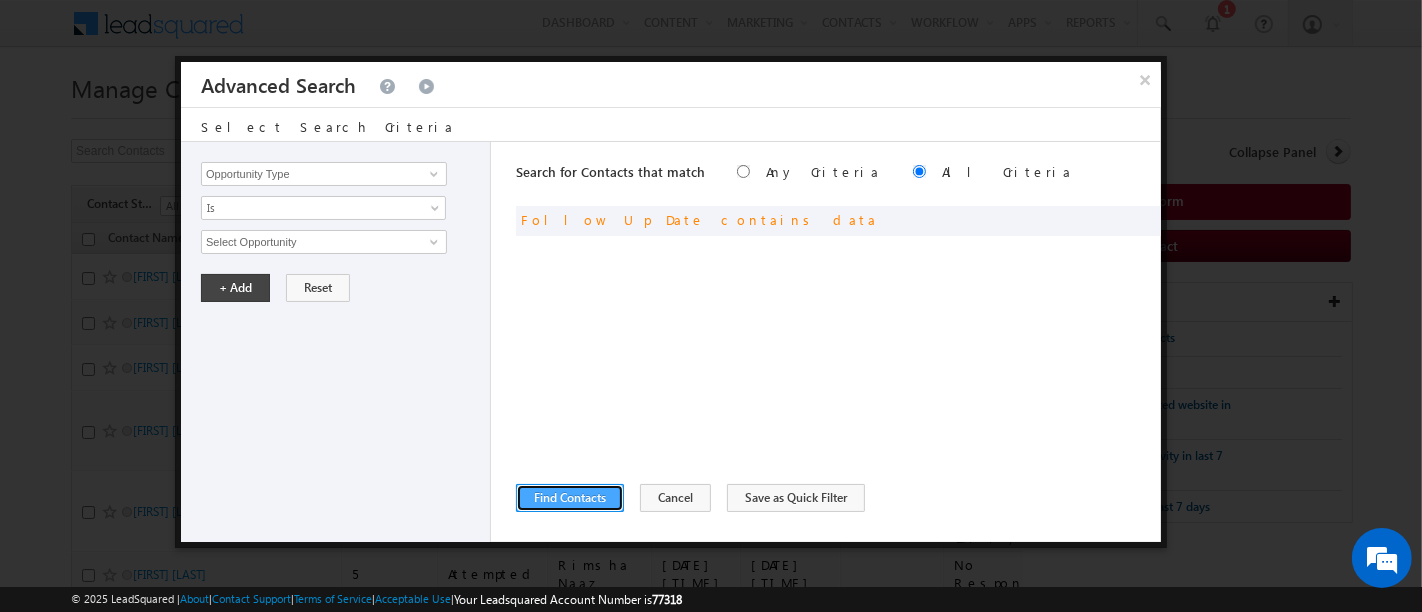 click on "Find Contacts" at bounding box center [570, 498] 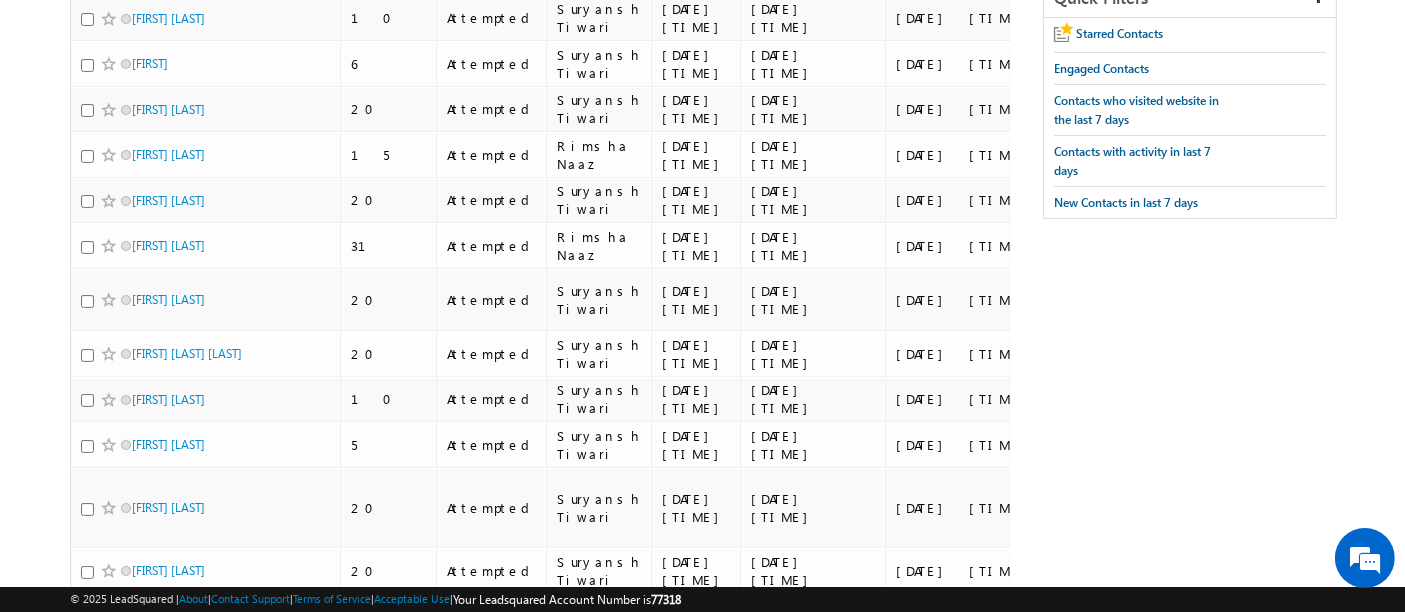 scroll, scrollTop: 0, scrollLeft: 0, axis: both 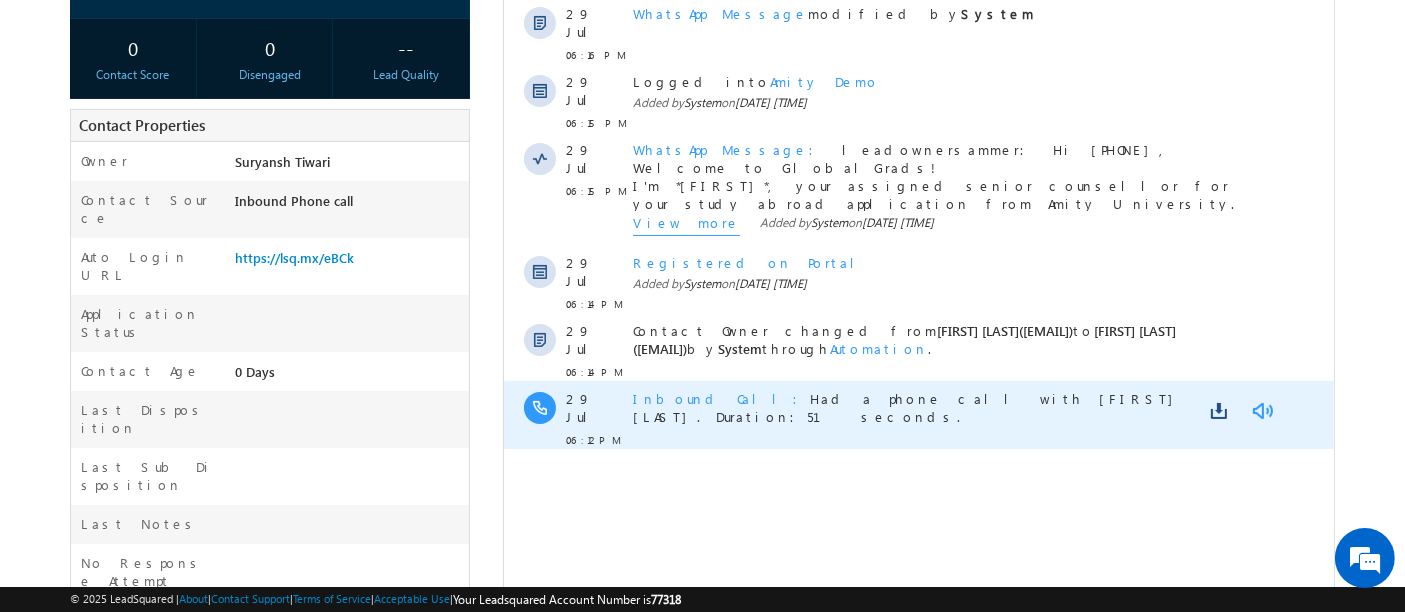 click at bounding box center [1261, 411] 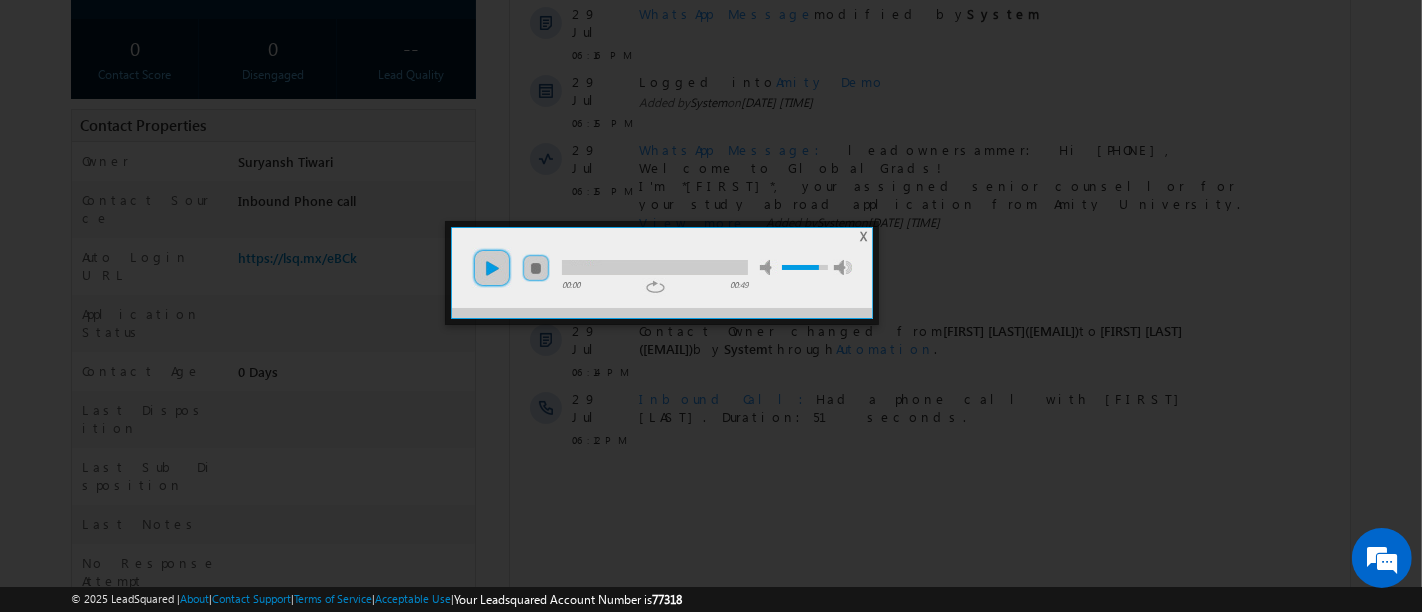 click on "play" at bounding box center (492, 268) 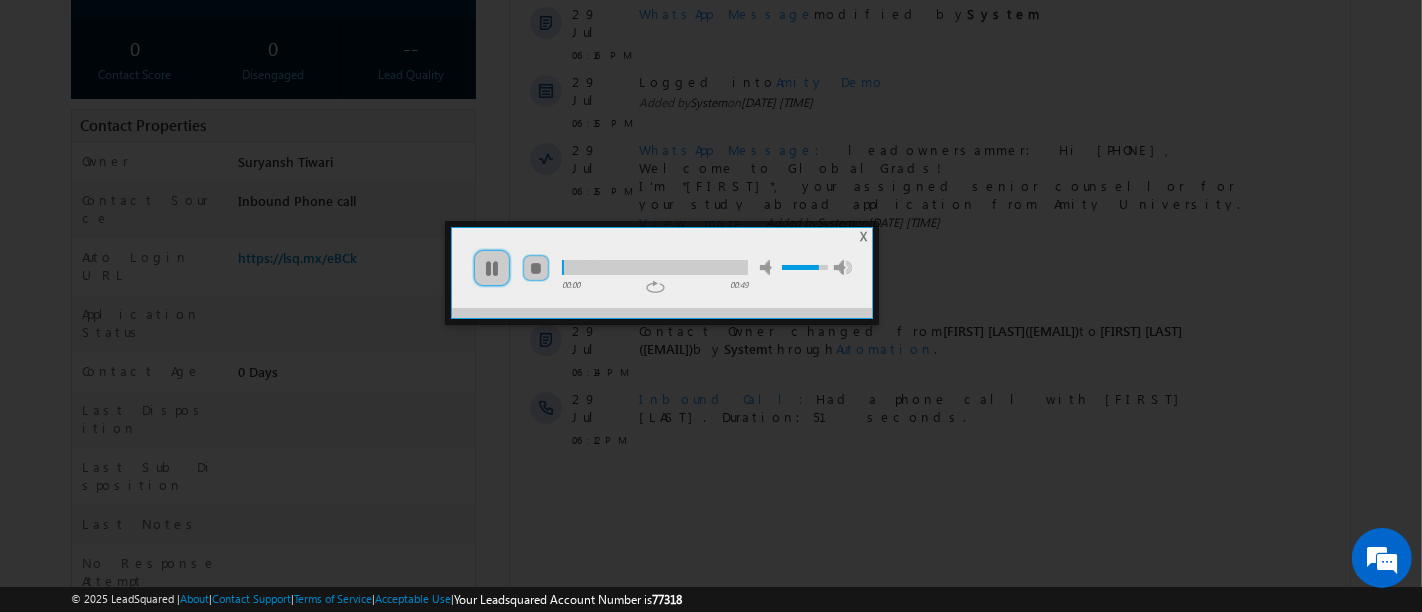 click at bounding box center [655, 267] 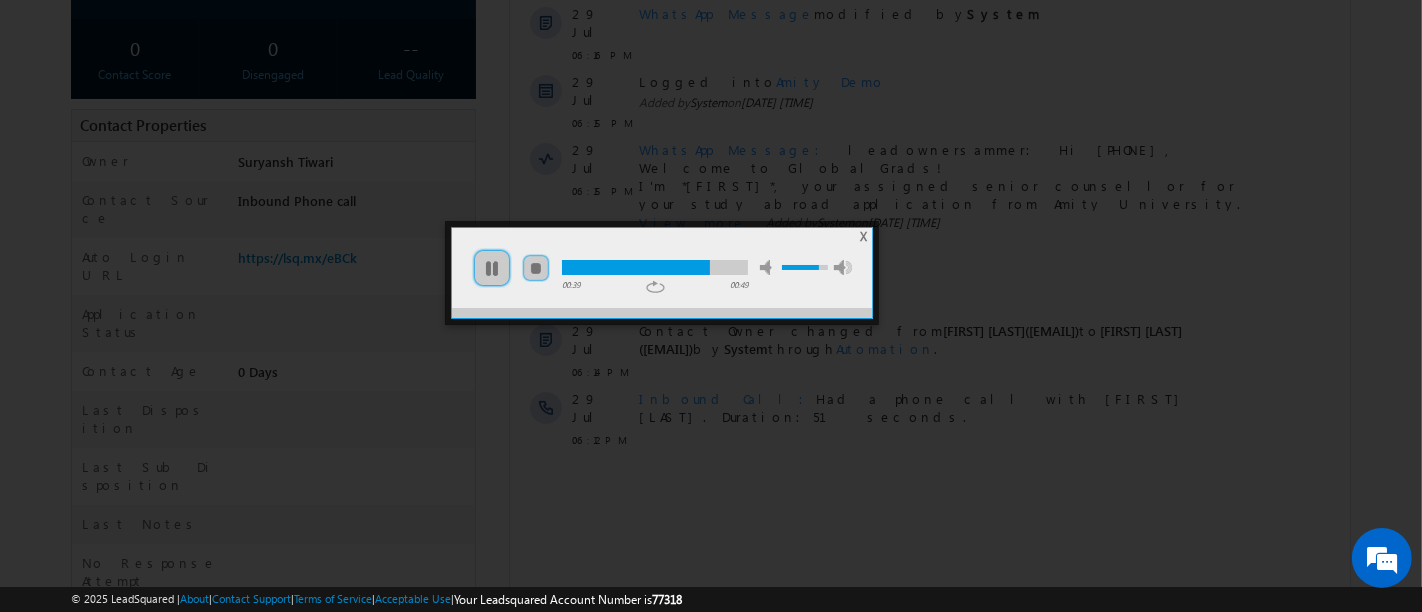 click at bounding box center (636, 267) 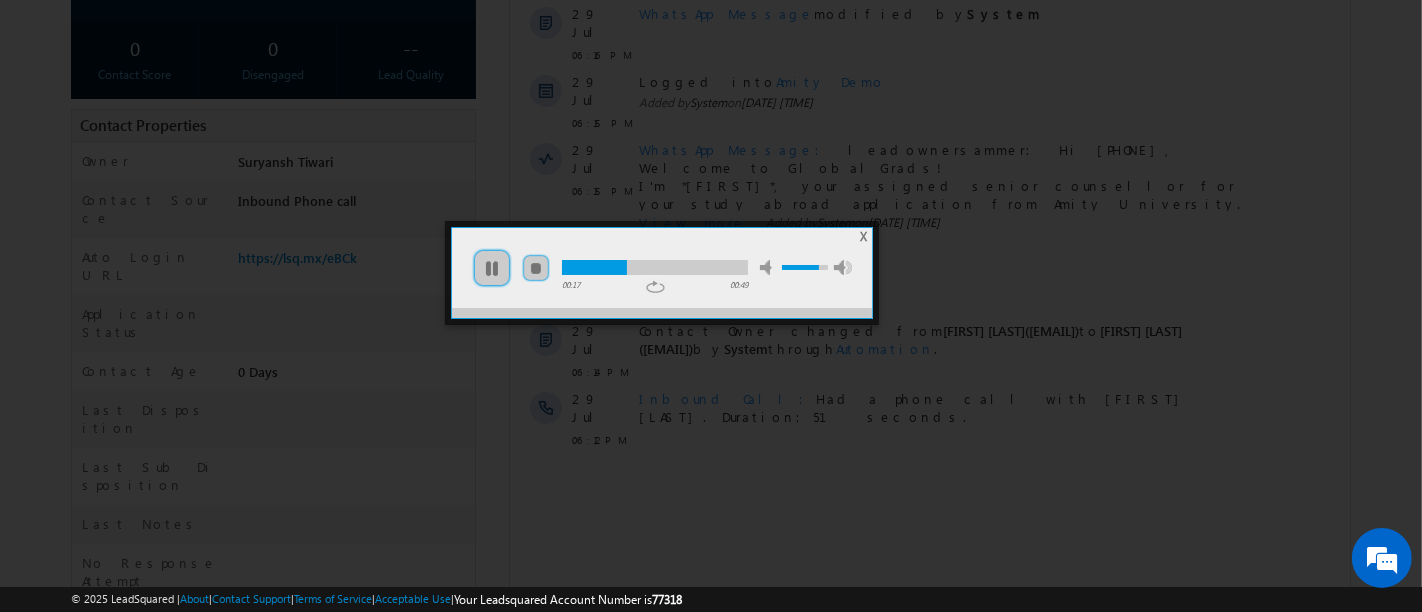 click on "X" at bounding box center (864, 236) 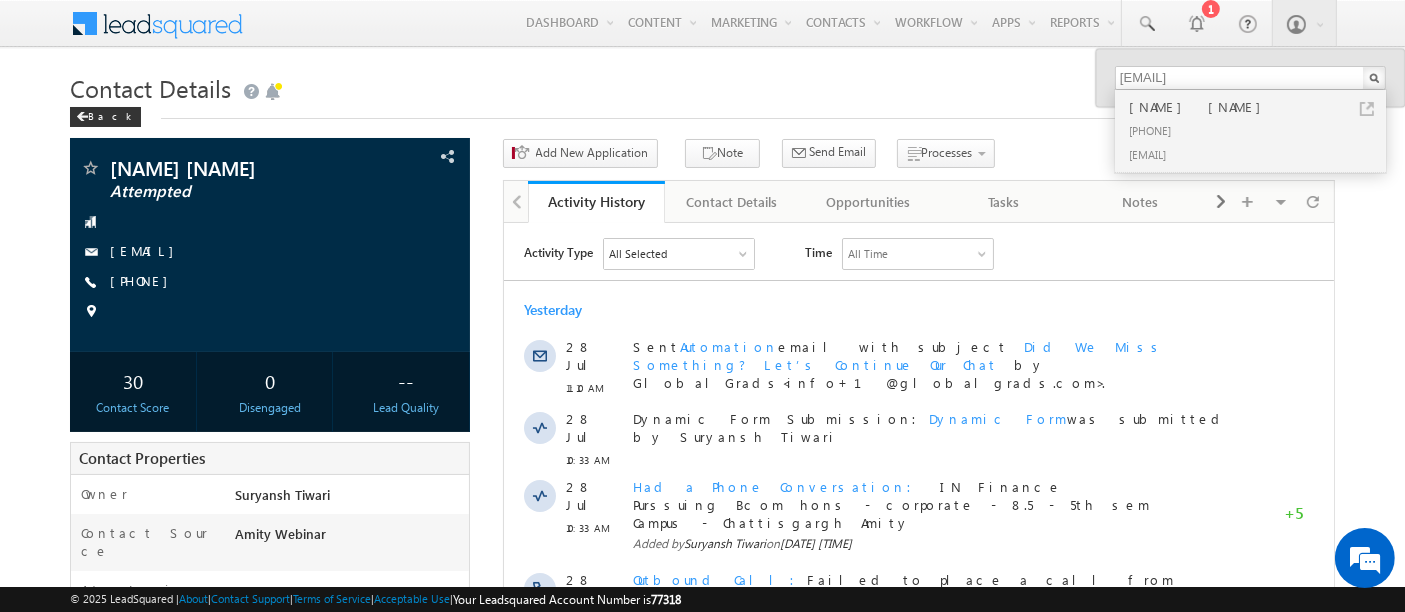 scroll, scrollTop: 0, scrollLeft: 0, axis: both 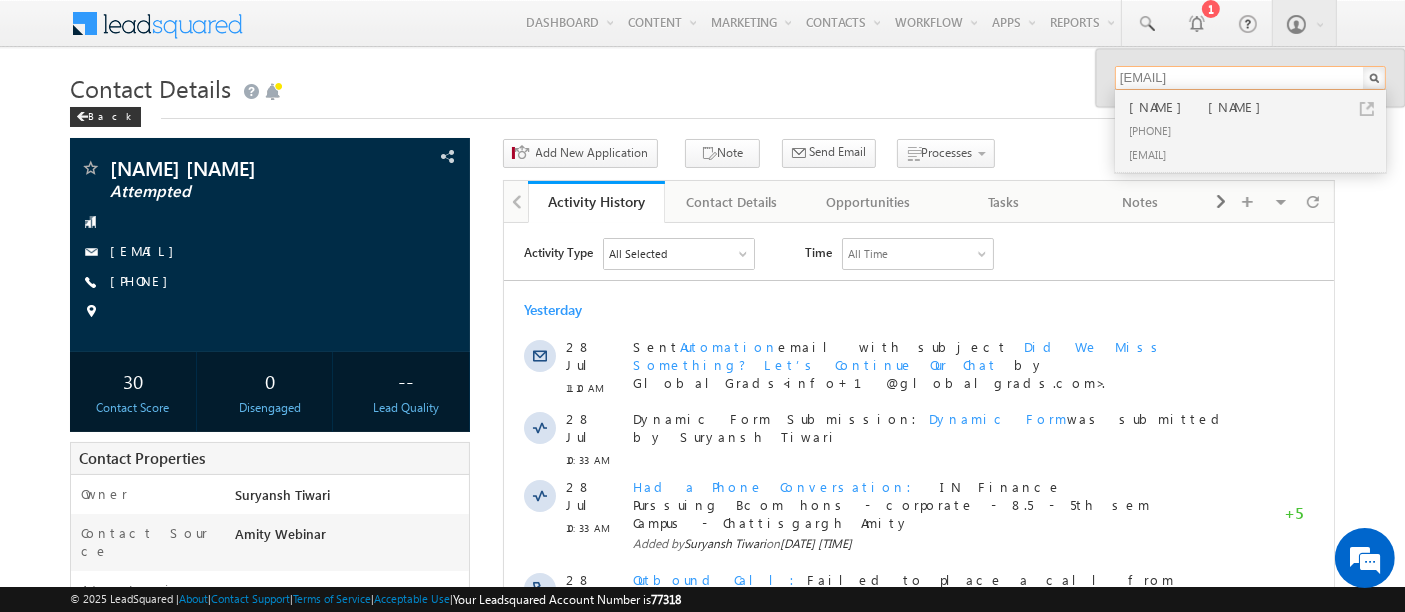 click on "virajpuri52@gmail.com" at bounding box center (1250, 78) 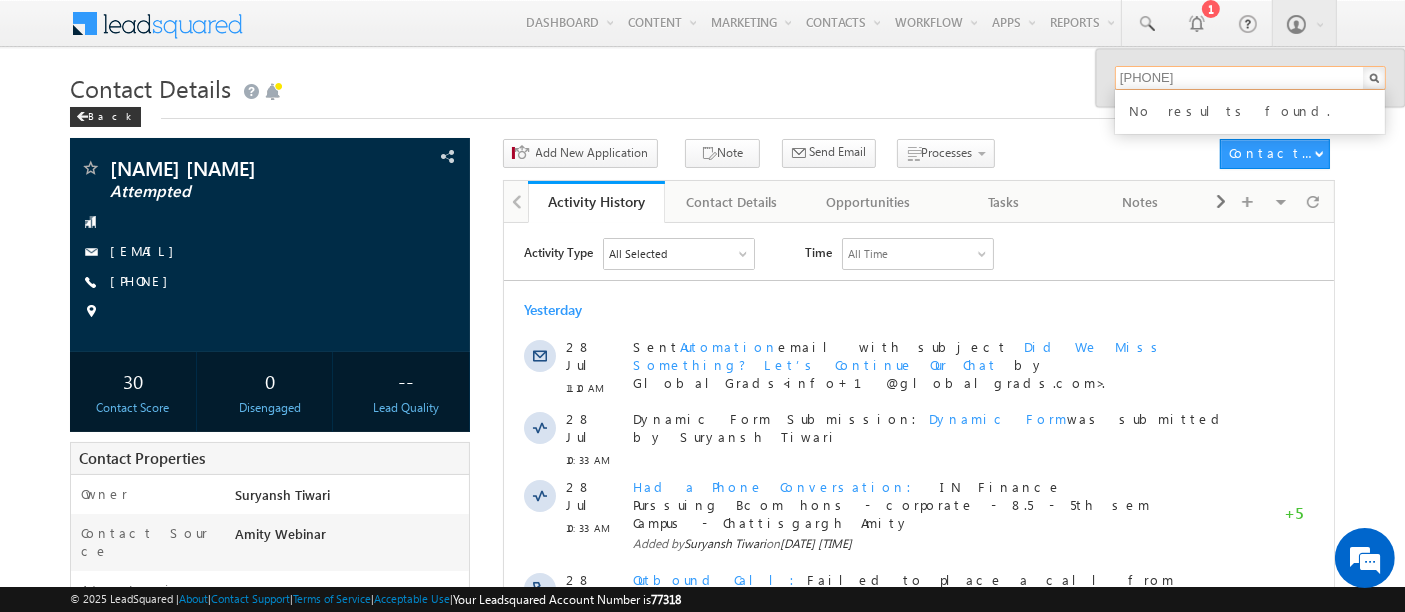 click on "9589658468" at bounding box center [1250, 78] 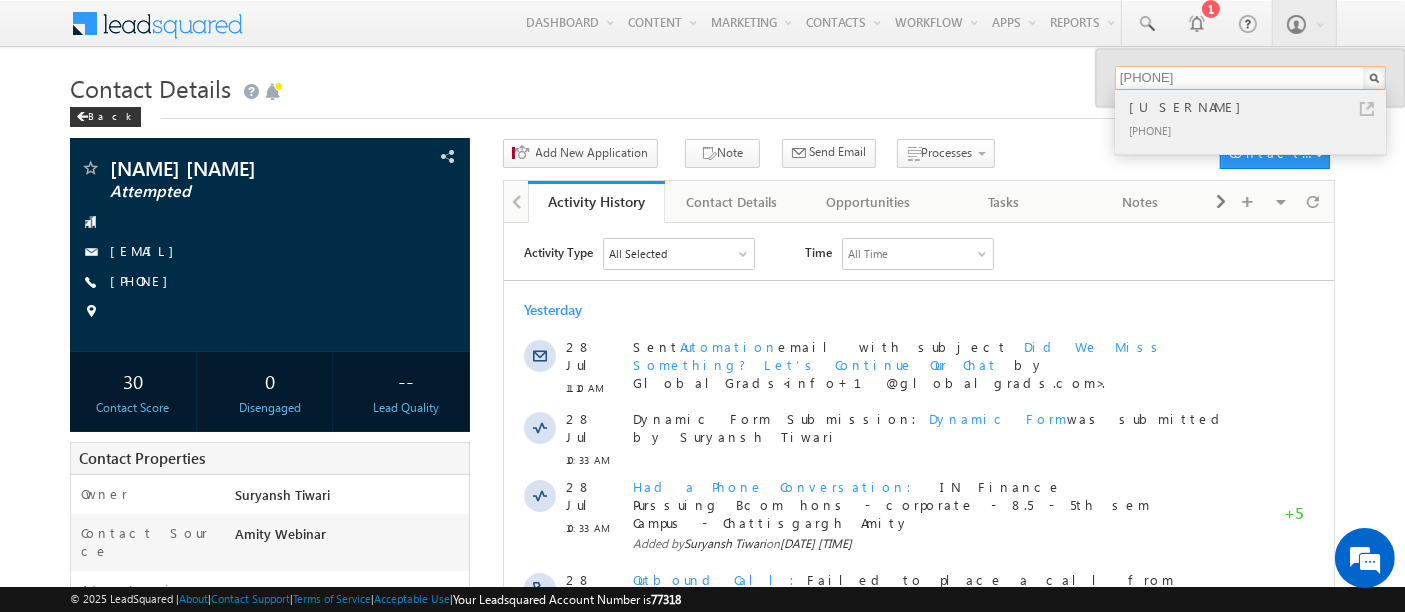 type on "8538840929" 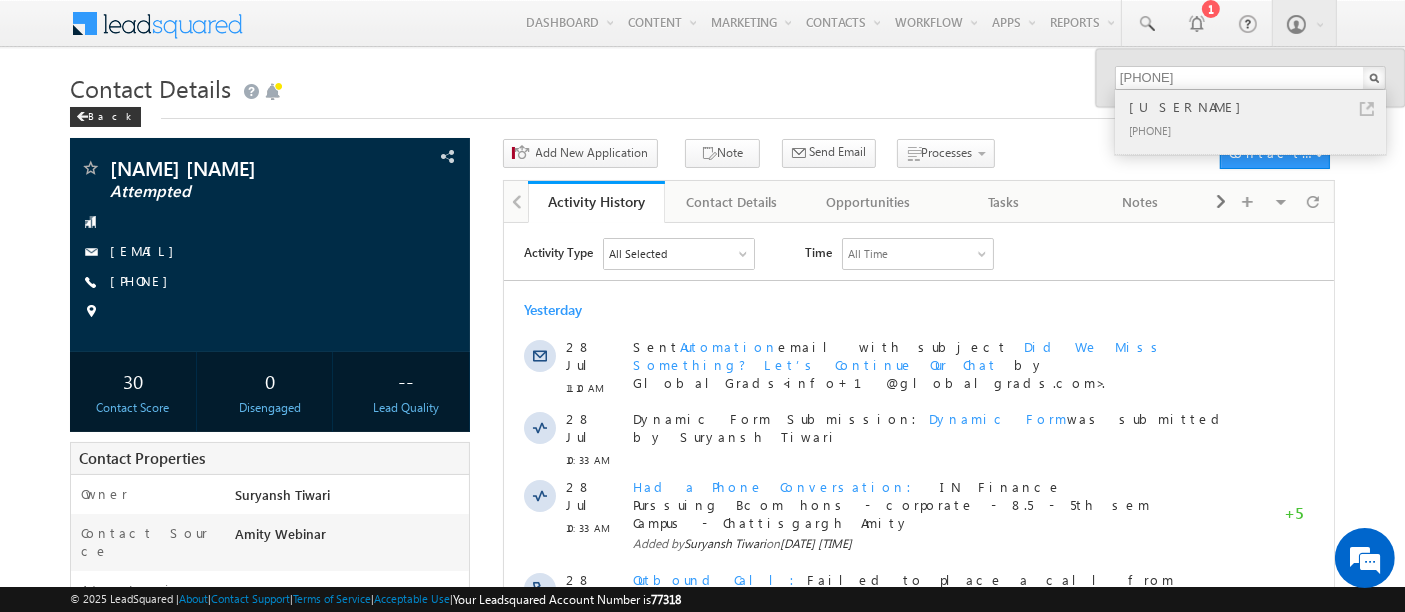 click on "+91-8538840929" at bounding box center (1259, 130) 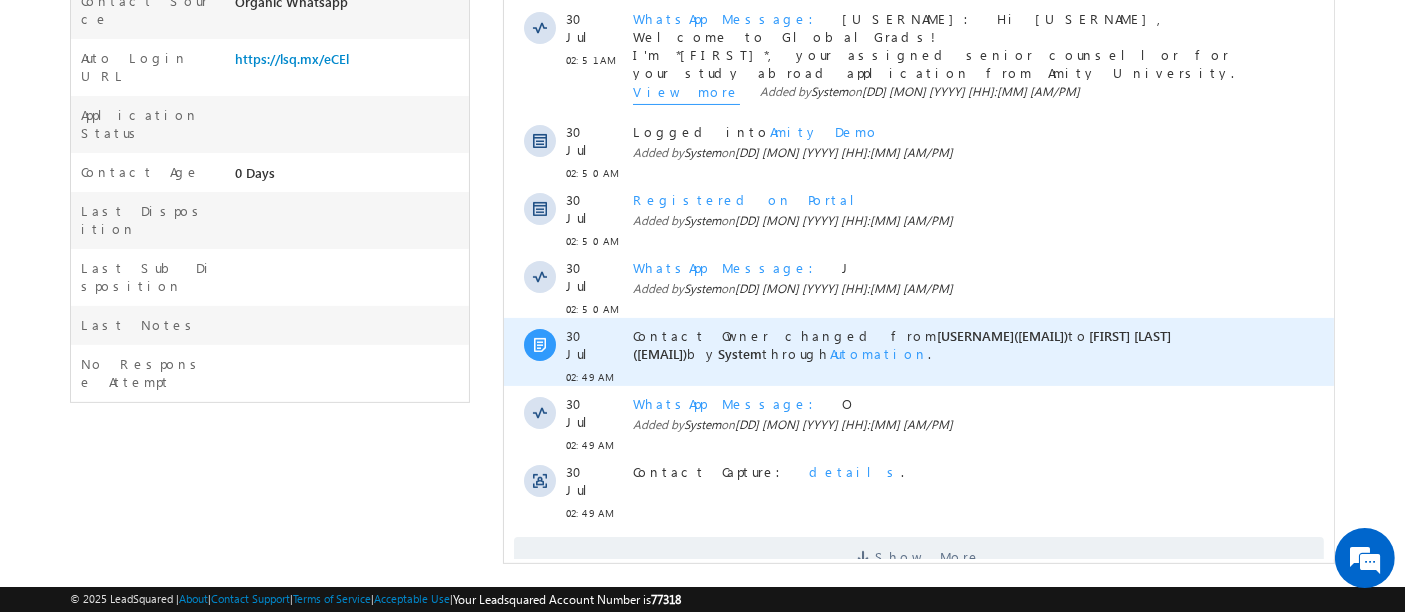 scroll, scrollTop: 0, scrollLeft: 0, axis: both 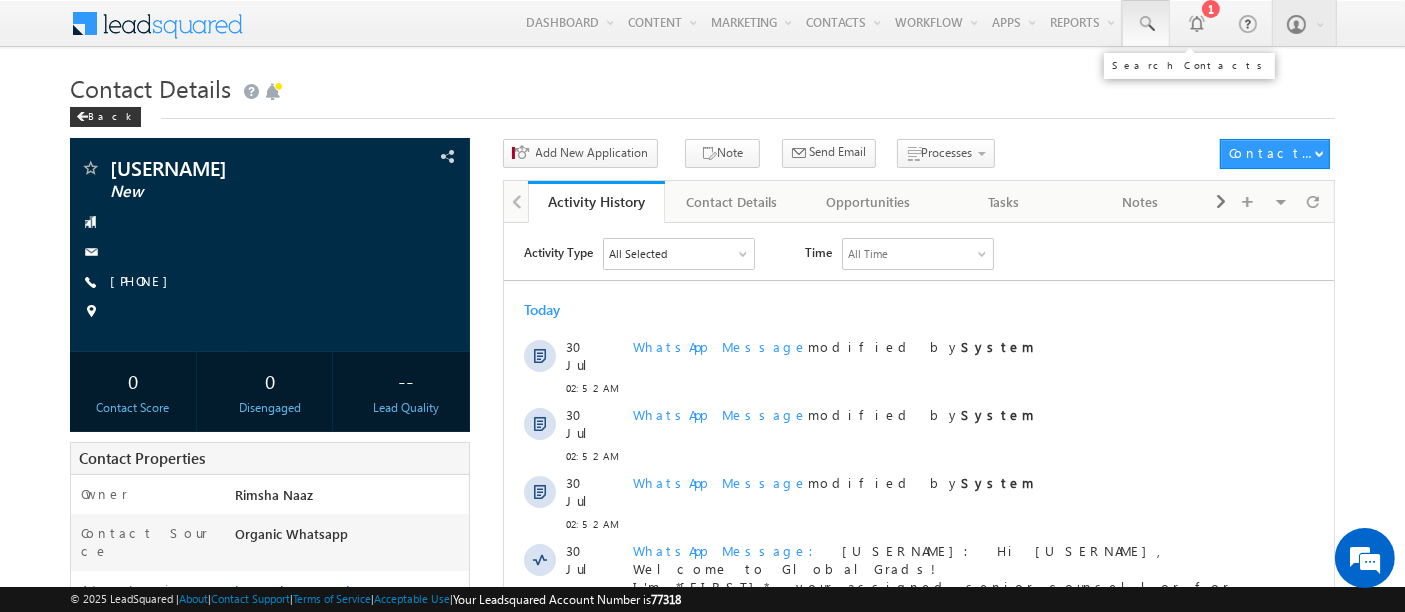 click at bounding box center [1146, 24] 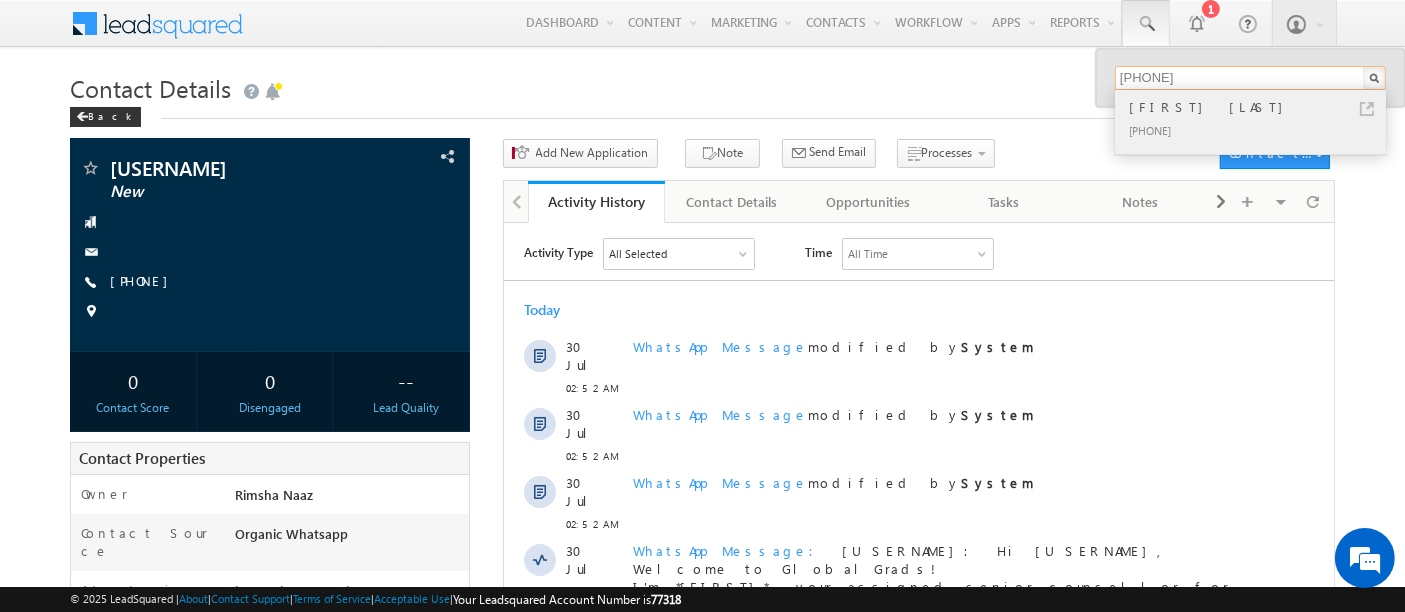 type on "[PHONE]" 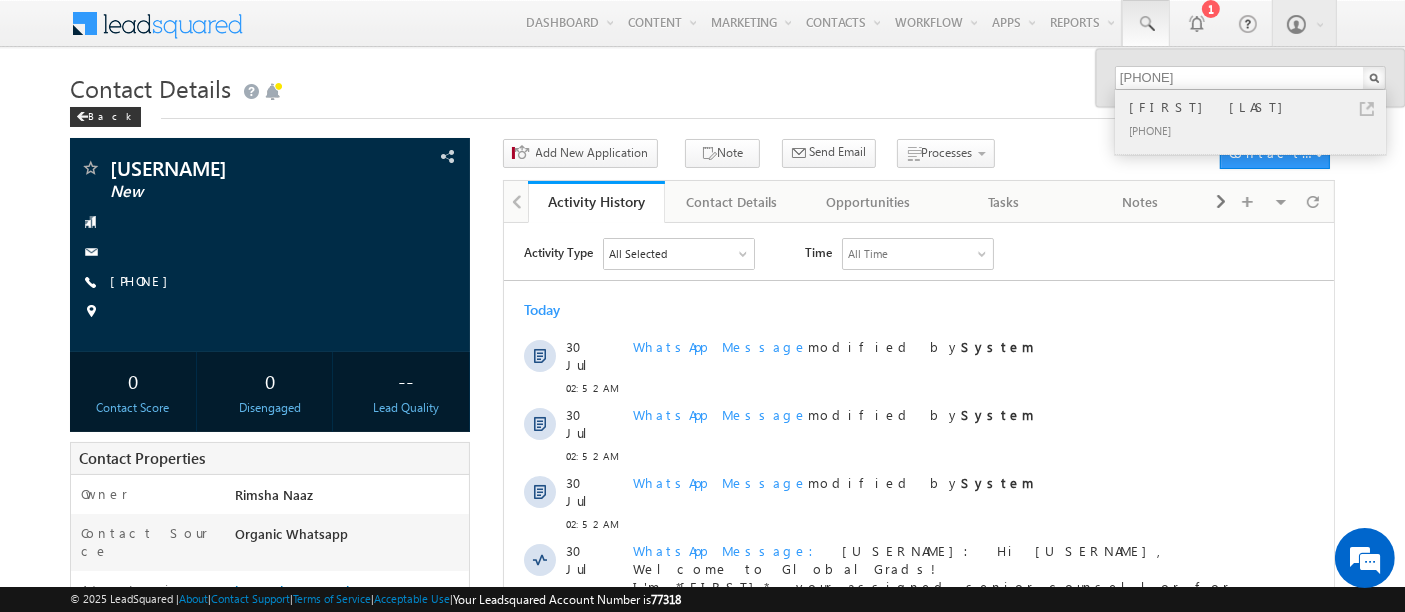 click on "[FIRST] [LAST]" at bounding box center [1259, 107] 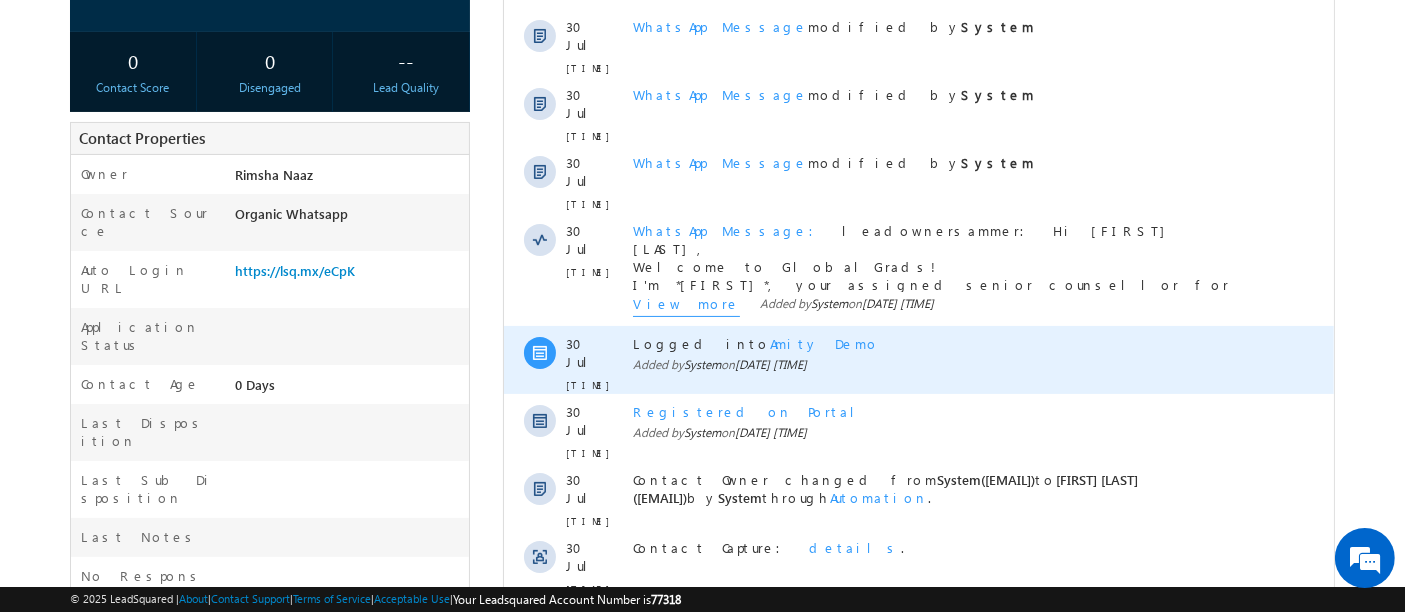 scroll, scrollTop: 444, scrollLeft: 0, axis: vertical 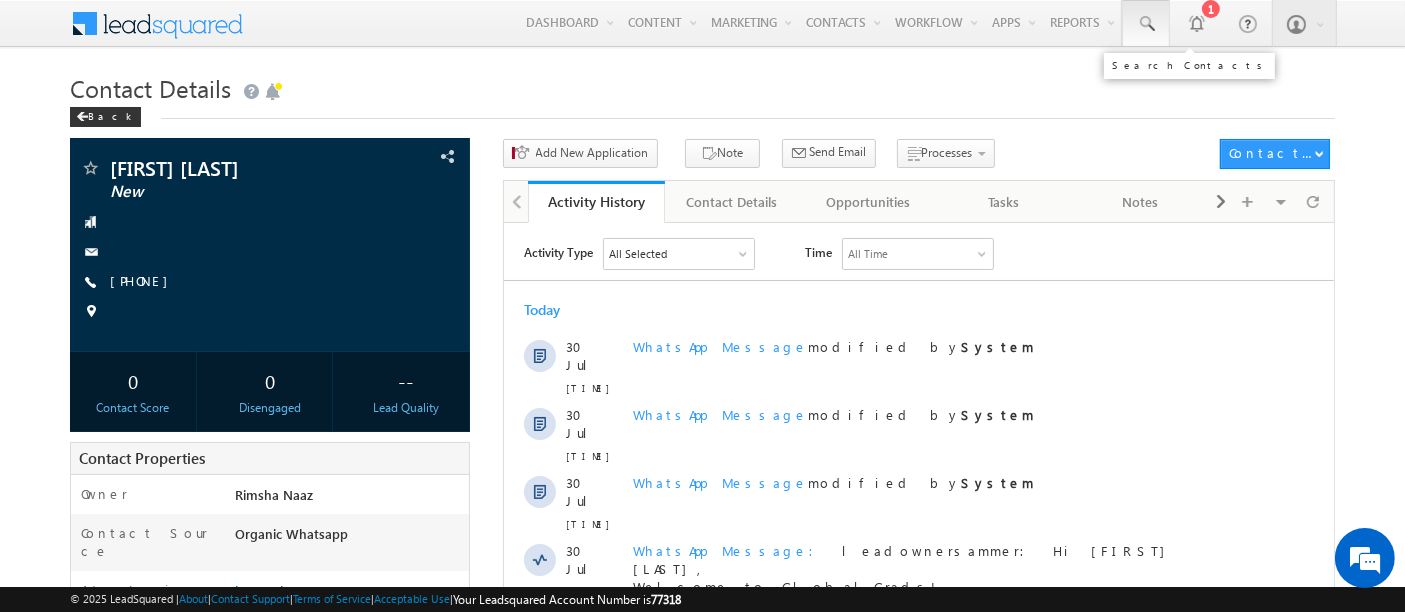 click at bounding box center (1146, 24) 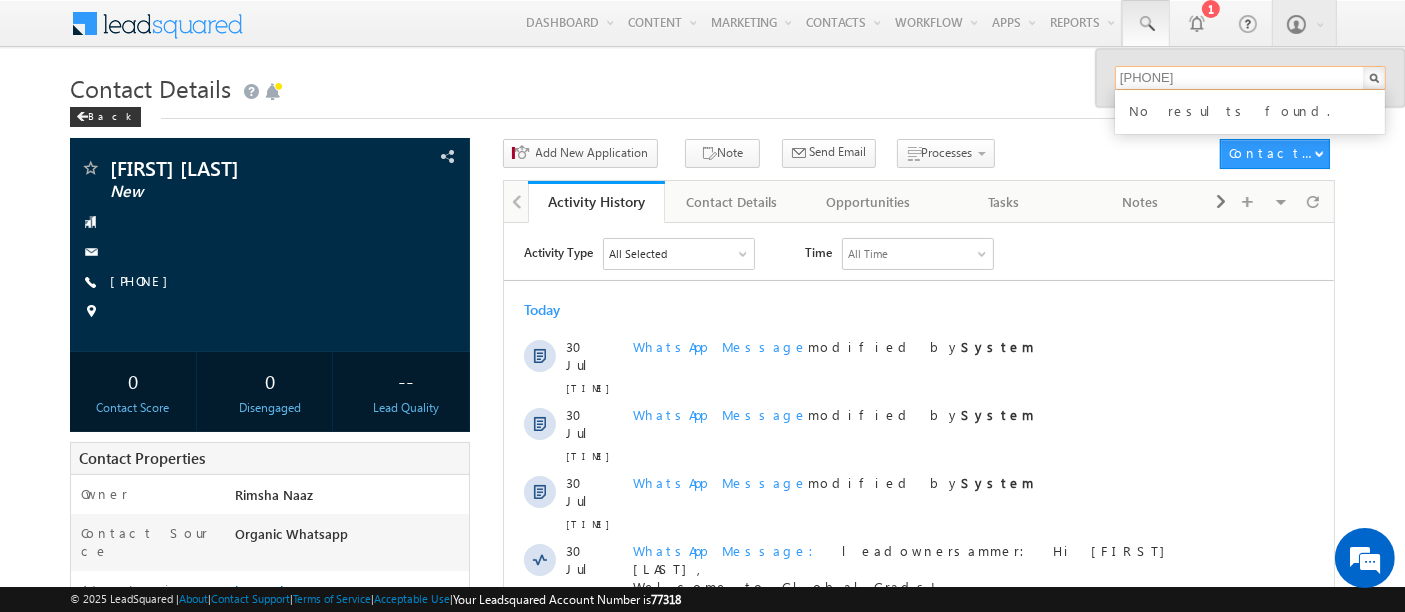 click on "9110396384" at bounding box center [1250, 78] 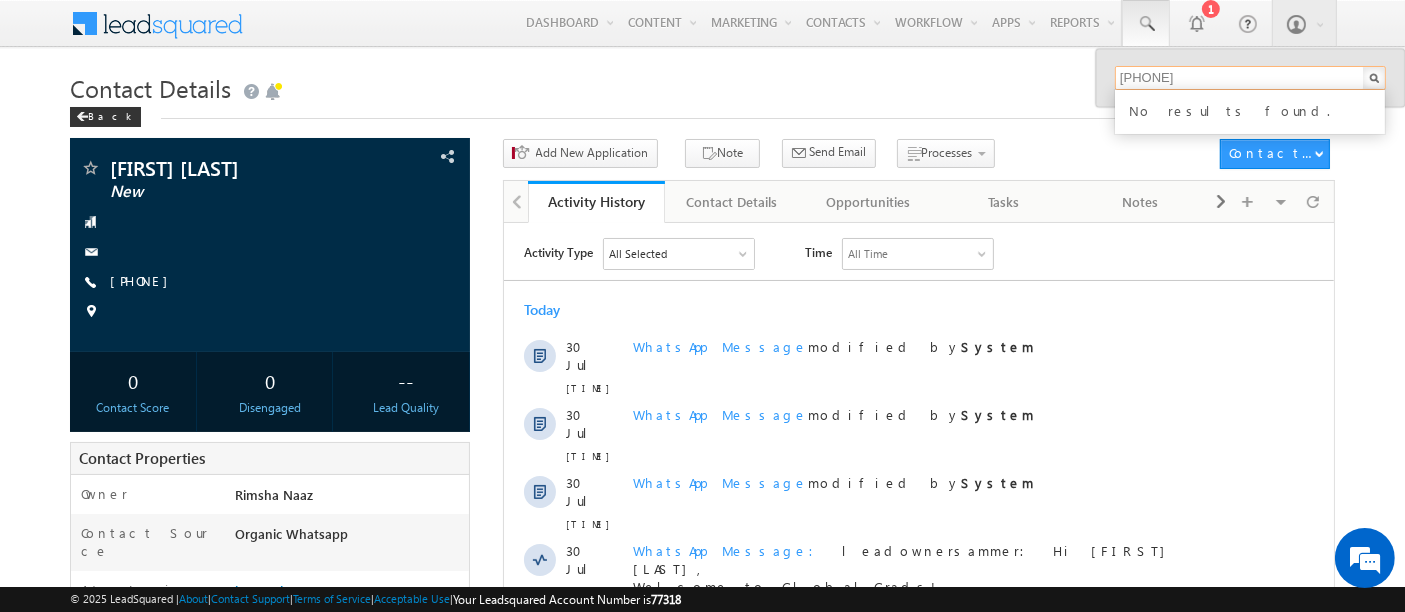 click on "9110396384" at bounding box center (1250, 78) 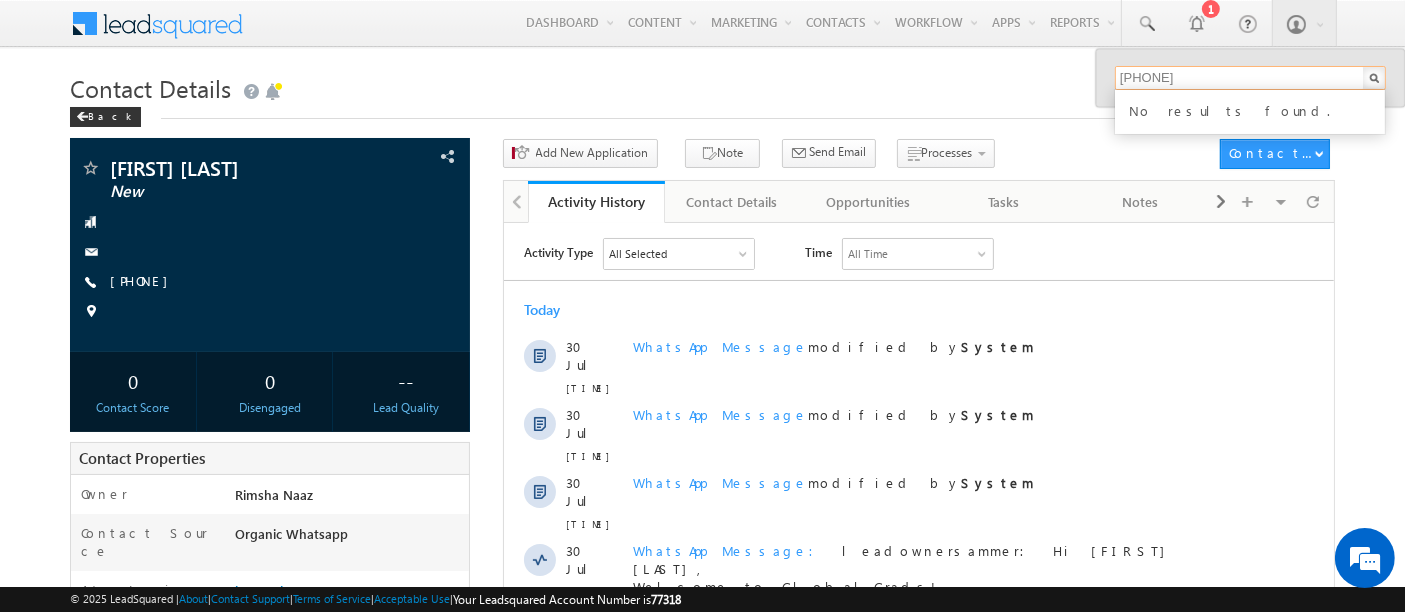 click on "9492323865" at bounding box center [1250, 78] 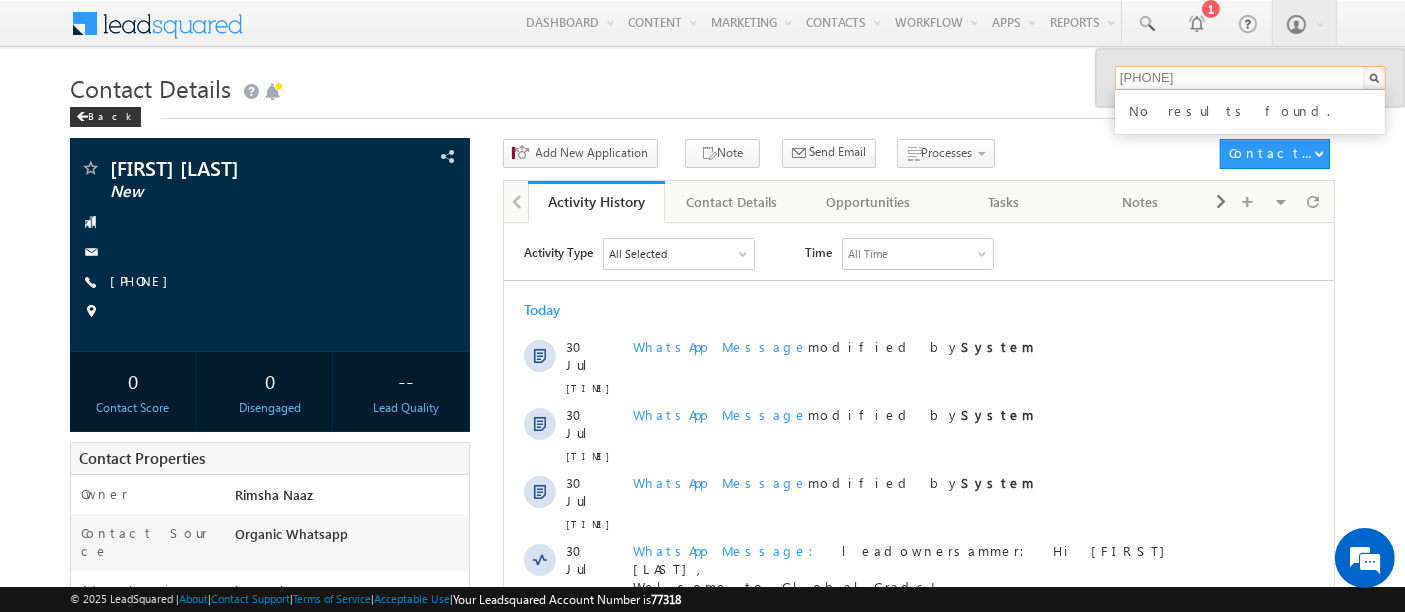 click on "9226575729" at bounding box center [1250, 78] 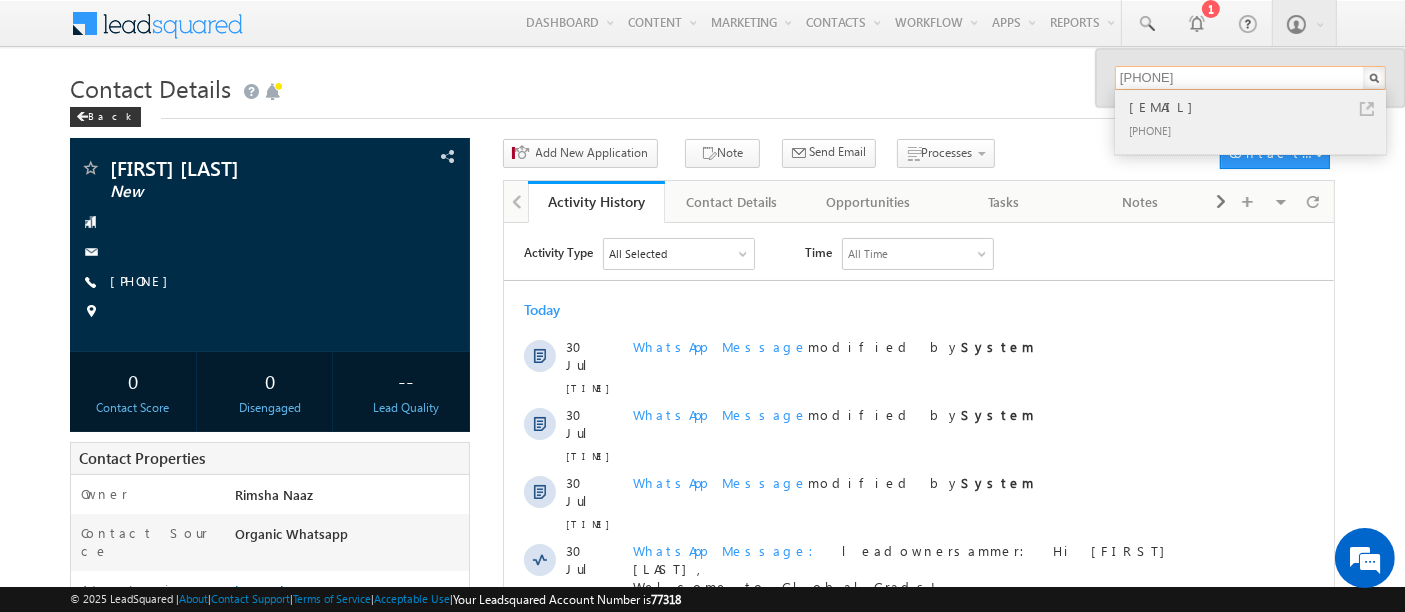 type on "9893358078" 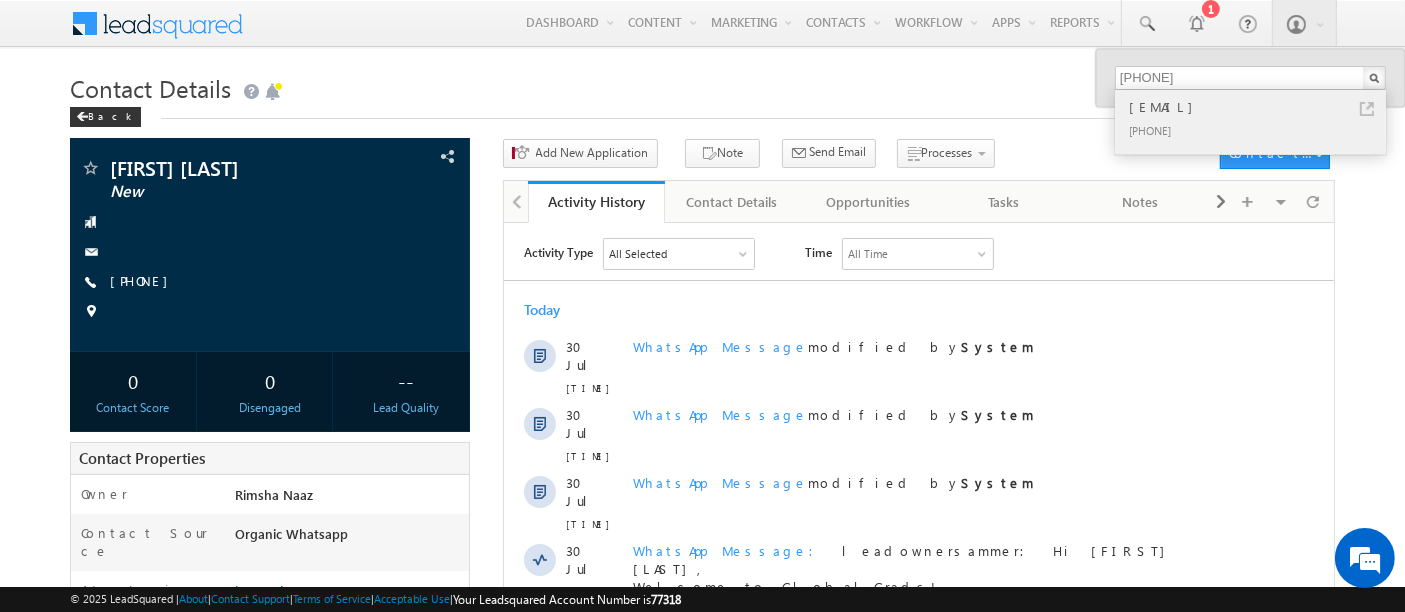 click on "[USERNAME]" at bounding box center (1259, 107) 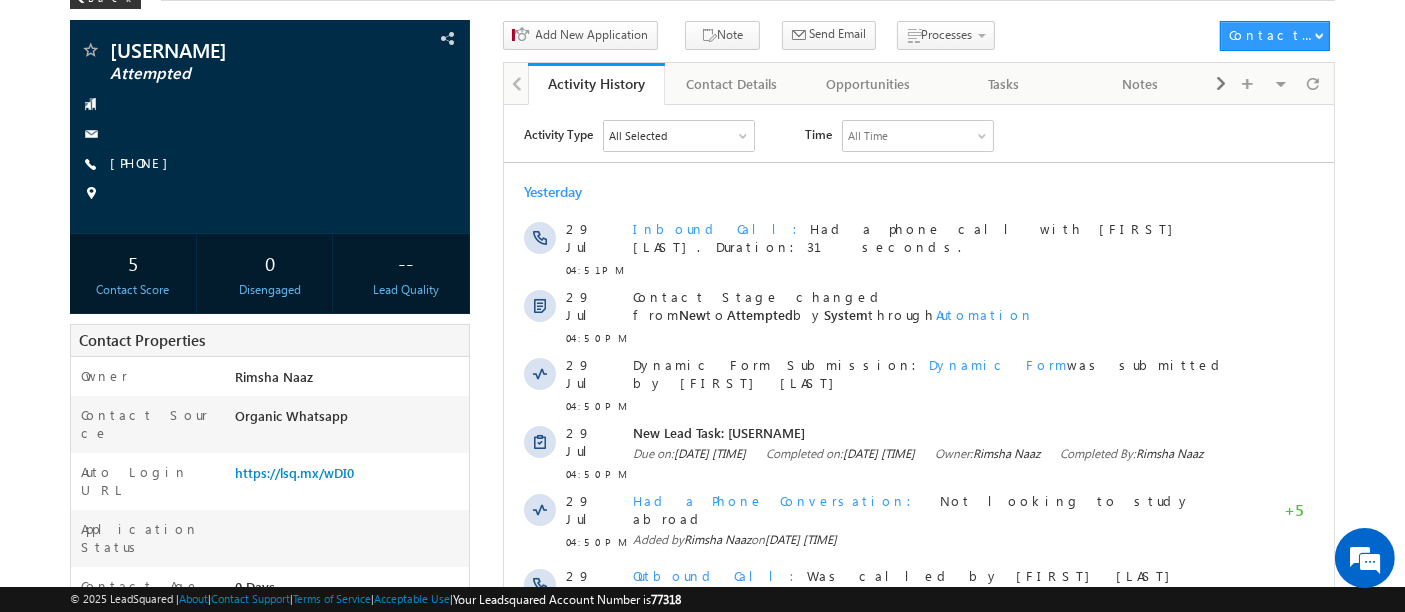 scroll, scrollTop: 0, scrollLeft: 0, axis: both 